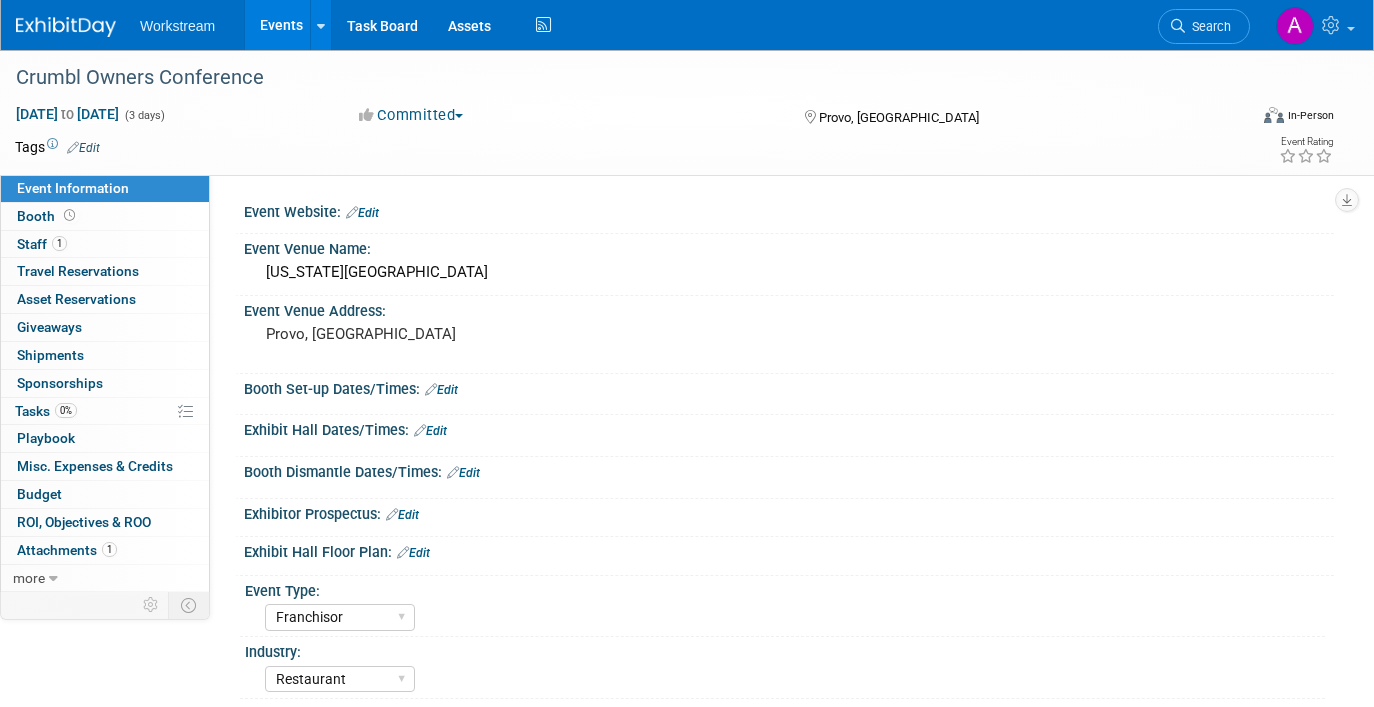 select on "Franchisor" 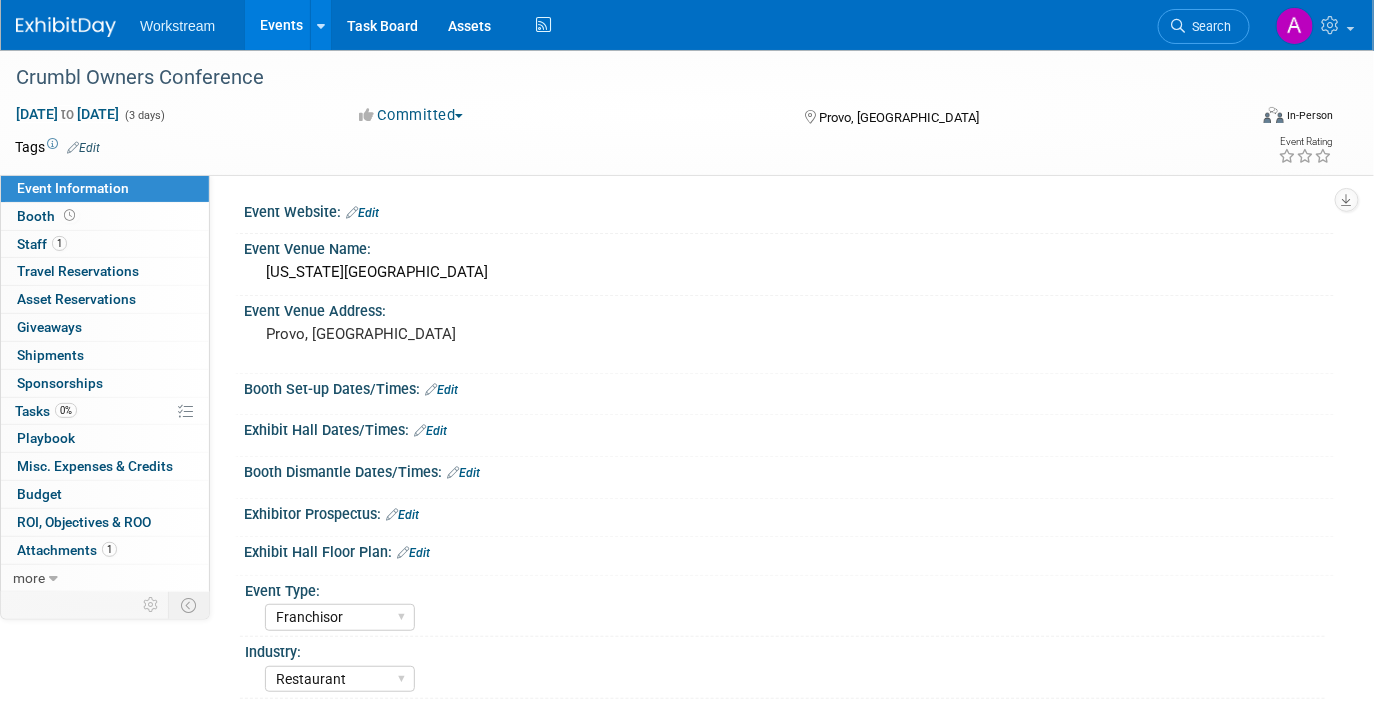 scroll, scrollTop: 0, scrollLeft: 0, axis: both 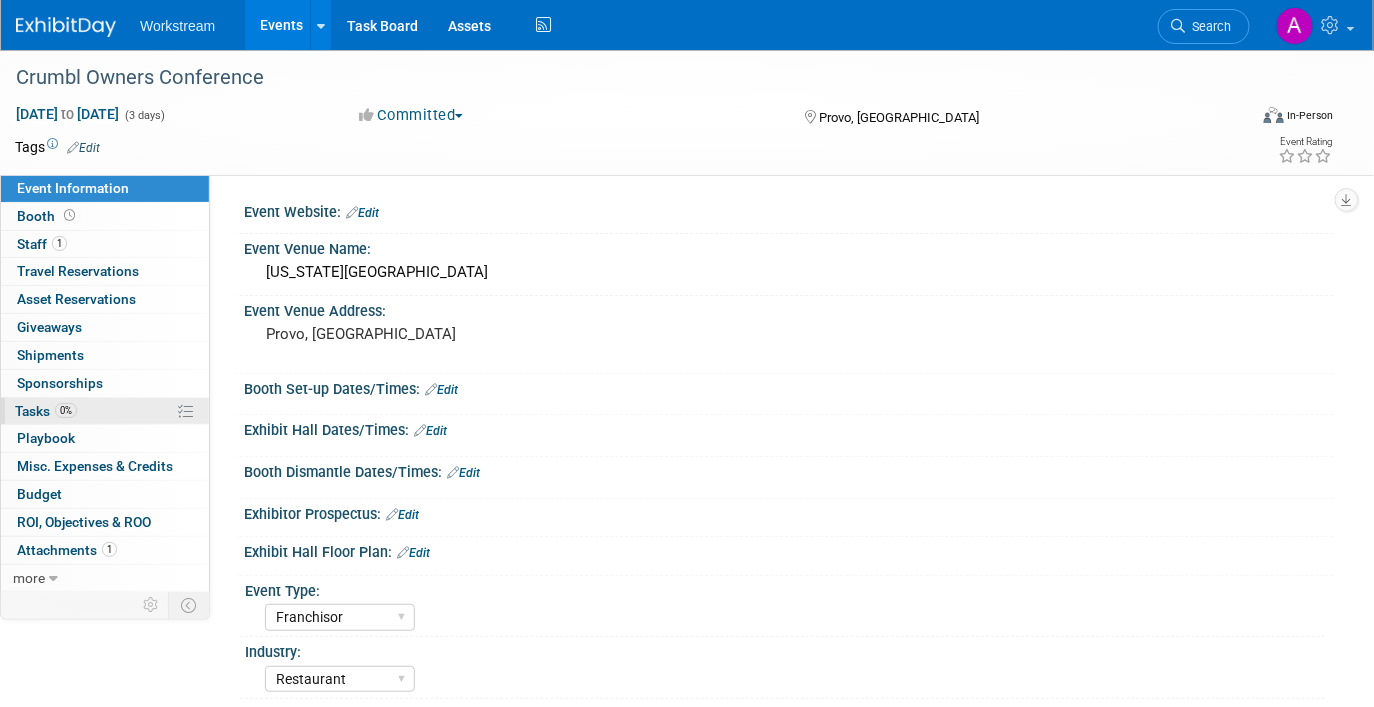click on "0%" at bounding box center (66, 410) 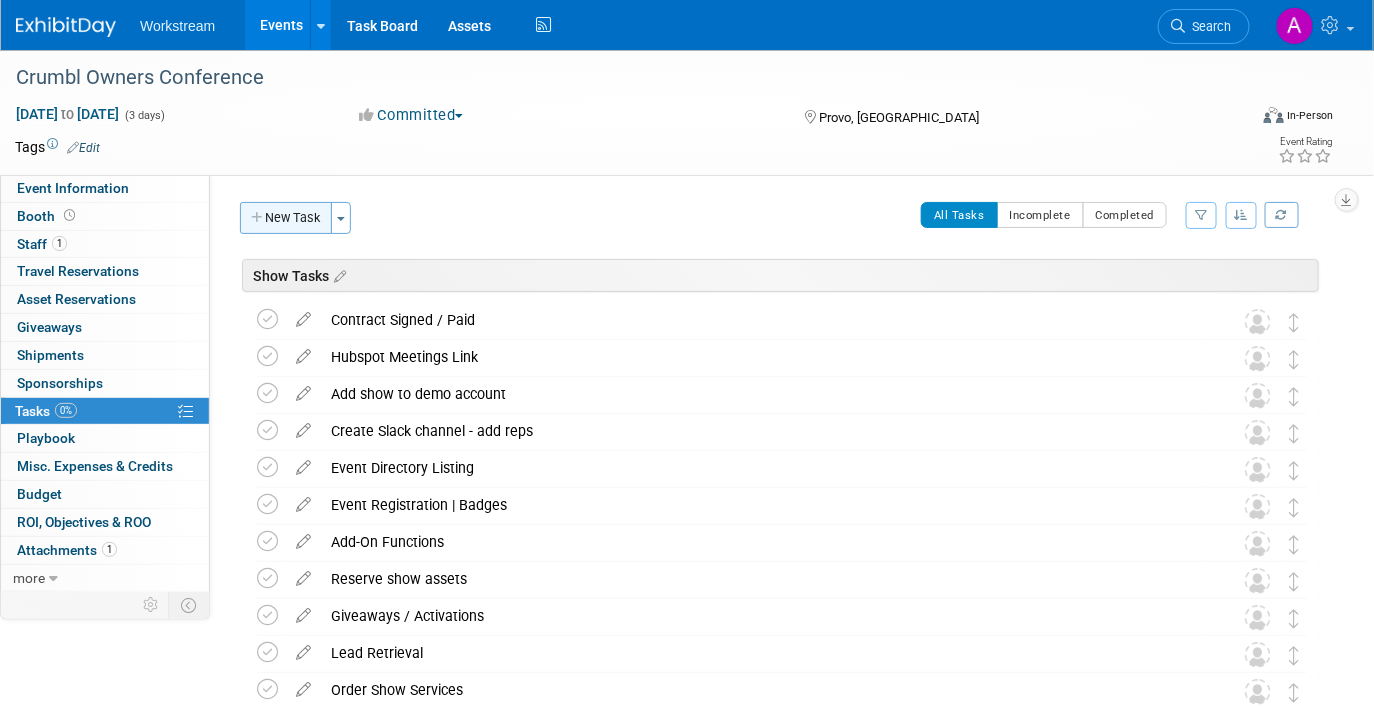 click on "New Task" at bounding box center [286, 218] 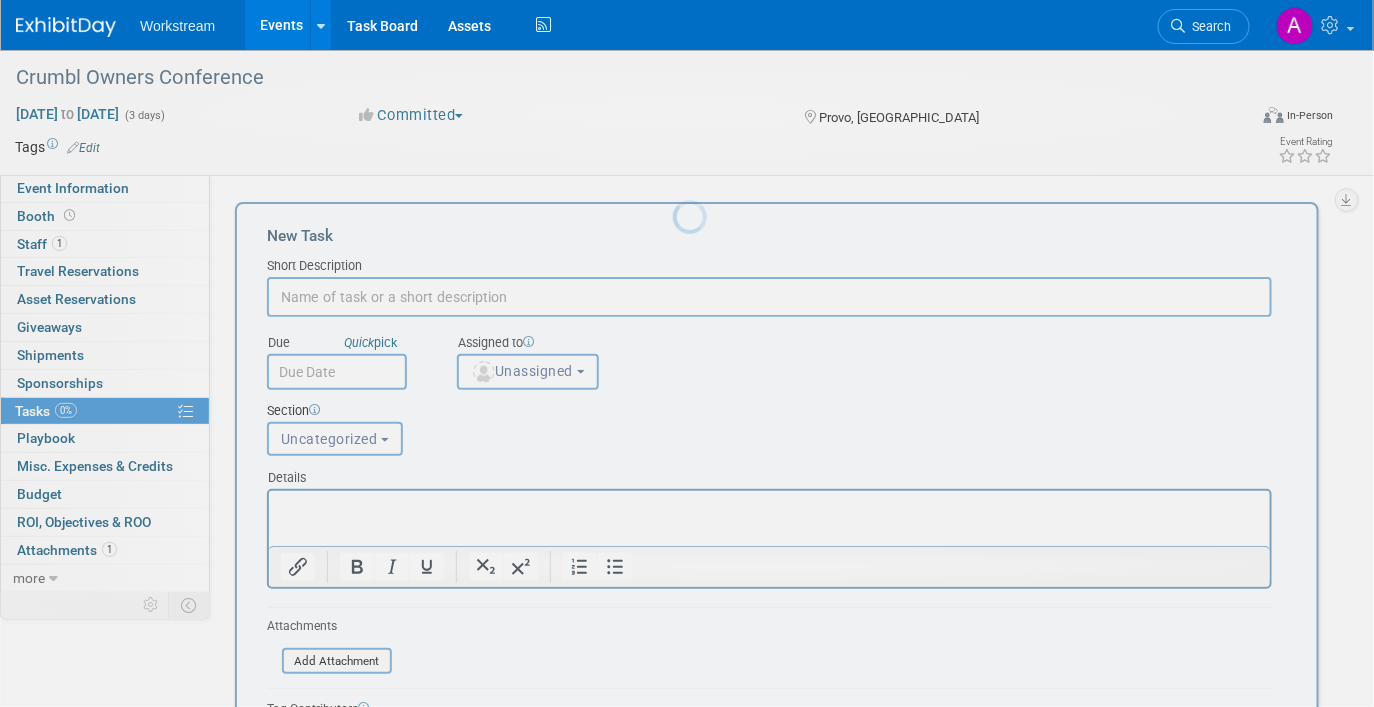 scroll, scrollTop: 0, scrollLeft: 0, axis: both 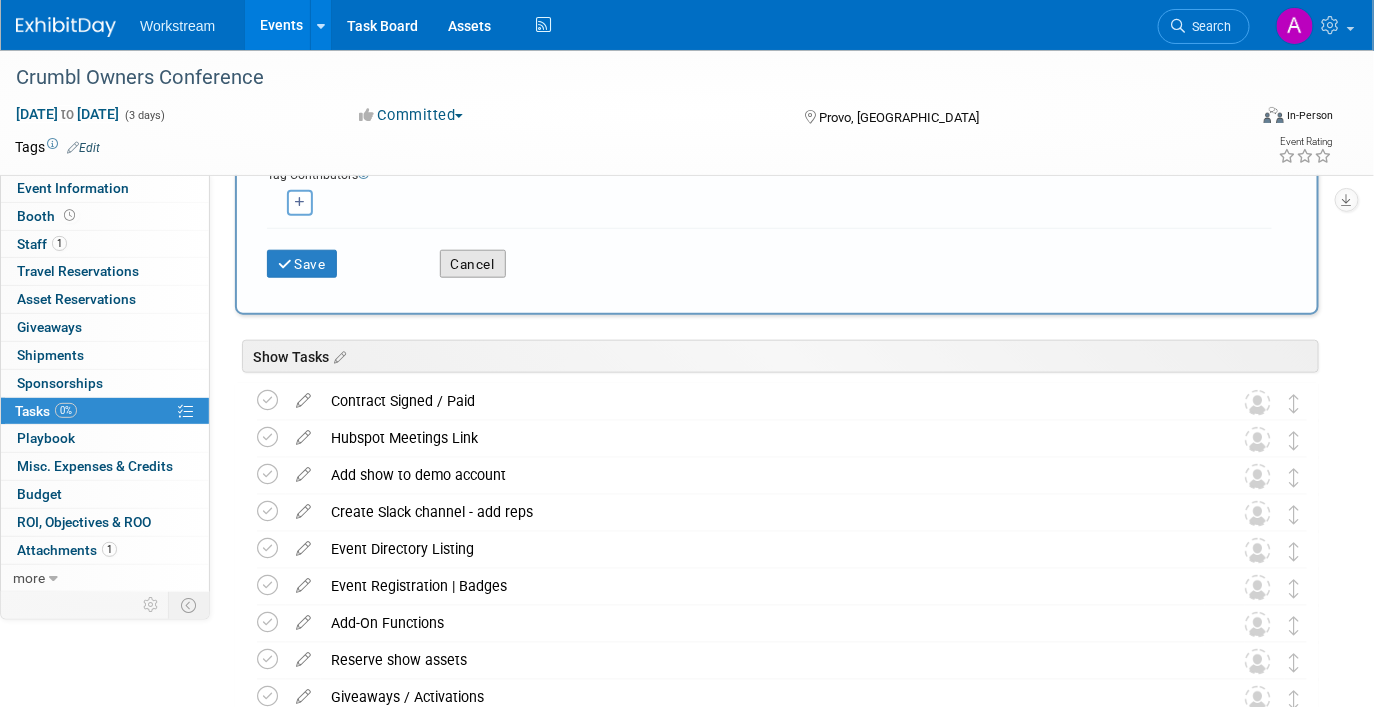 click on "Cancel" at bounding box center (473, 264) 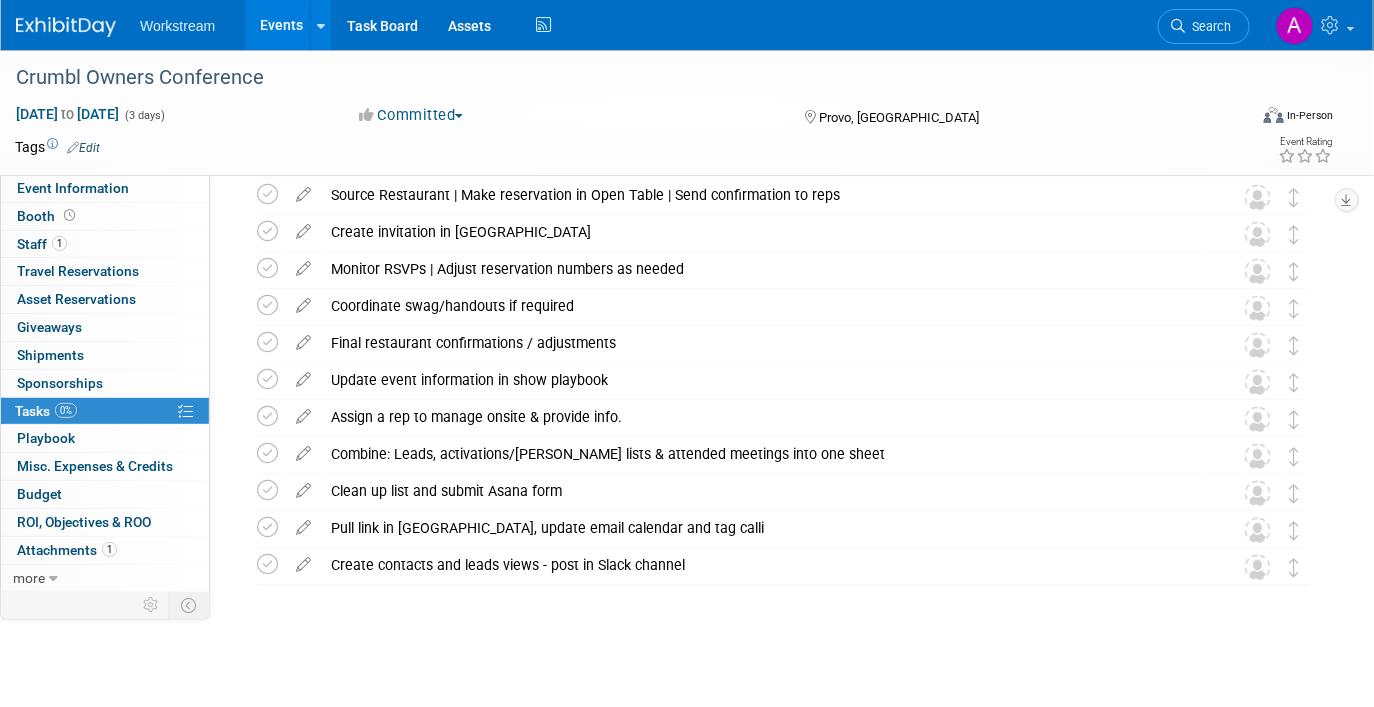 scroll, scrollTop: 0, scrollLeft: 0, axis: both 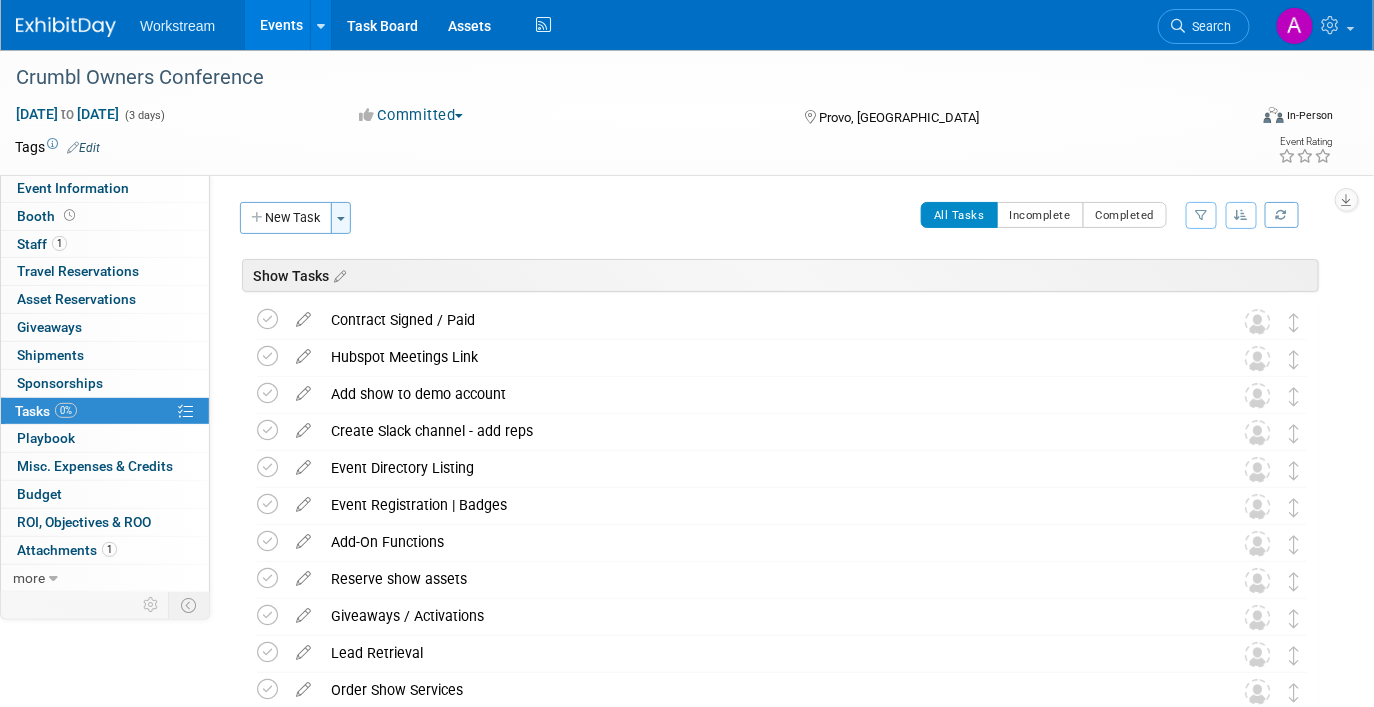click on "Toggle Dropdown" at bounding box center [341, 218] 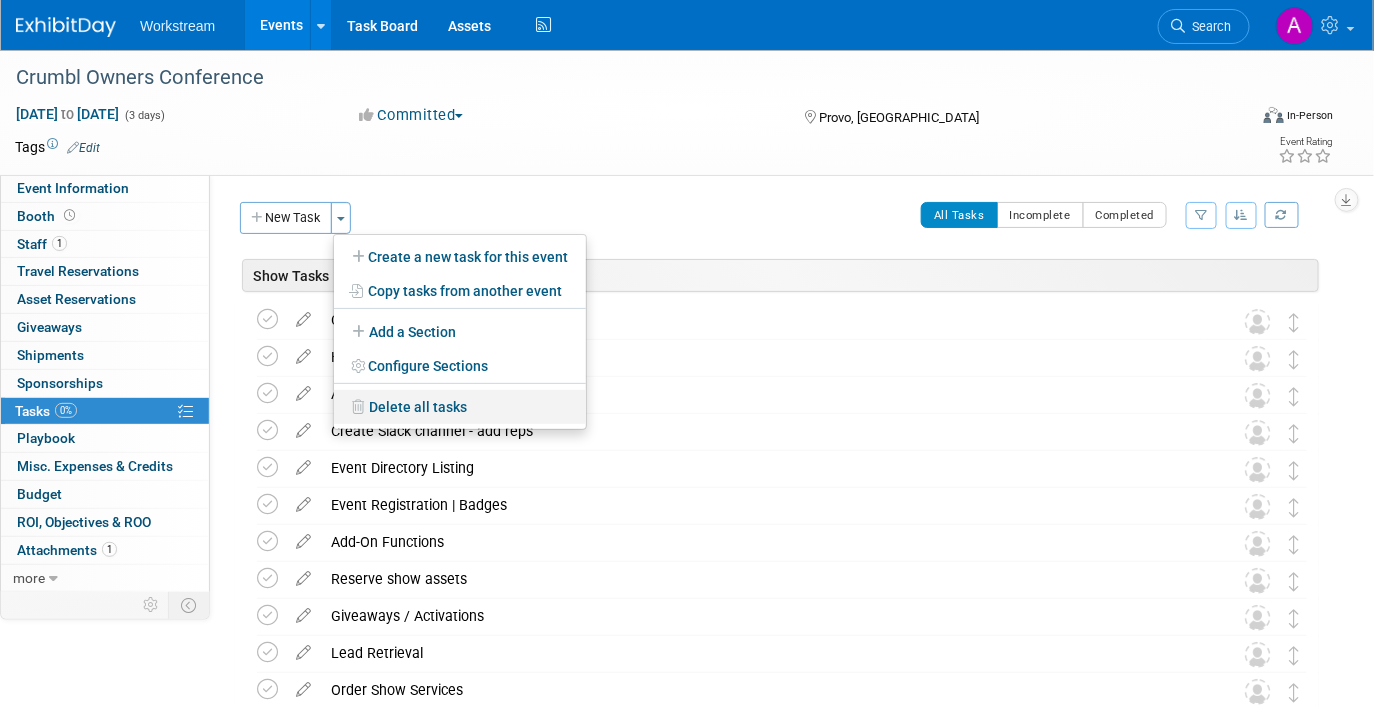 click on "Delete all tasks" at bounding box center (460, 407) 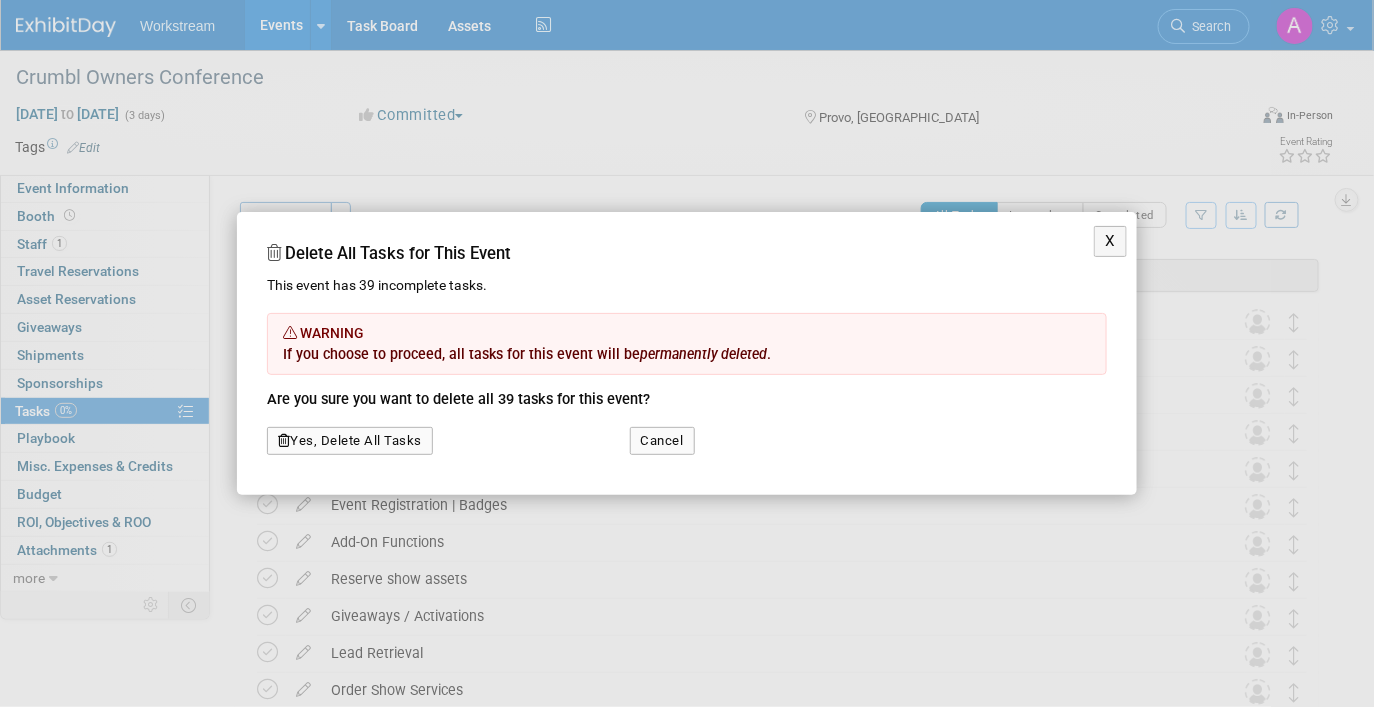 click on "Yes, Delete All Tasks" at bounding box center (350, 441) 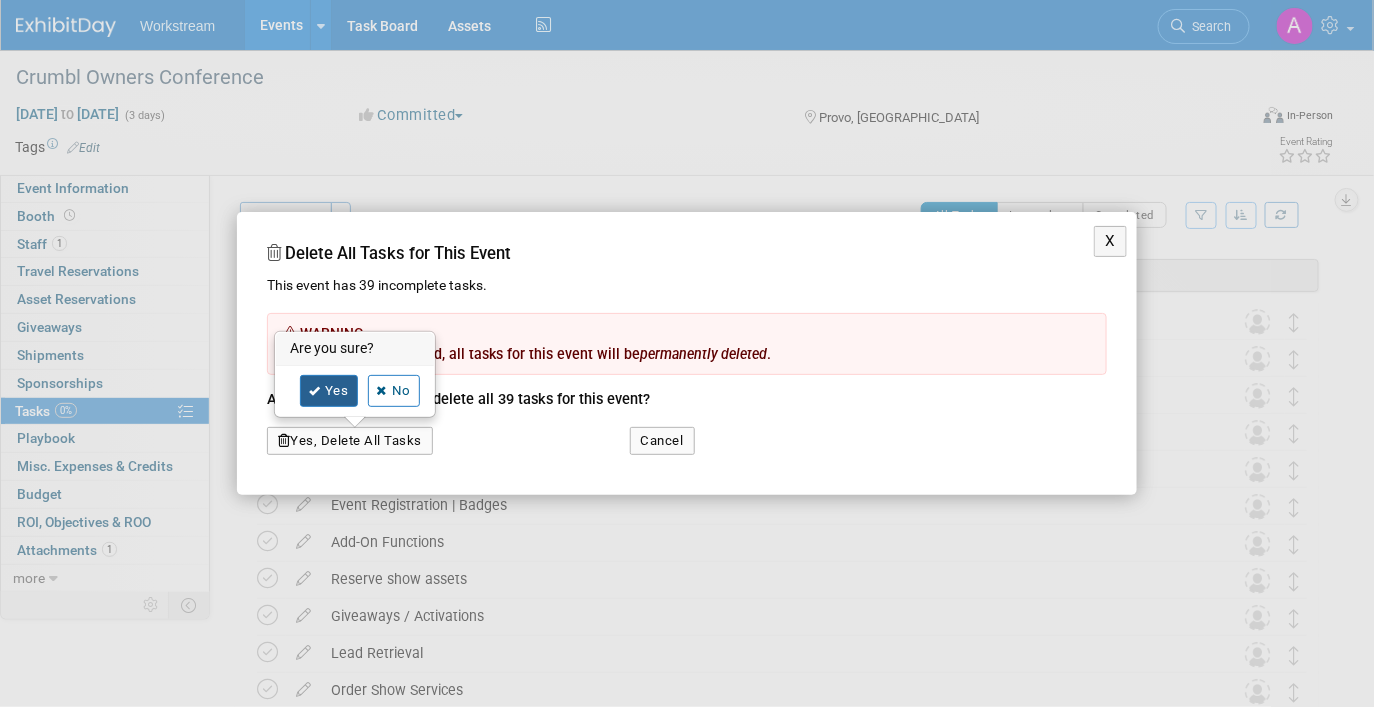 click on "Yes" at bounding box center (329, 391) 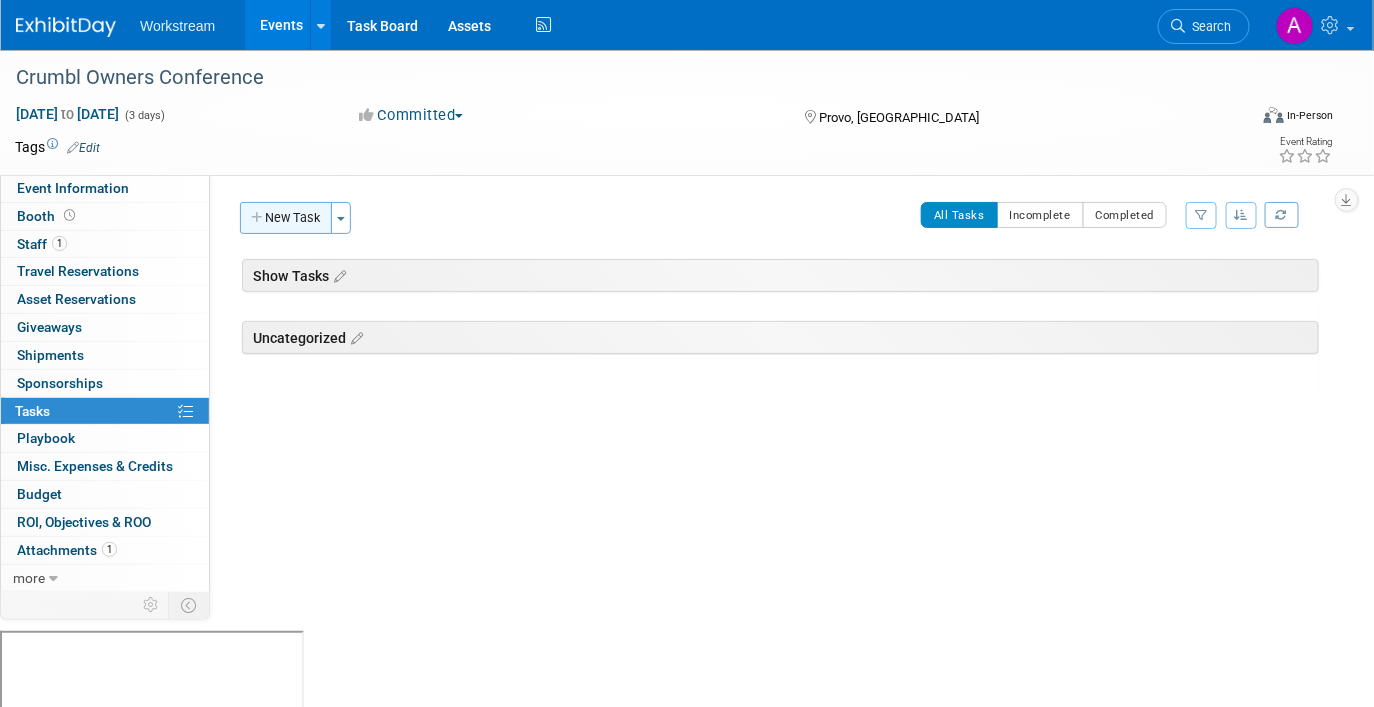 click on "New Task" at bounding box center (286, 218) 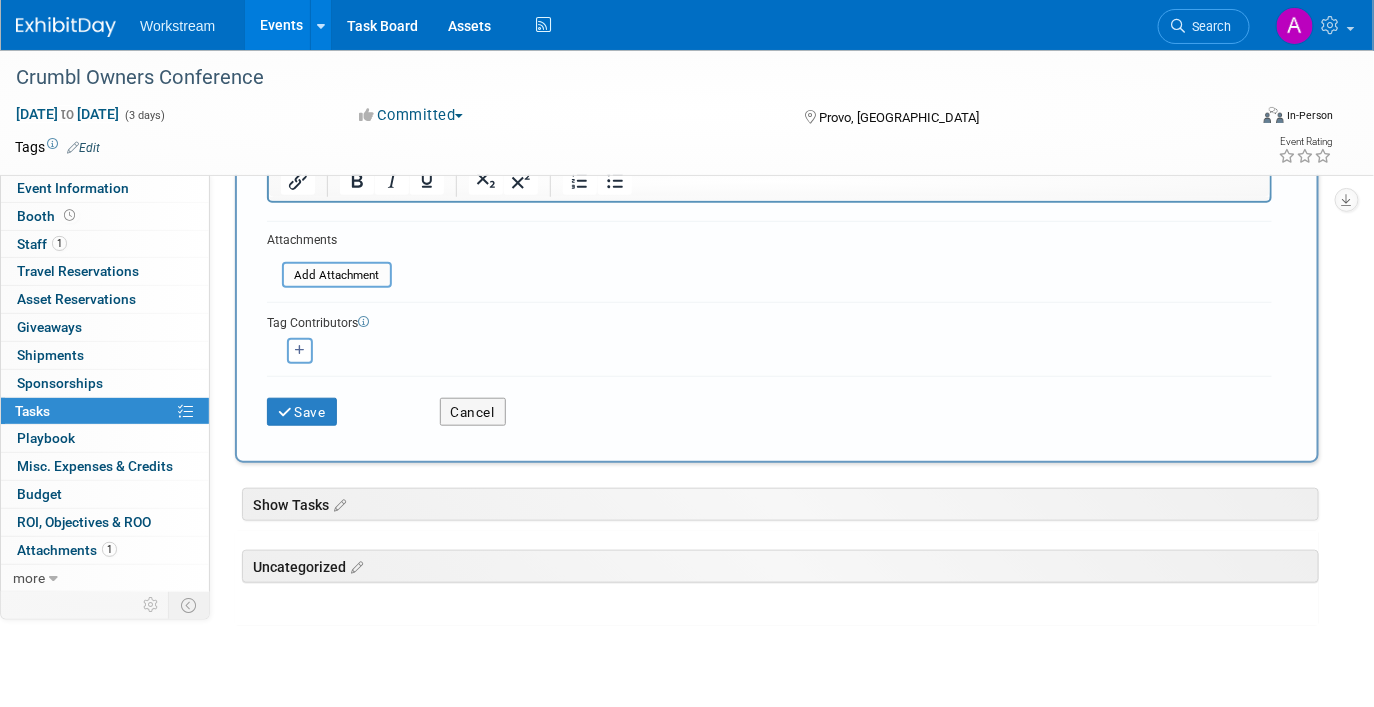 scroll, scrollTop: 391, scrollLeft: 0, axis: vertical 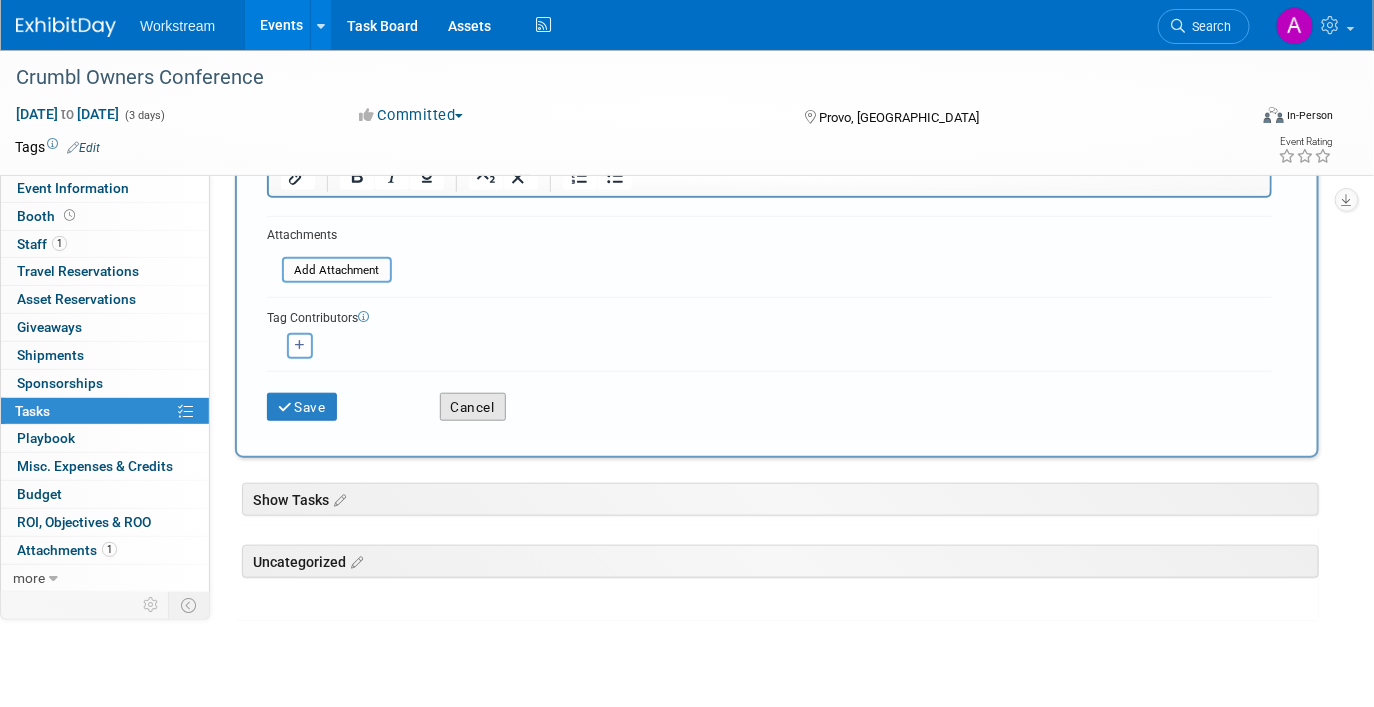 click on "Cancel" at bounding box center (473, 407) 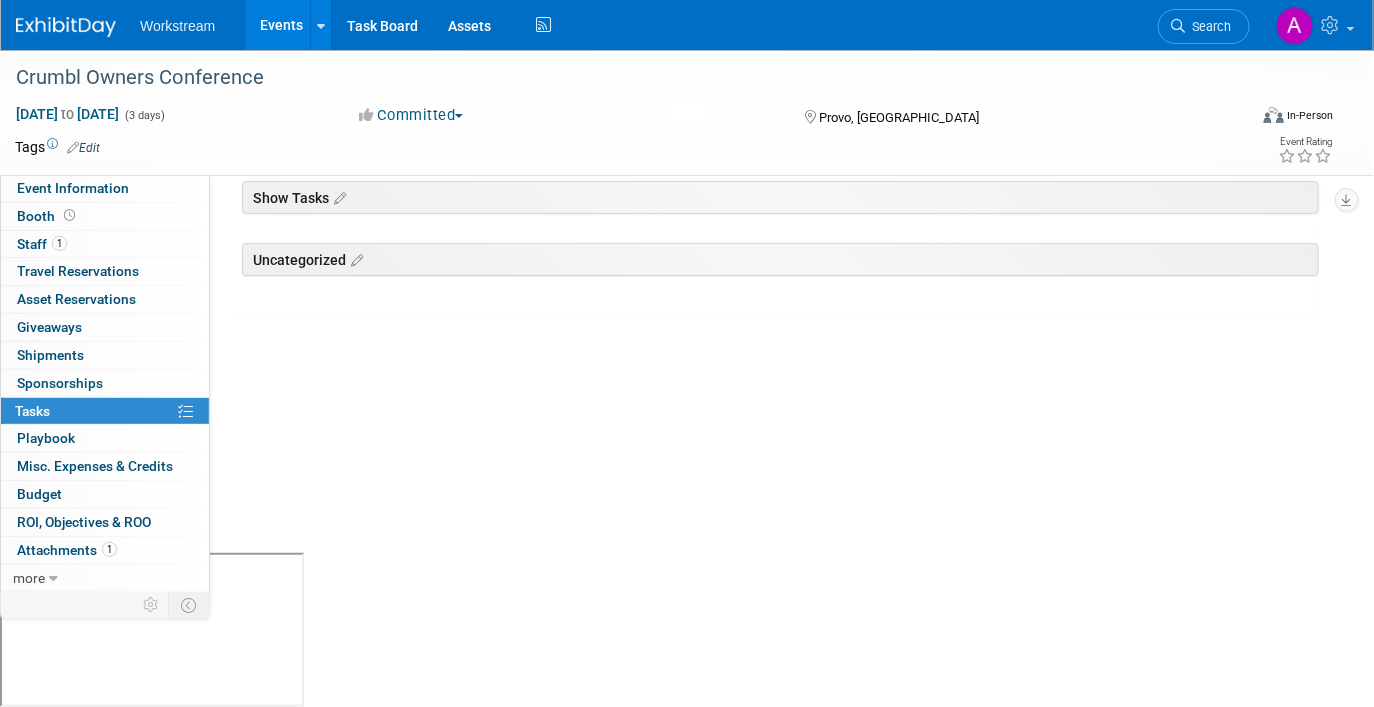 scroll, scrollTop: 0, scrollLeft: 0, axis: both 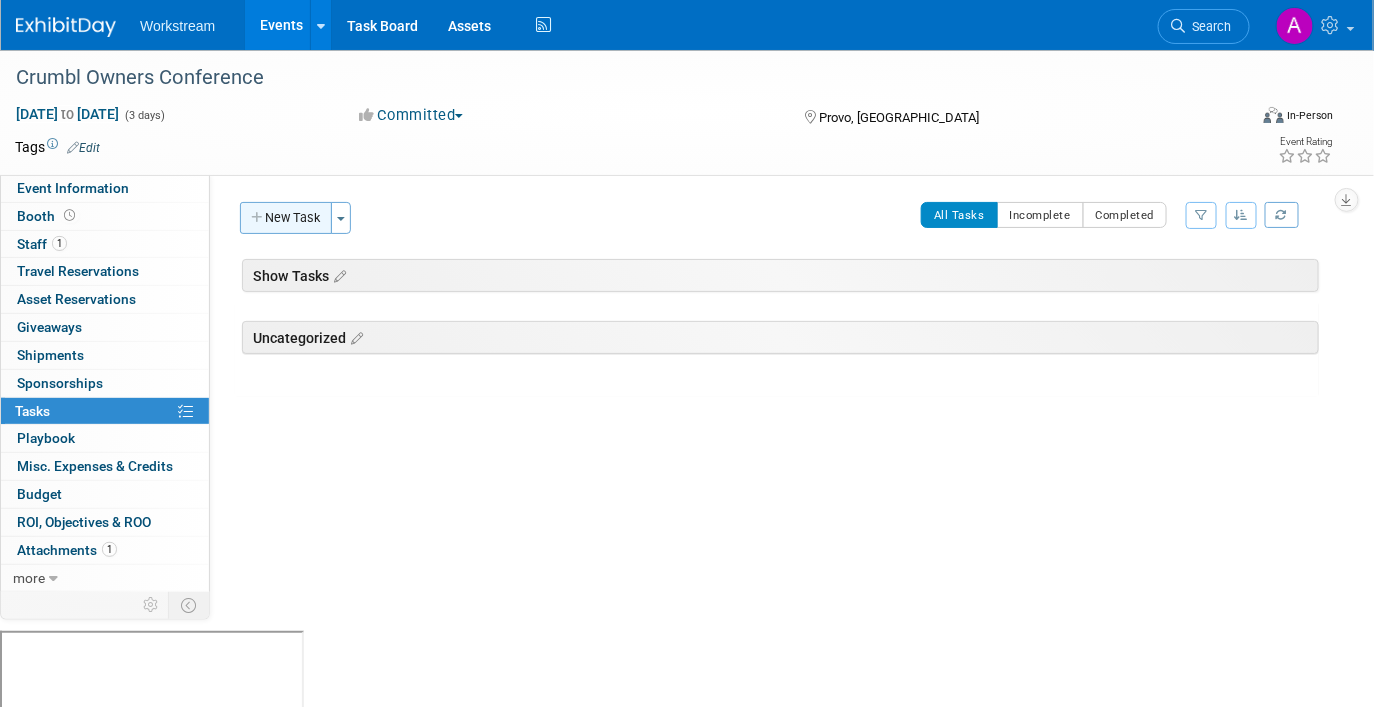 click on "New Task" at bounding box center [286, 218] 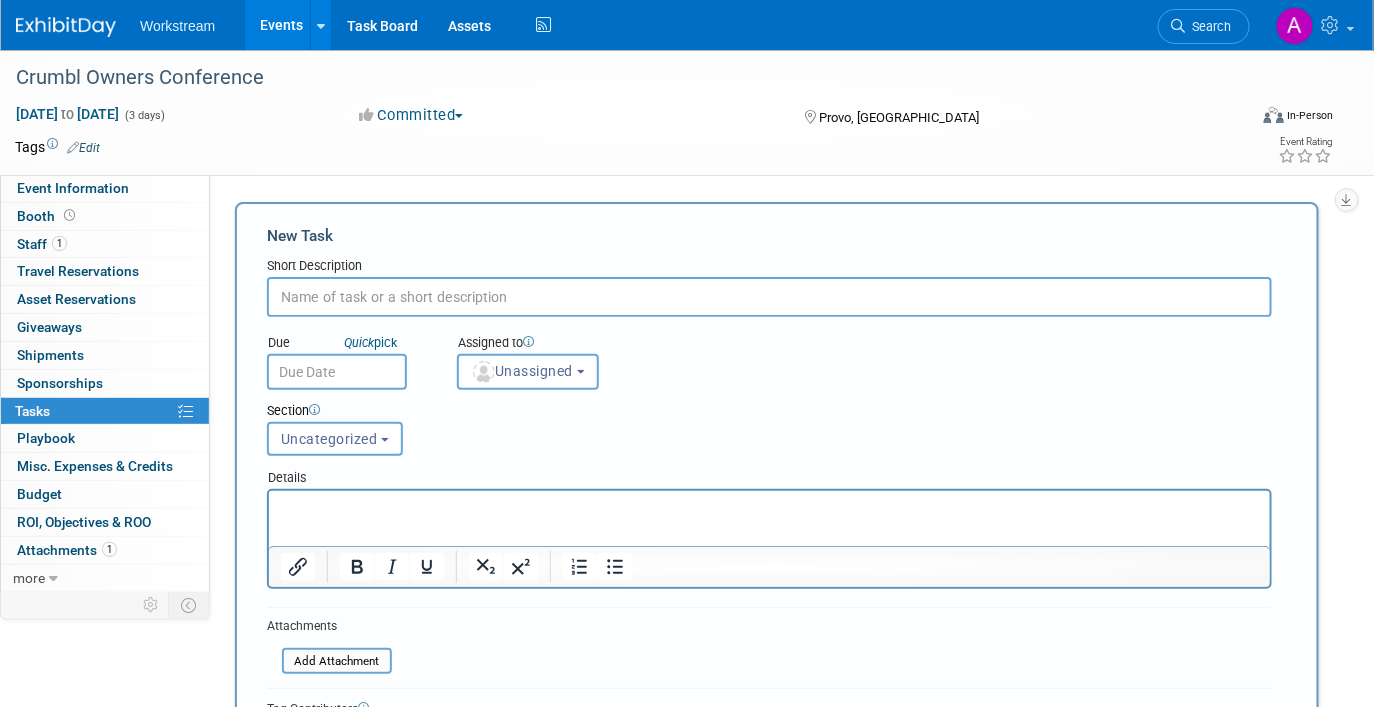 scroll, scrollTop: 424, scrollLeft: 0, axis: vertical 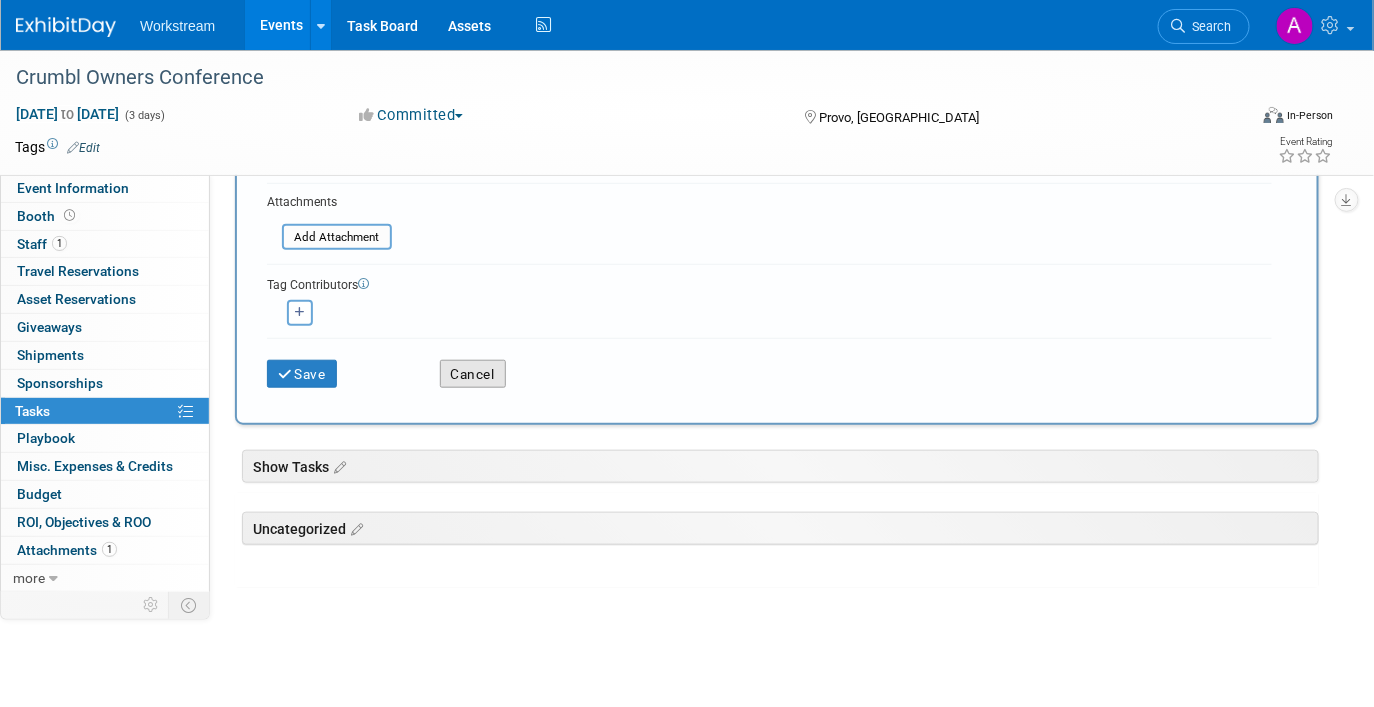 click on "Cancel" at bounding box center (473, 374) 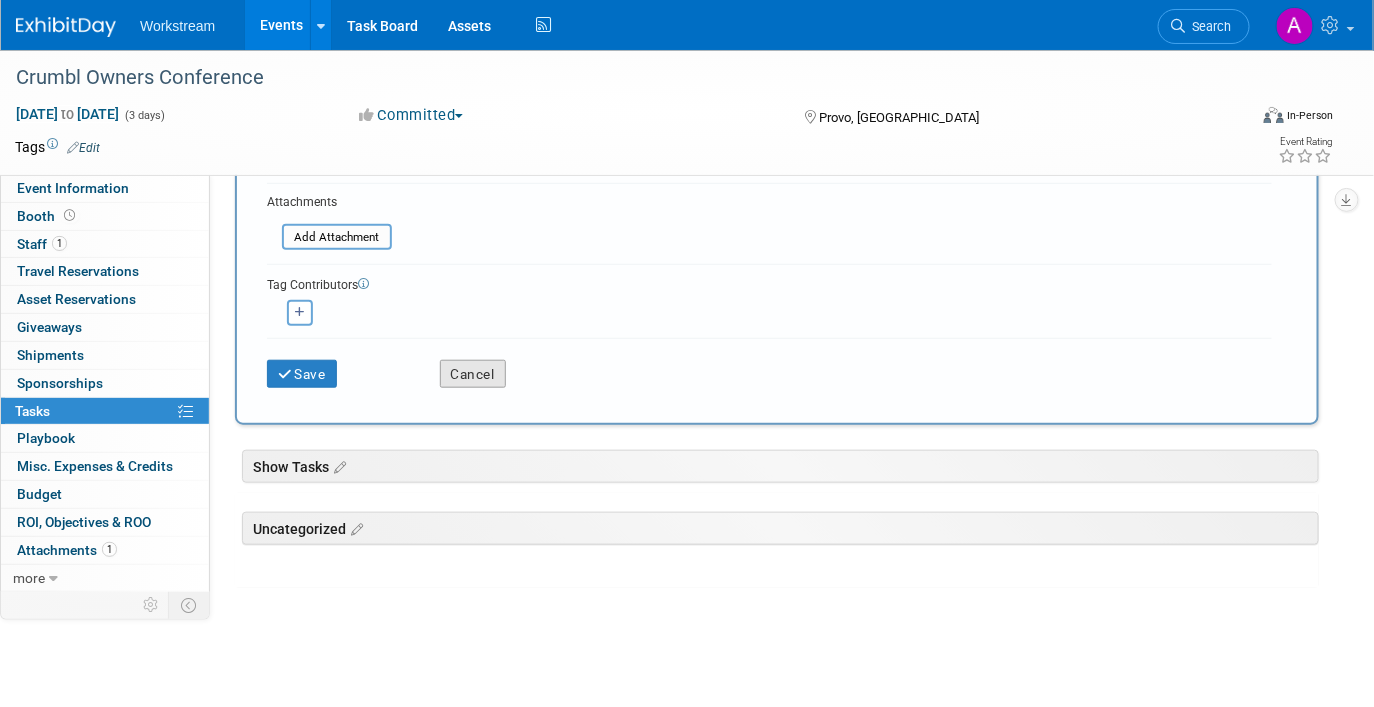 scroll, scrollTop: 0, scrollLeft: 0, axis: both 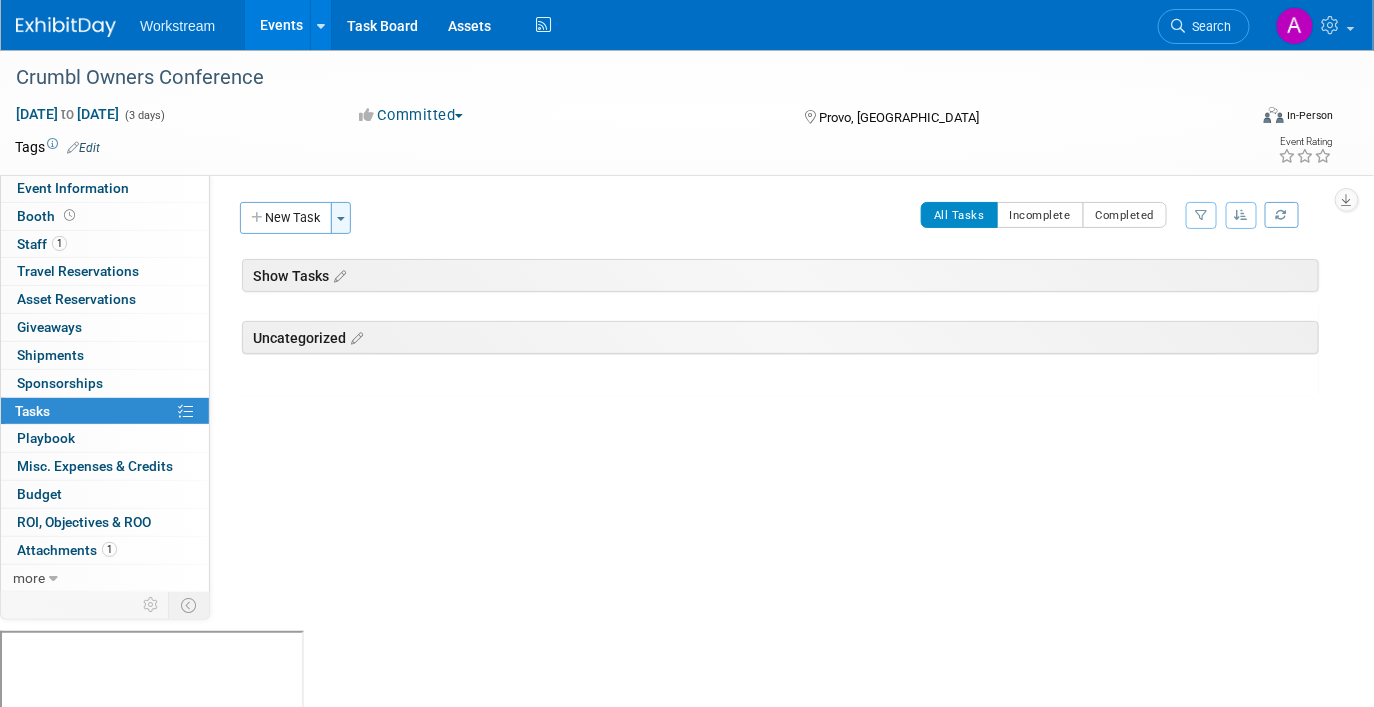click on "Toggle Dropdown" at bounding box center (341, 218) 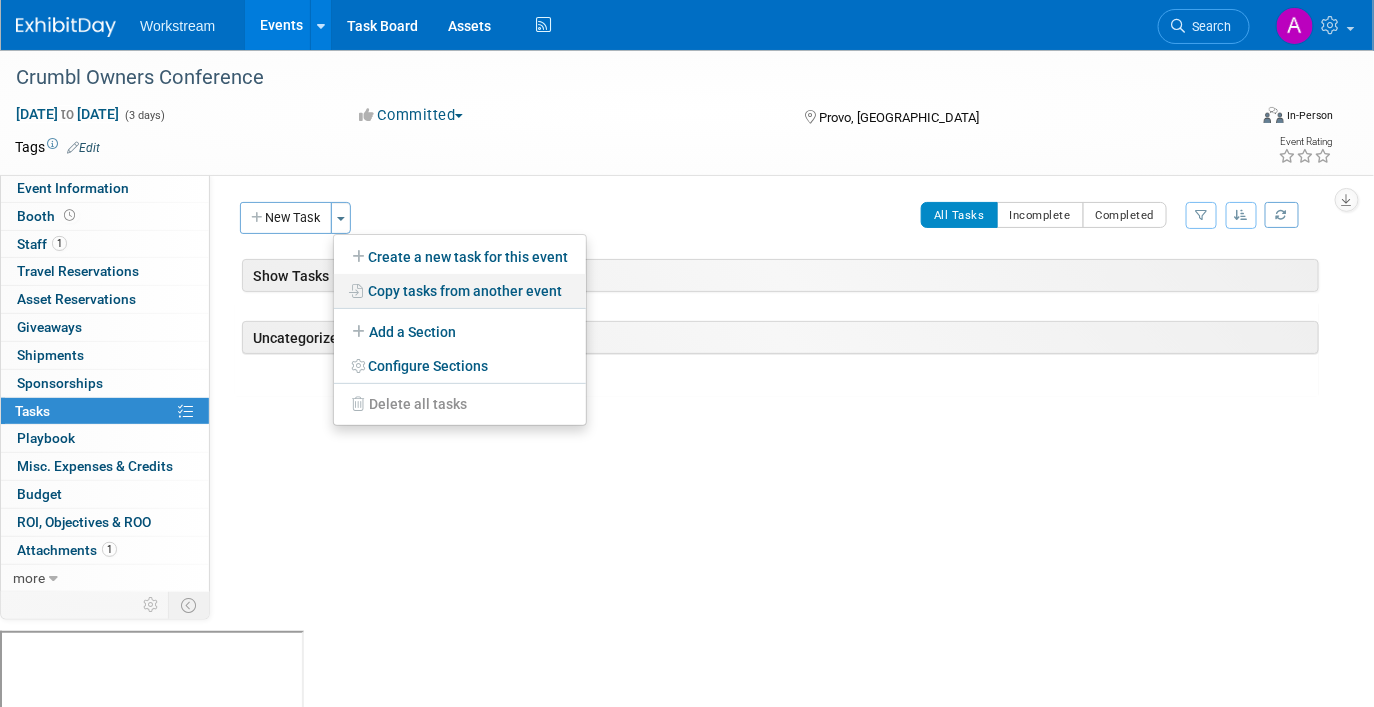click on "Copy tasks from another event" at bounding box center [460, 291] 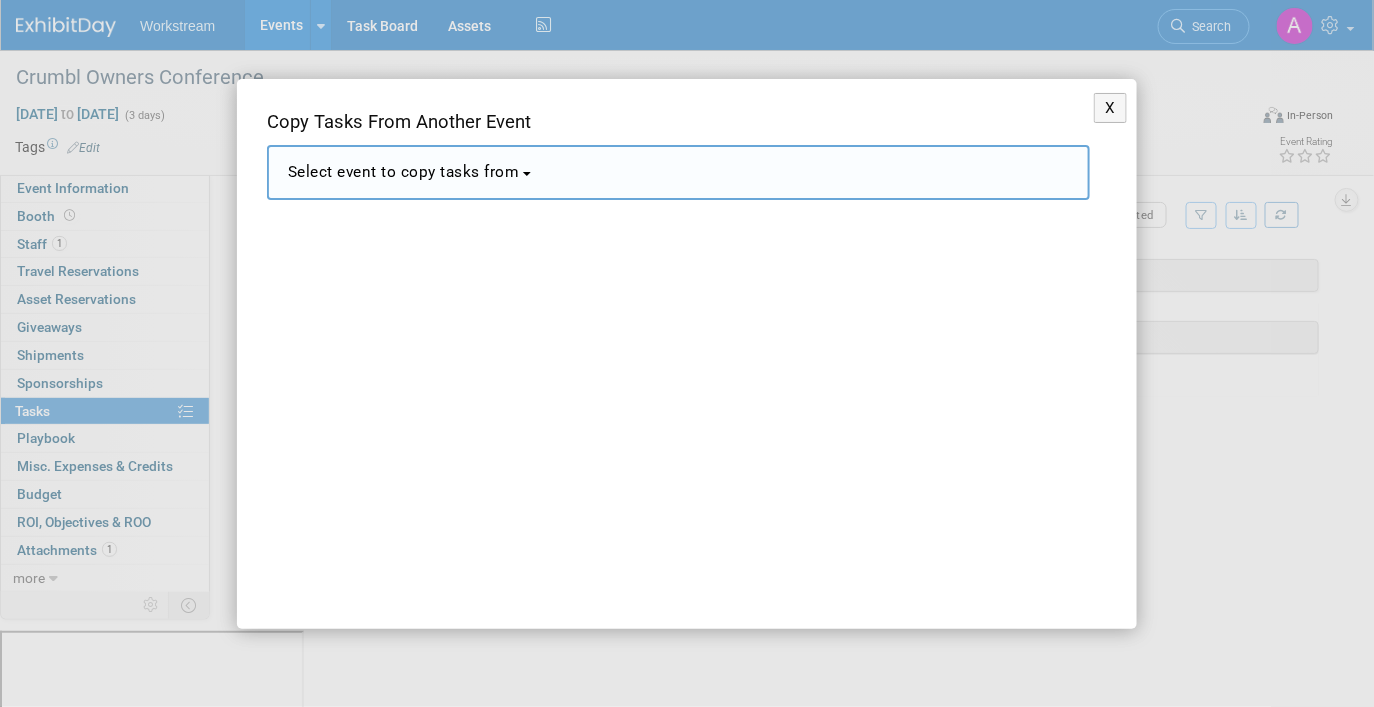 click on "Select event to copy tasks from" at bounding box center (404, 172) 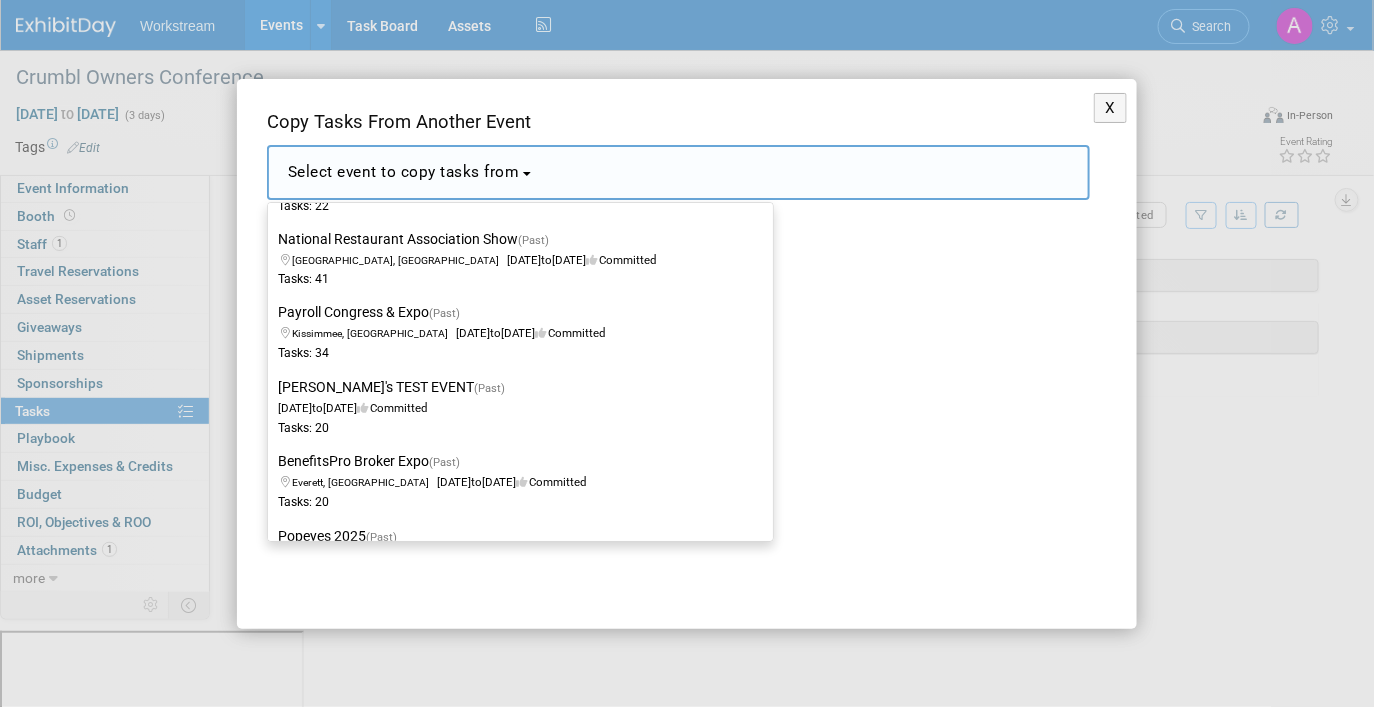 scroll, scrollTop: 1184, scrollLeft: 0, axis: vertical 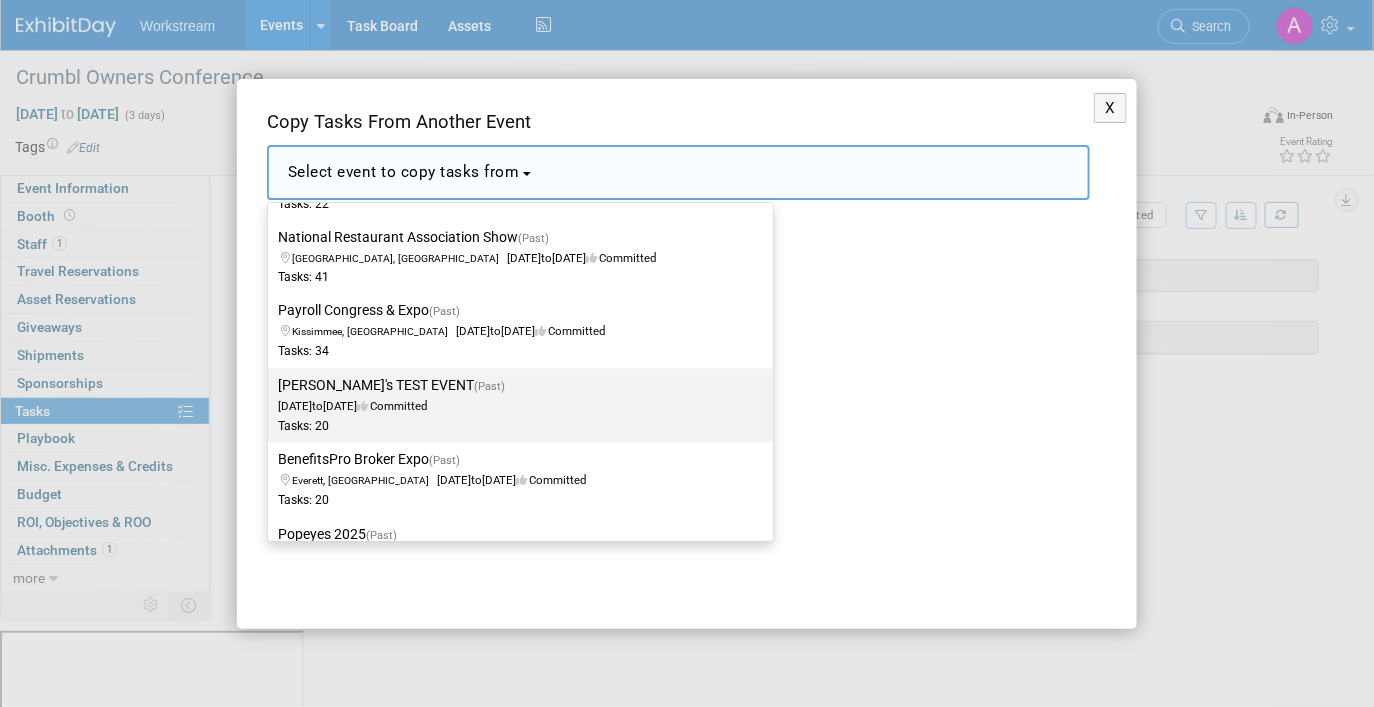click on "Amelia's TEST EVENT    (Past)  May 6, 2025   to   May 6, 2025       Committed  Tasks: 20" at bounding box center (515, 406) 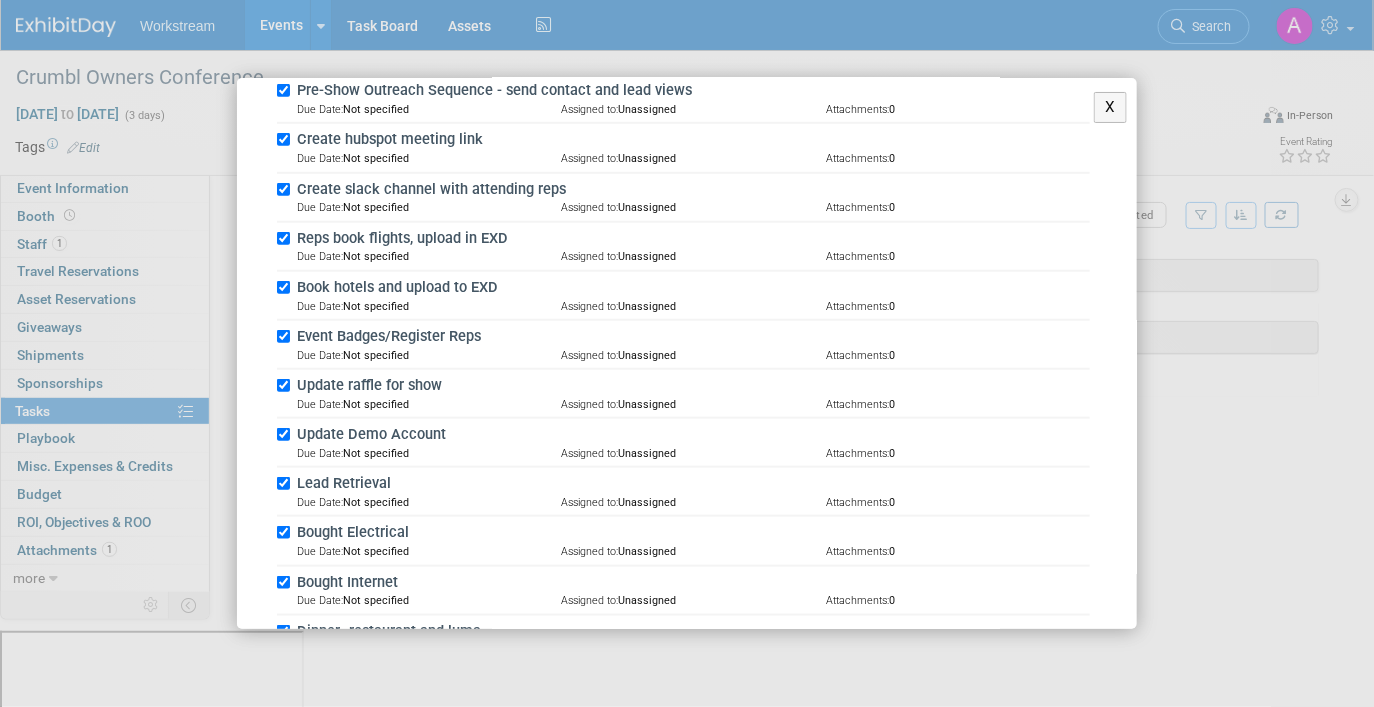 scroll, scrollTop: 934, scrollLeft: 0, axis: vertical 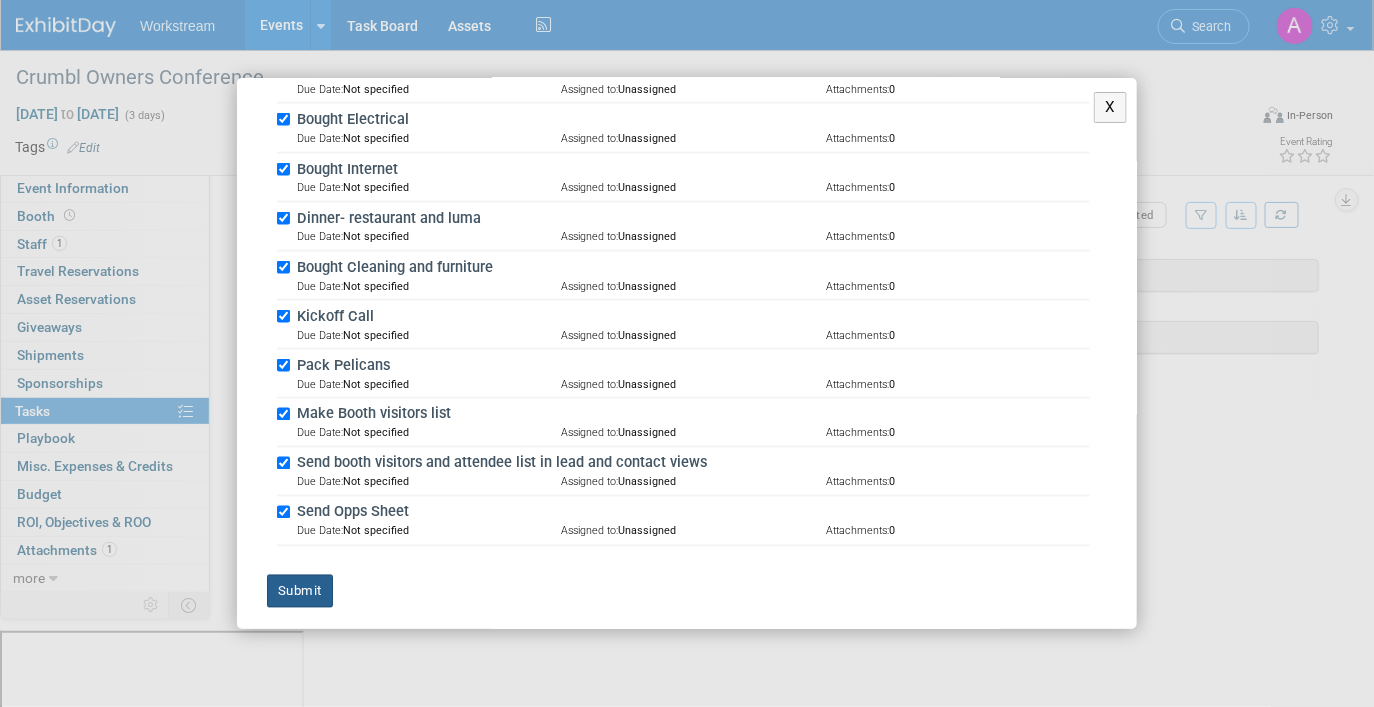 click on "Submit" at bounding box center (300, 592) 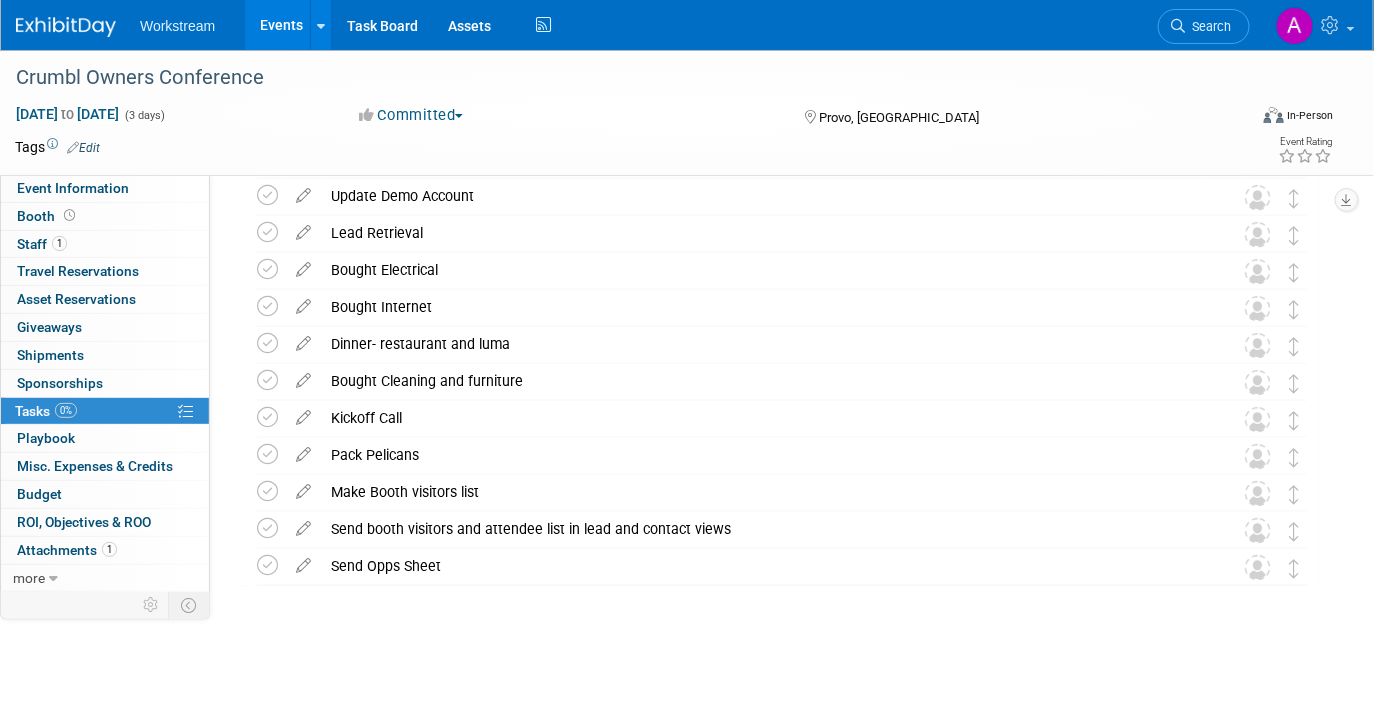 scroll, scrollTop: 0, scrollLeft: 0, axis: both 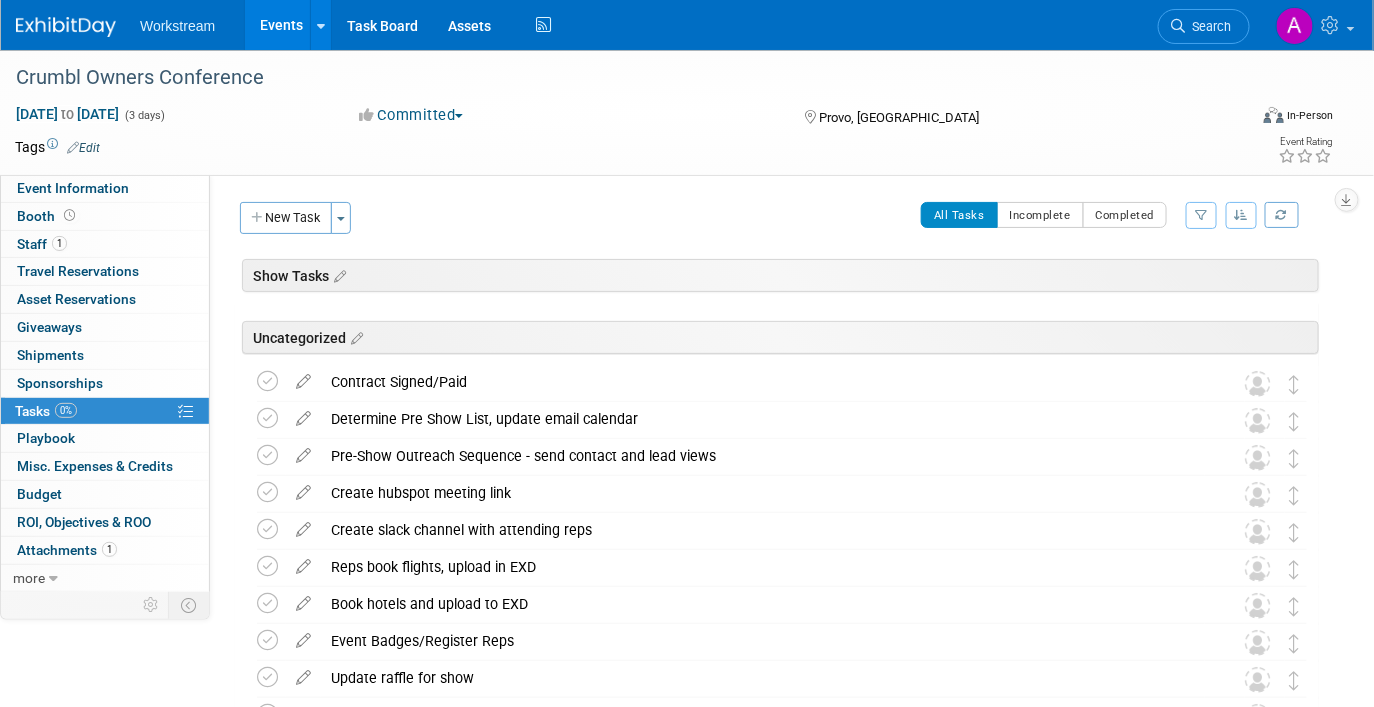 click on "Events" at bounding box center (281, 25) 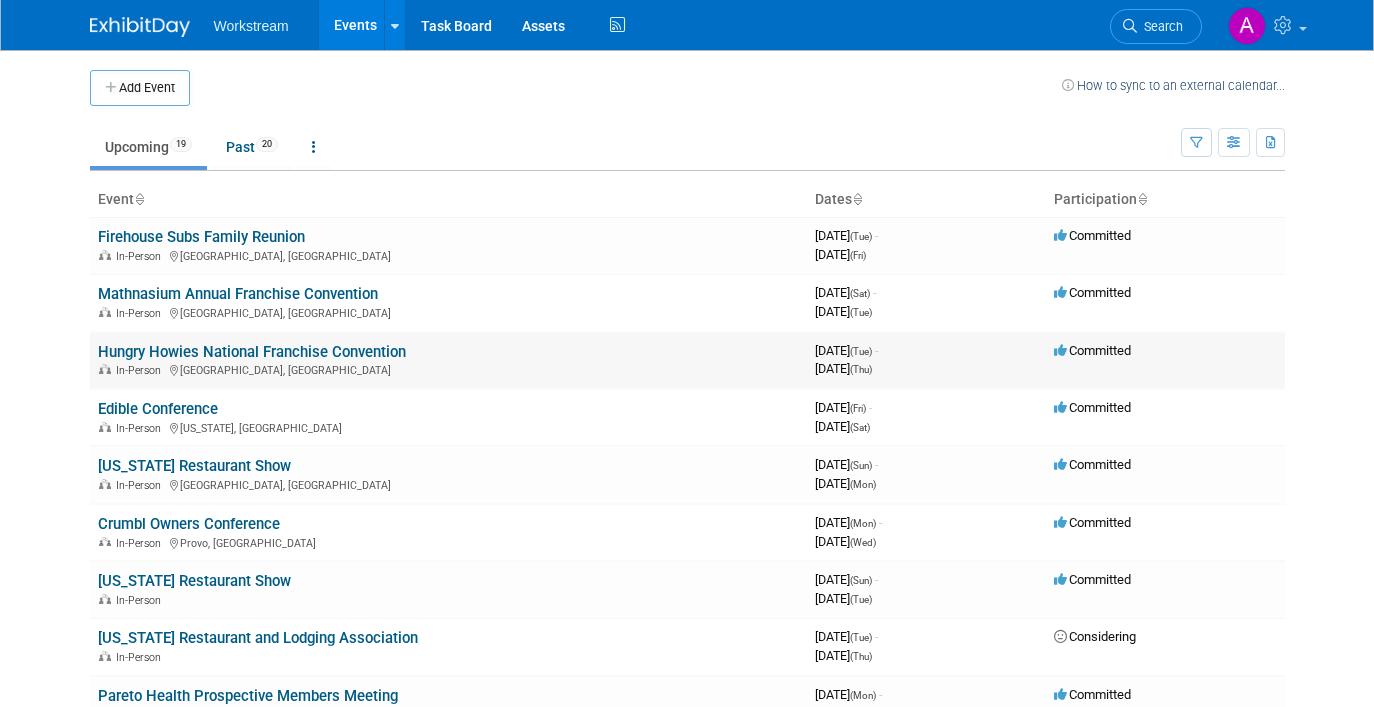 scroll, scrollTop: 0, scrollLeft: 0, axis: both 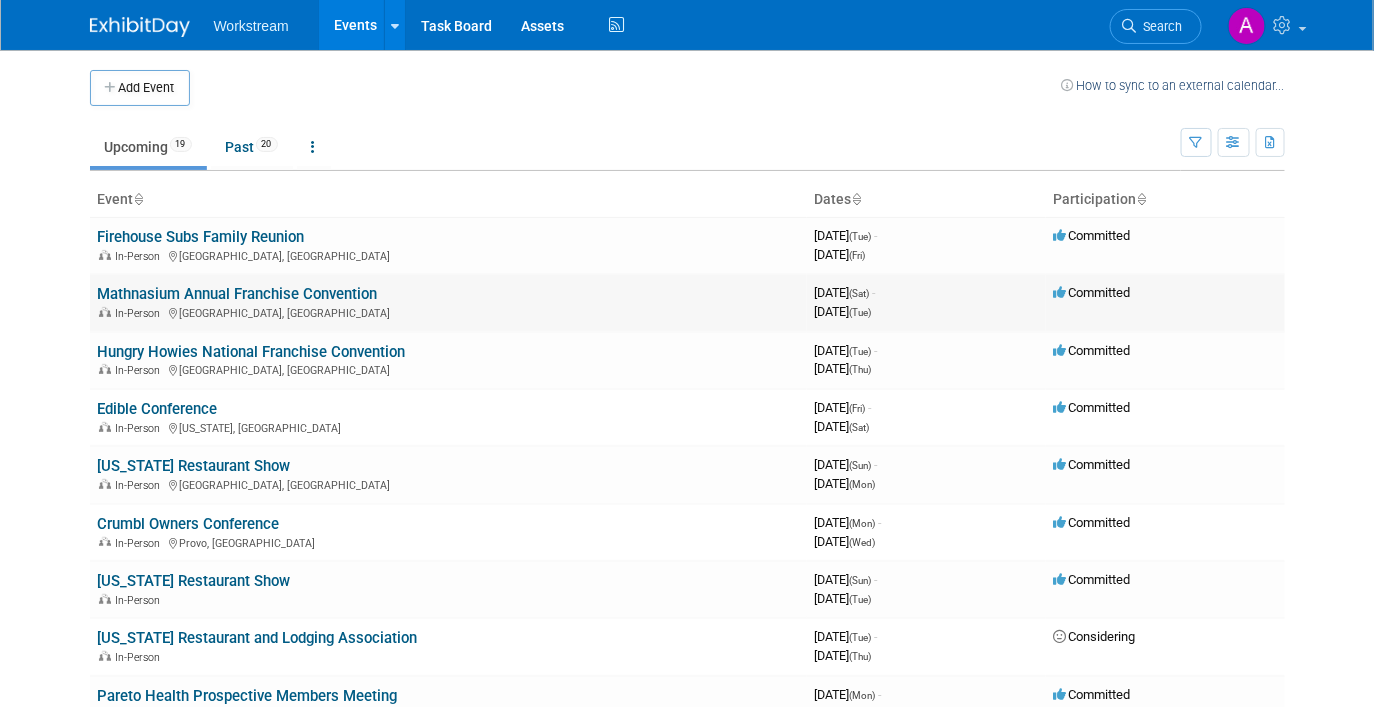 click on "Mathnasium Annual Franchise Convention" at bounding box center [238, 294] 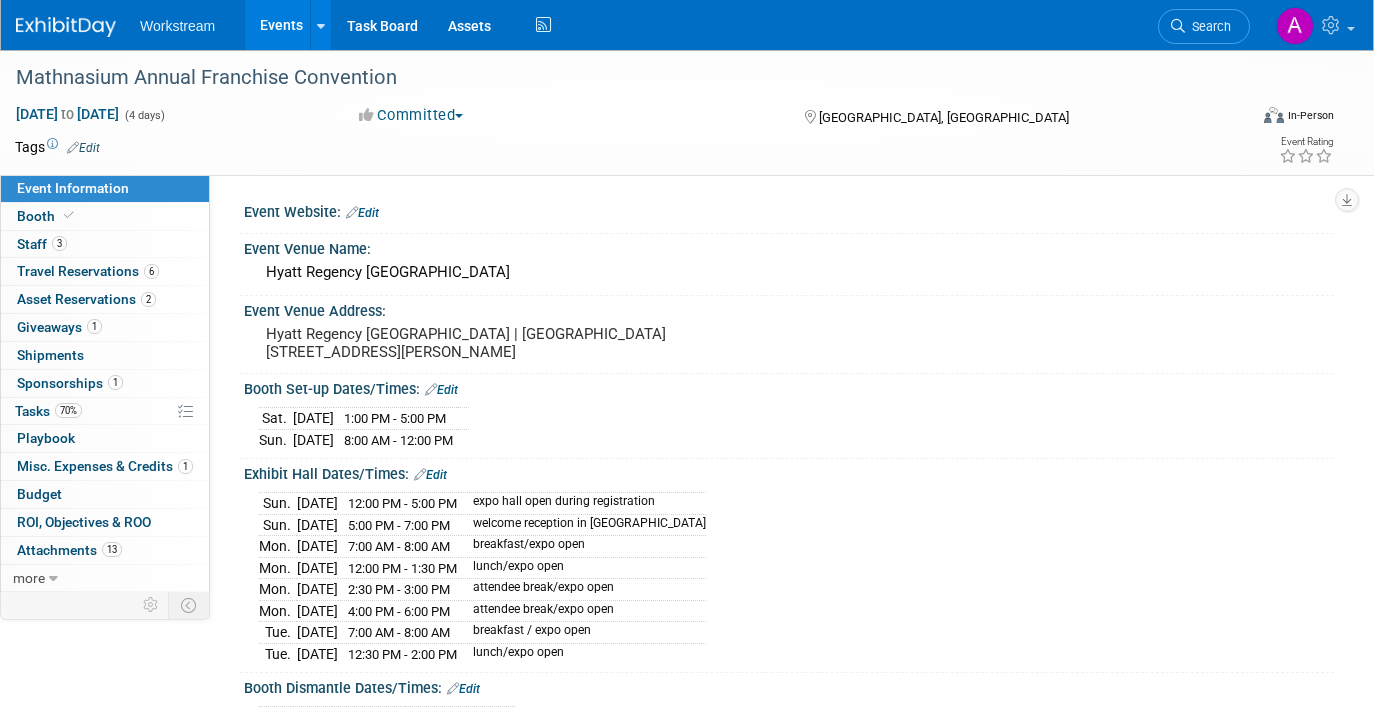 select on "Brand NON MSA" 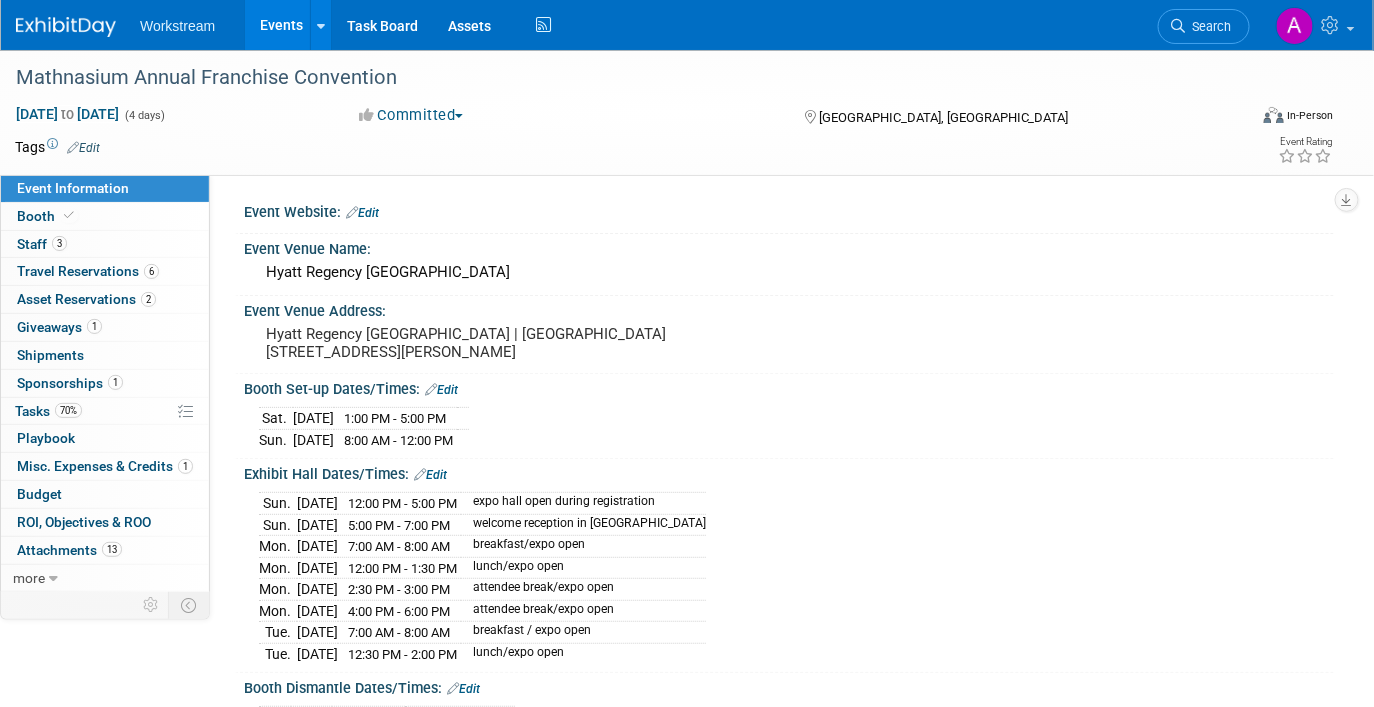 scroll, scrollTop: 0, scrollLeft: 0, axis: both 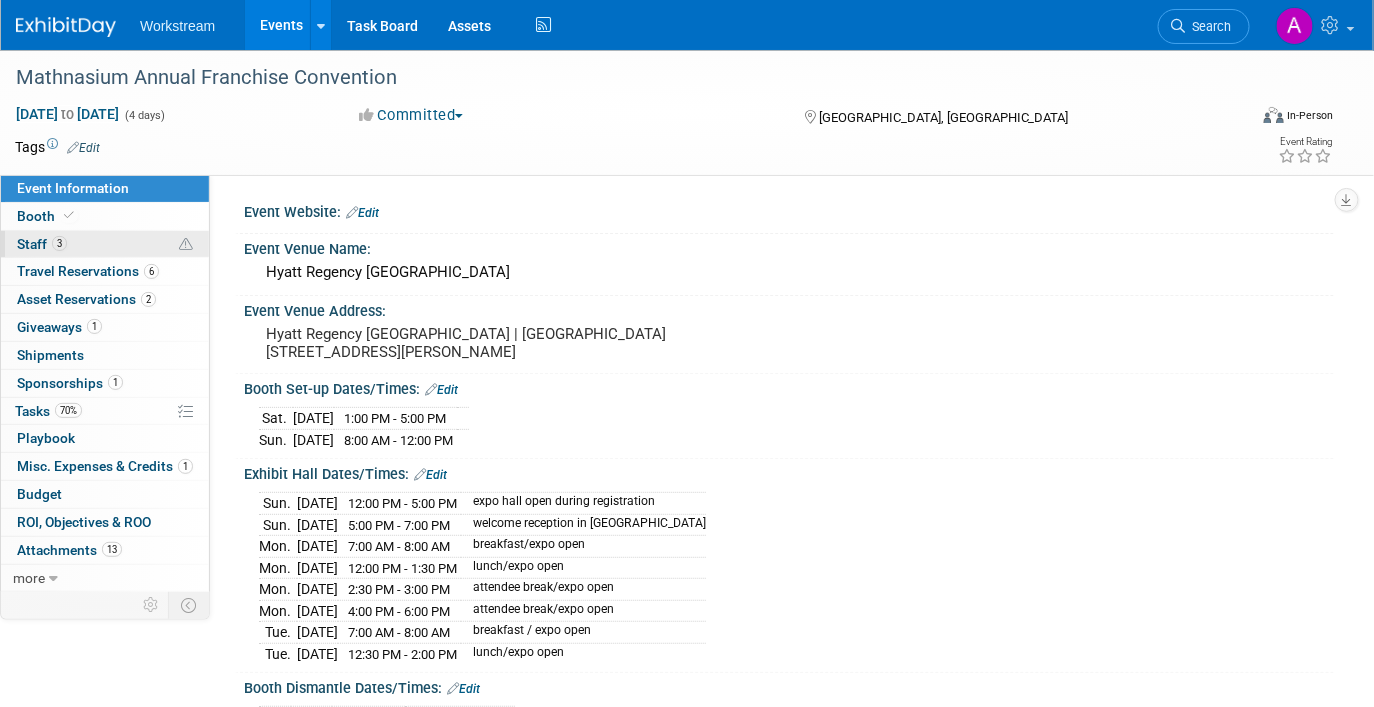 click on "3
Staff 3" at bounding box center [105, 244] 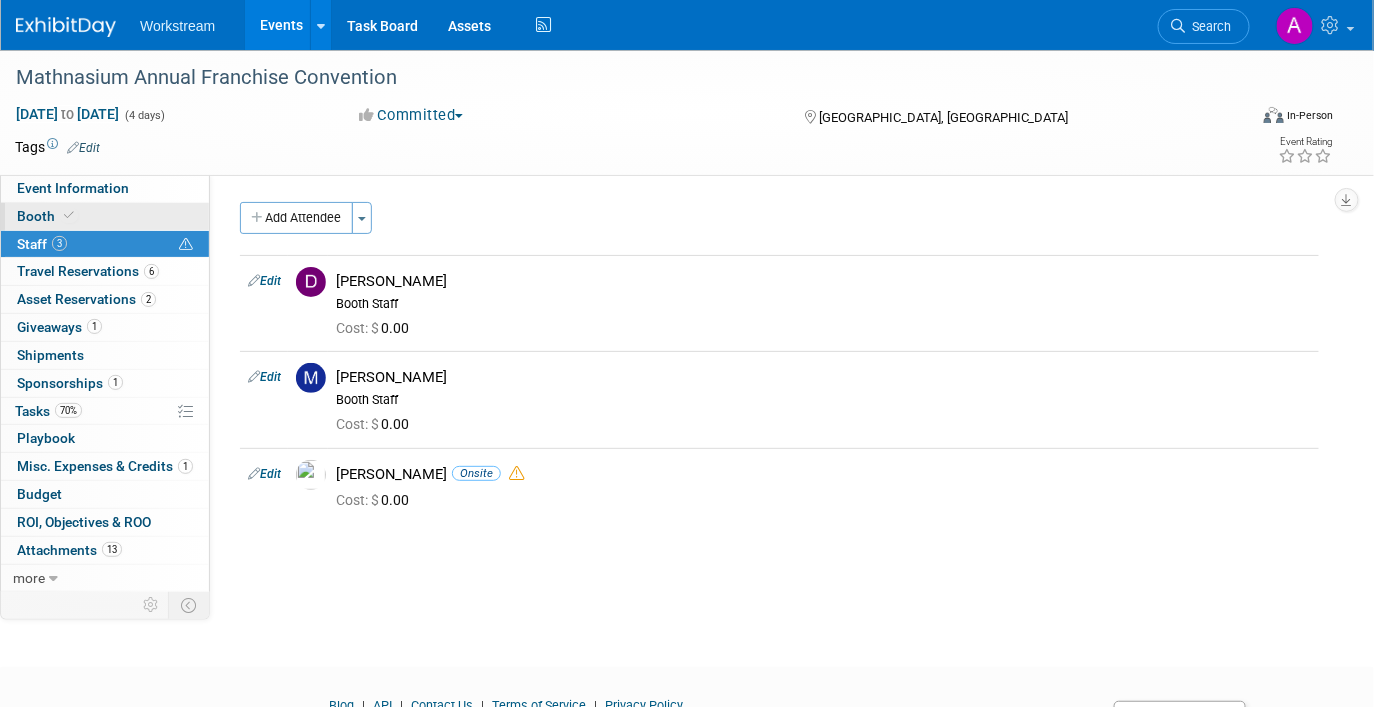 click on "Booth" at bounding box center (105, 216) 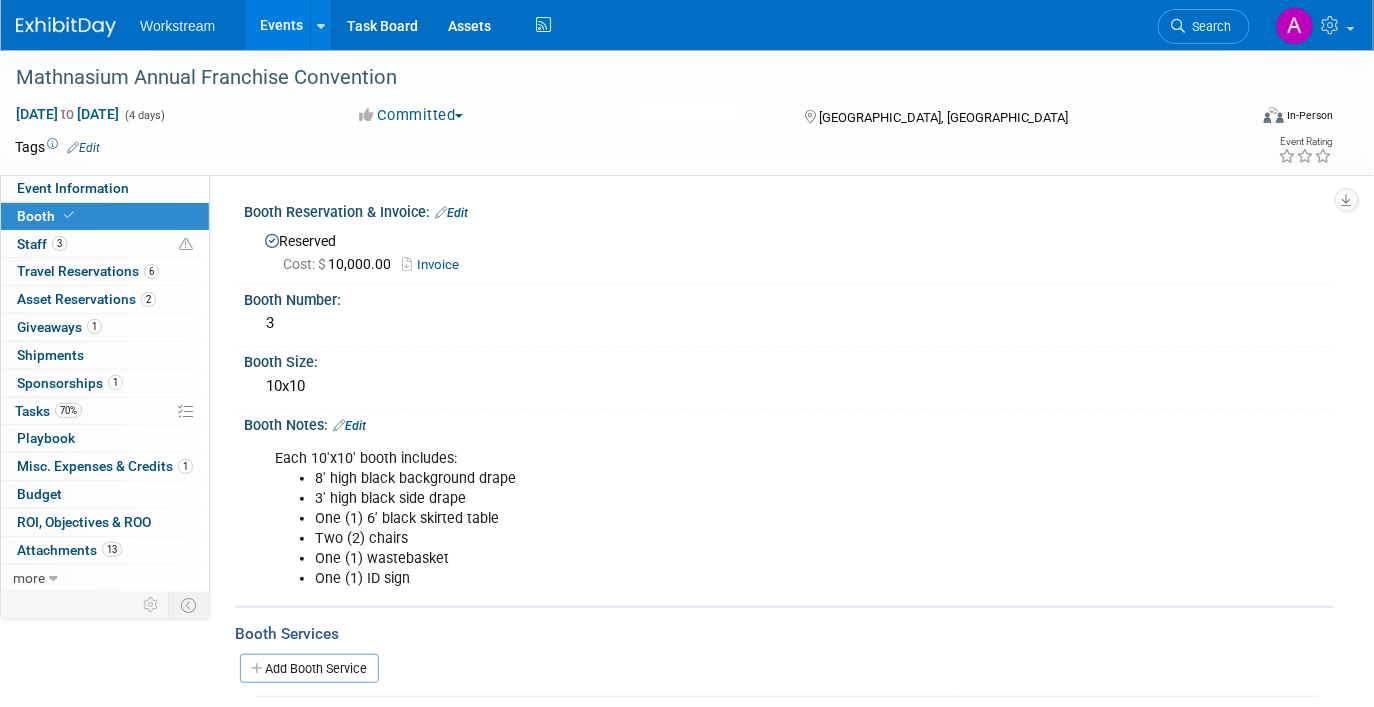 scroll, scrollTop: 14, scrollLeft: 0, axis: vertical 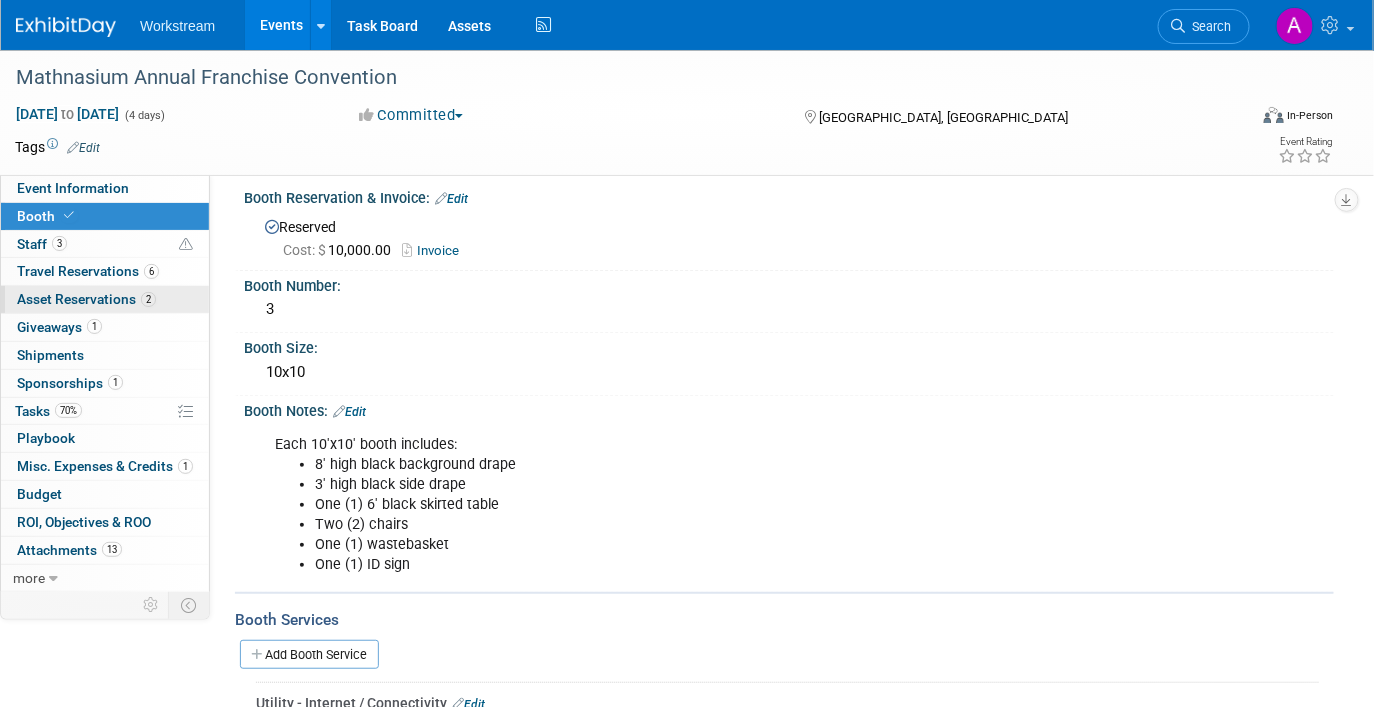 click on "Asset Reservations 2" at bounding box center (86, 299) 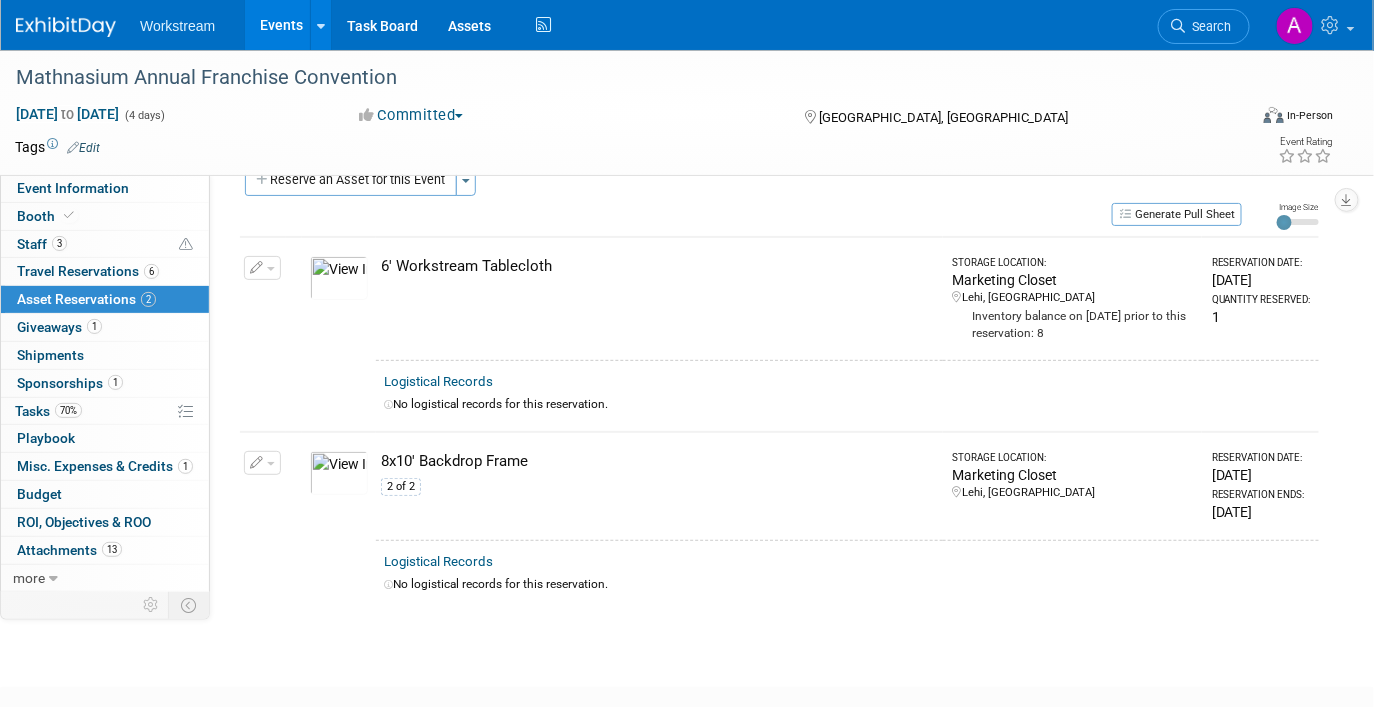 scroll, scrollTop: 0, scrollLeft: 0, axis: both 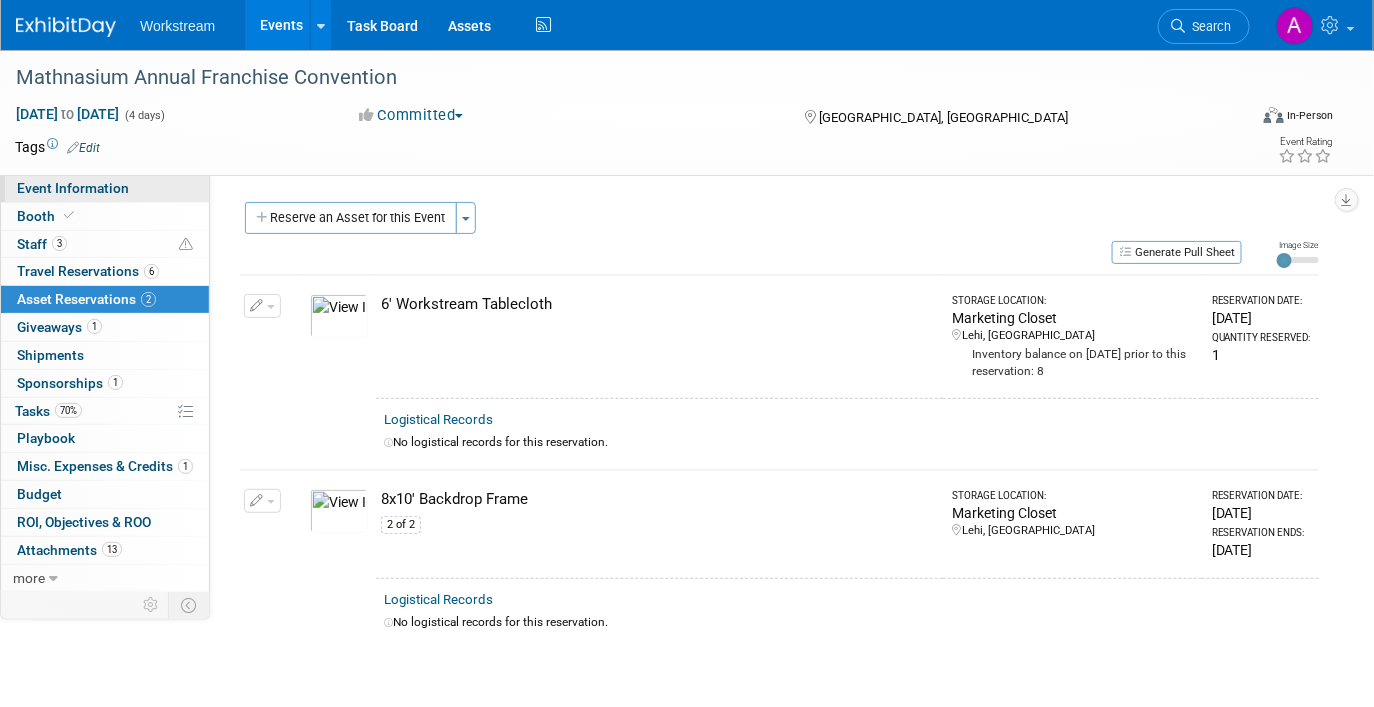 click on "Event Information" at bounding box center (73, 188) 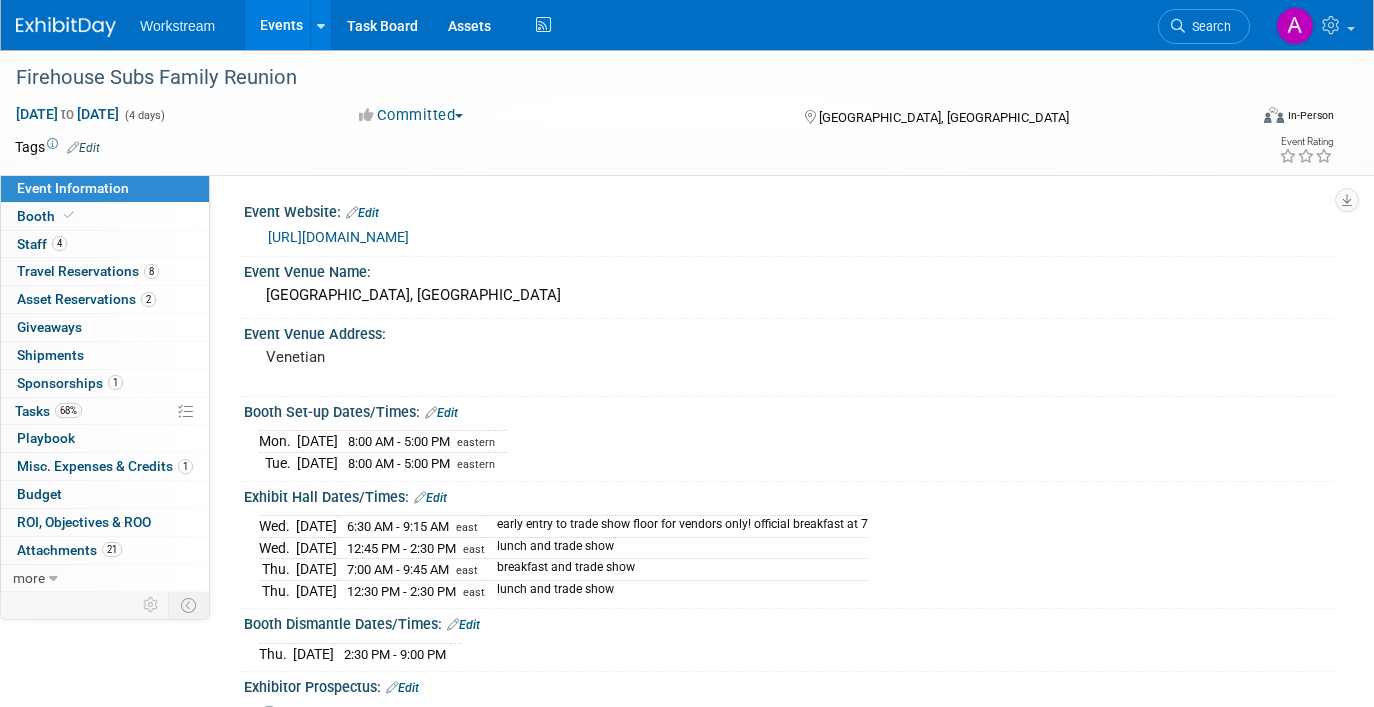 select on "Brand MSA" 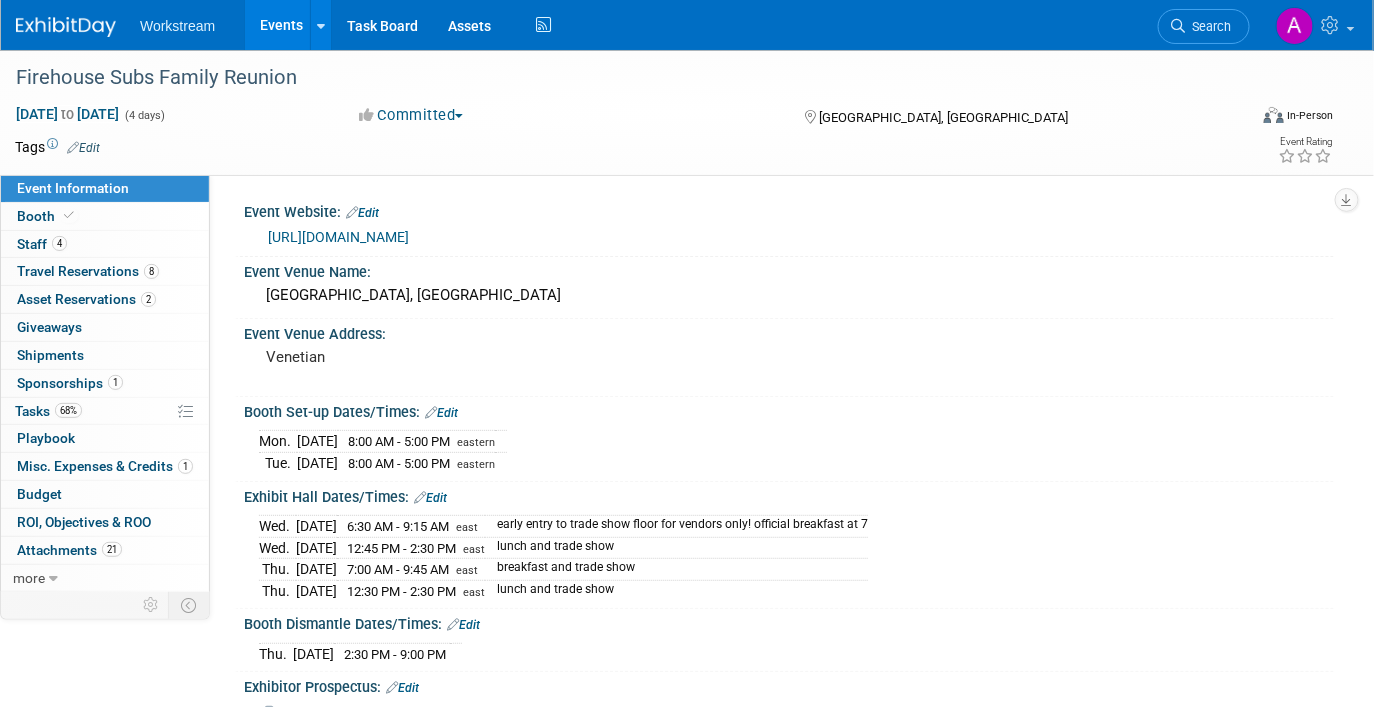scroll, scrollTop: 0, scrollLeft: 0, axis: both 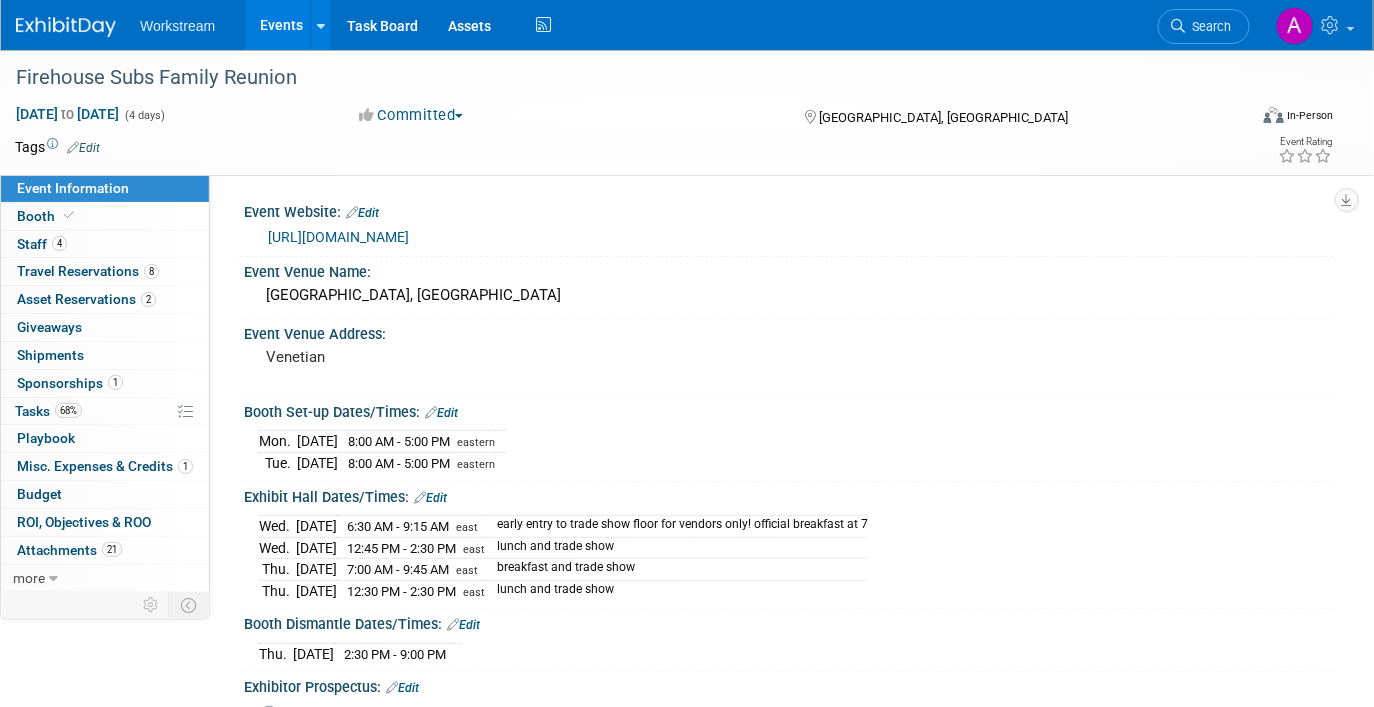 click on "Events" at bounding box center (281, 25) 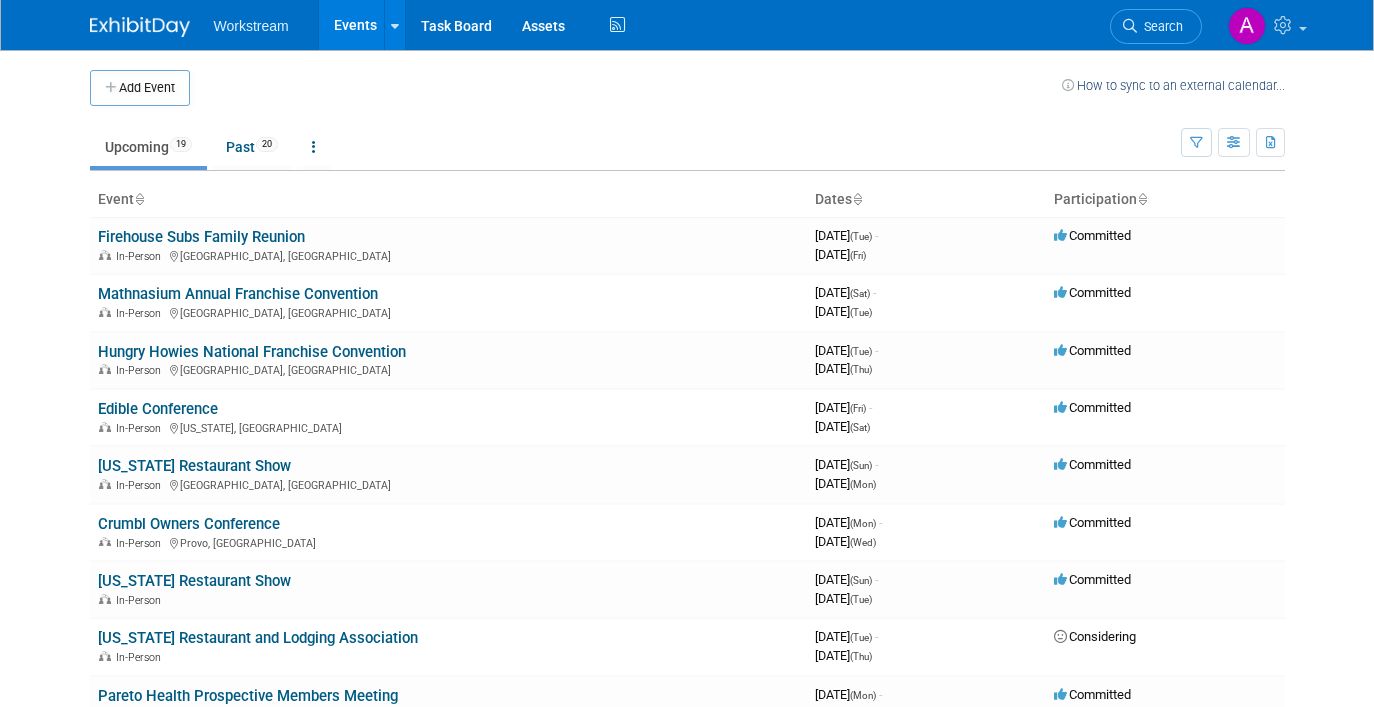 scroll, scrollTop: 0, scrollLeft: 0, axis: both 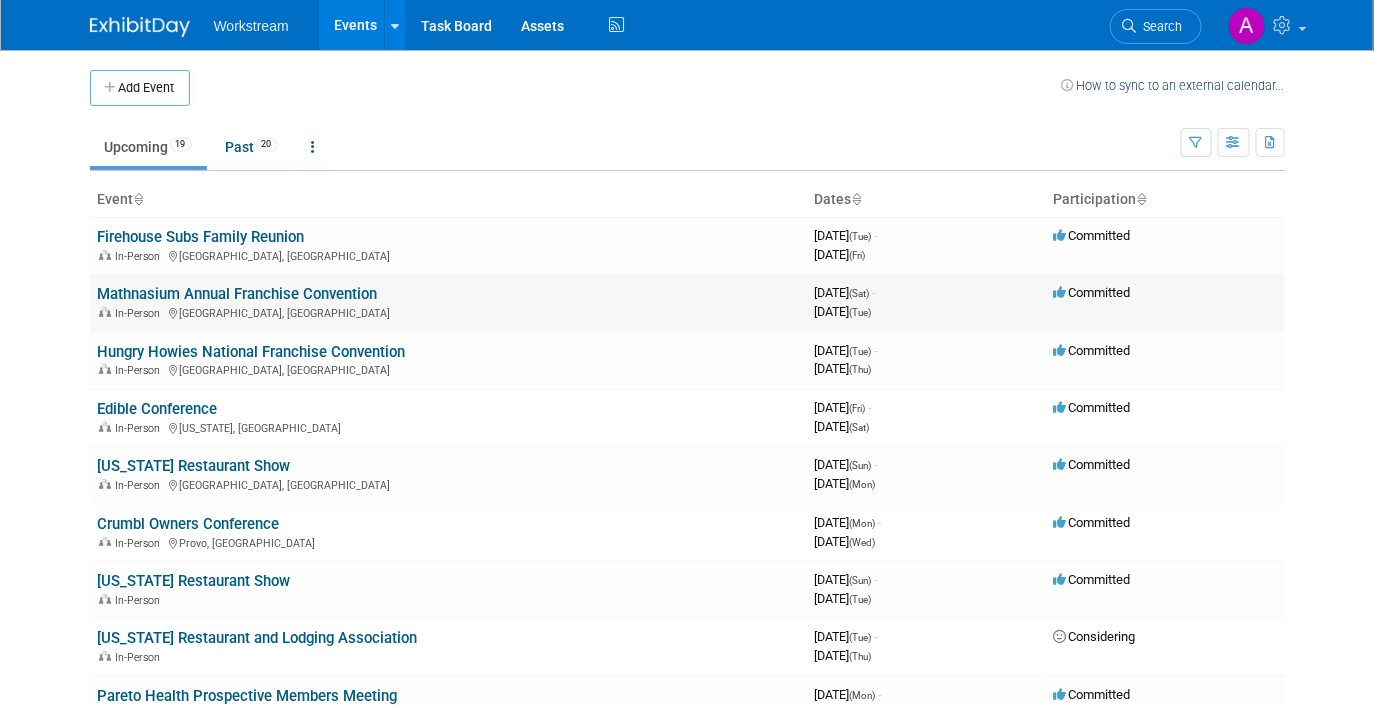 click on "Mathnasium Annual Franchise Convention" at bounding box center (238, 294) 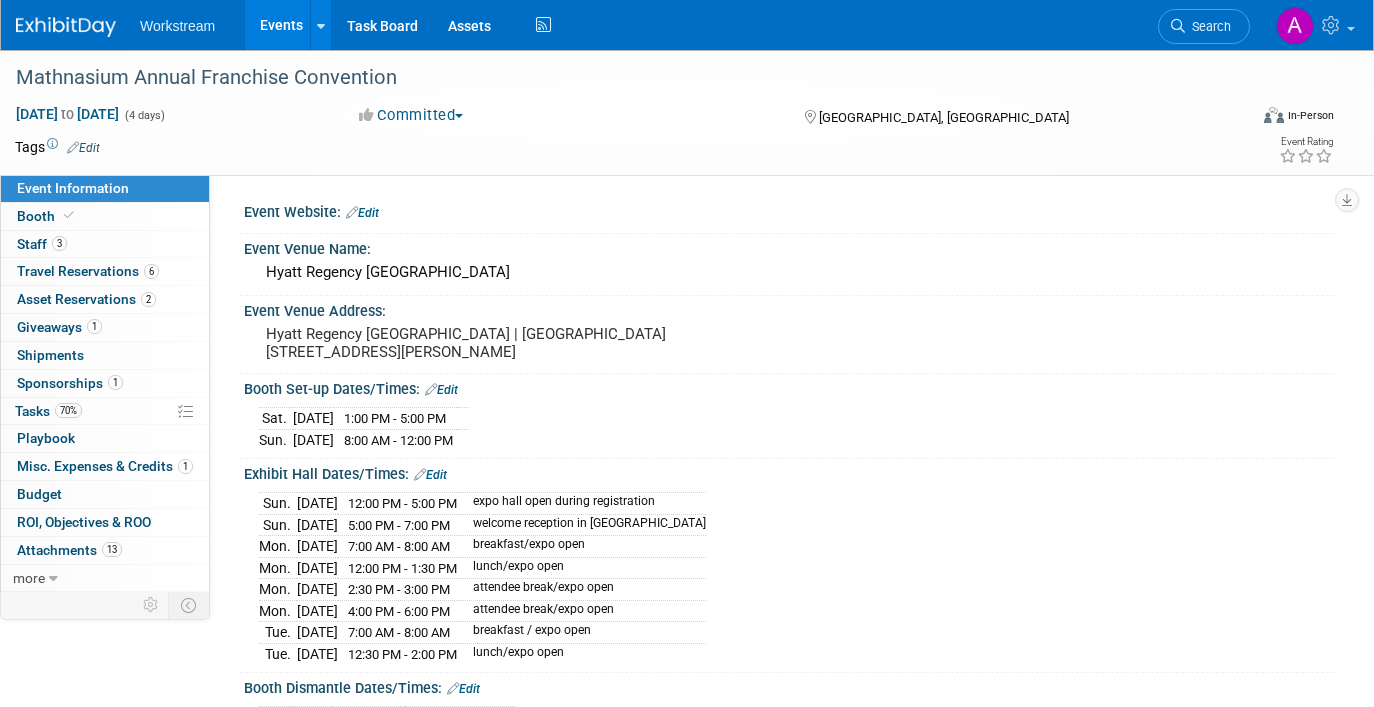 select on "Brand NON MSA" 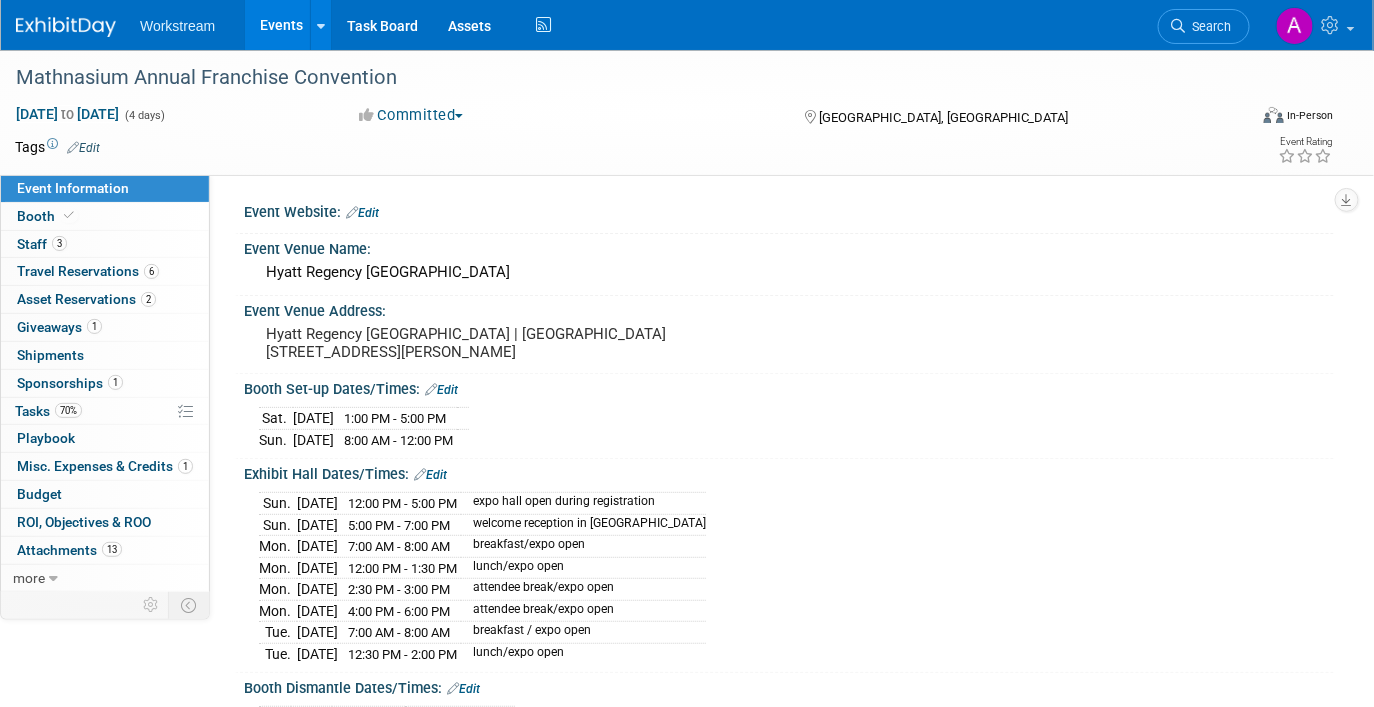 scroll, scrollTop: 0, scrollLeft: 0, axis: both 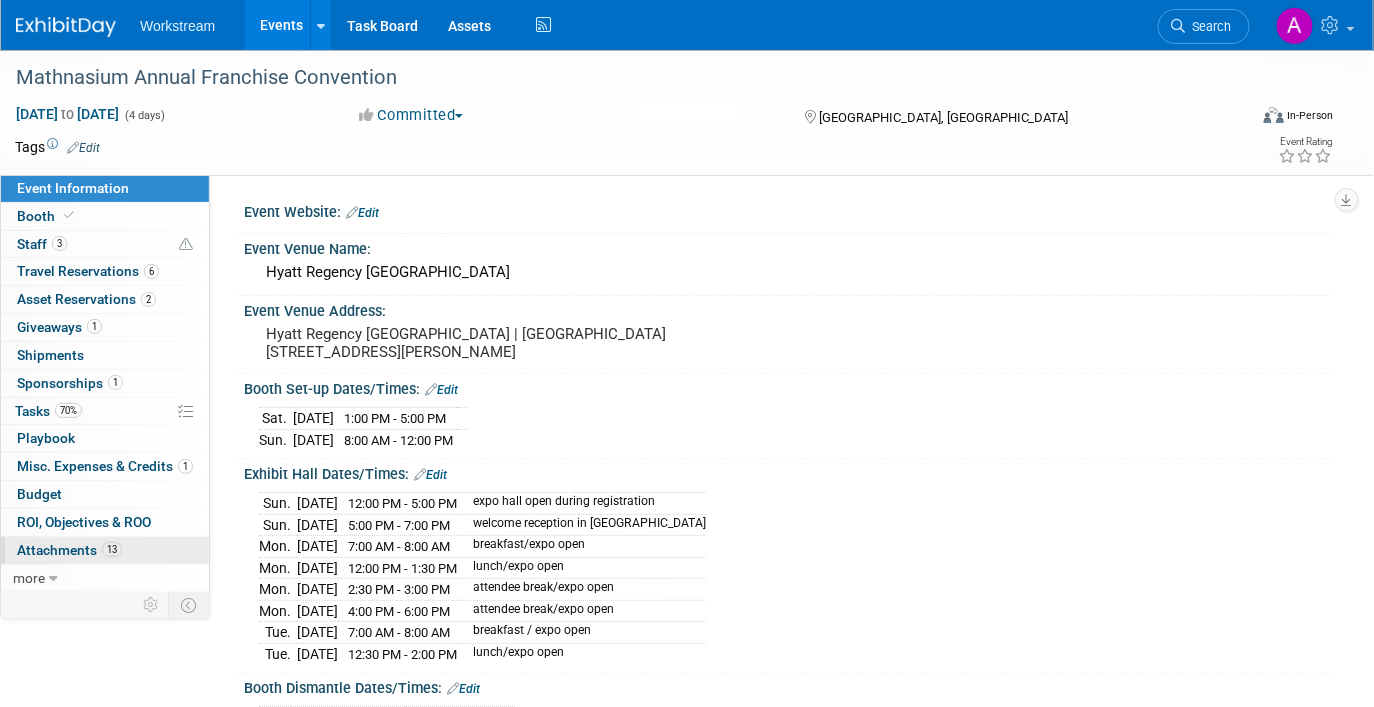 click on "Attachments 13" at bounding box center (69, 550) 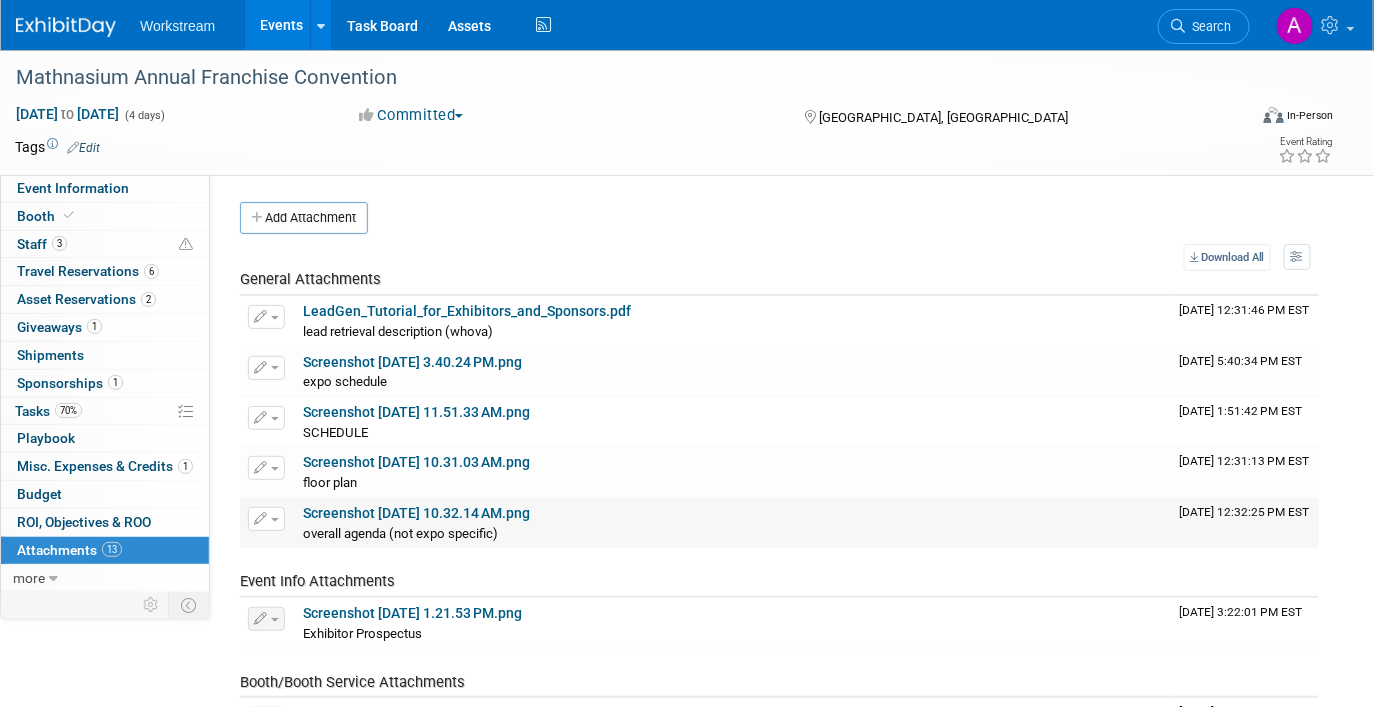 scroll, scrollTop: 27, scrollLeft: 0, axis: vertical 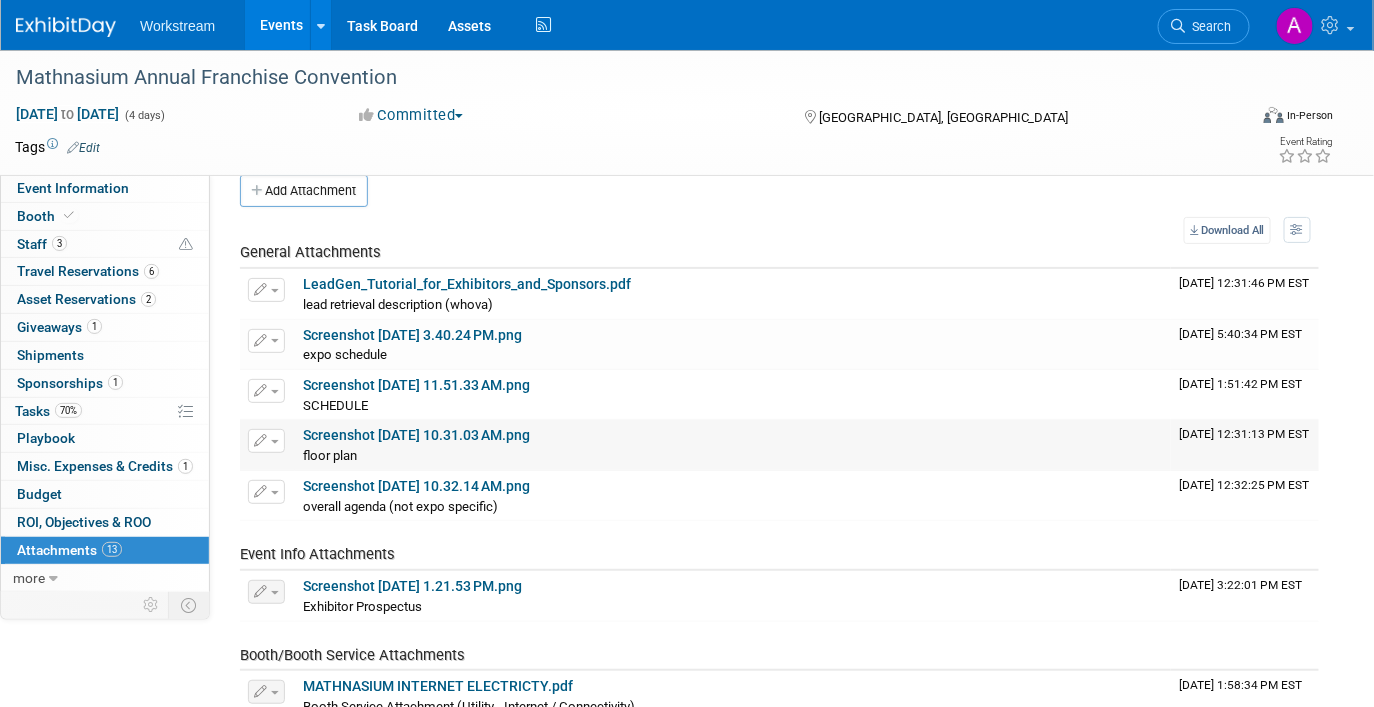 click on "Screenshot 2025-07-03 at 10.31.03 AM.png" at bounding box center [733, 436] 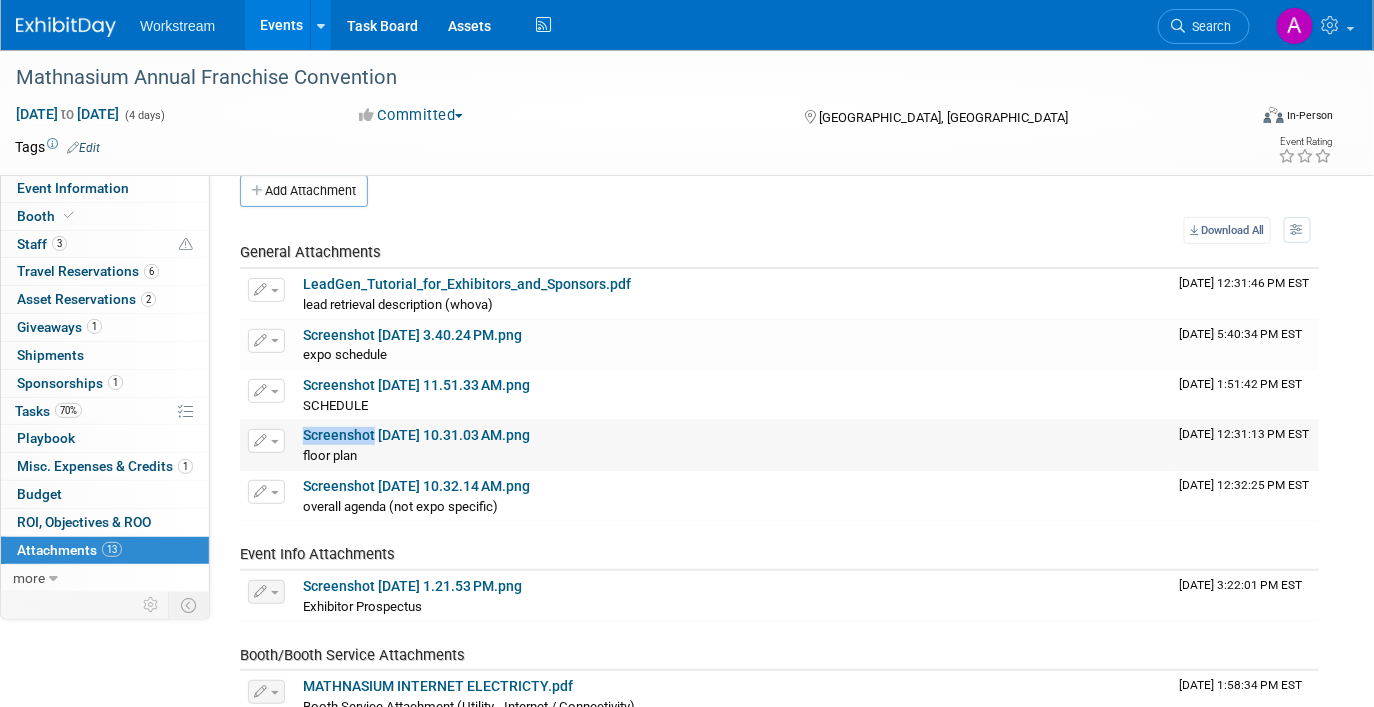 click on "Screenshot [DATE] 10.31.03 AM.png" at bounding box center (733, 436) 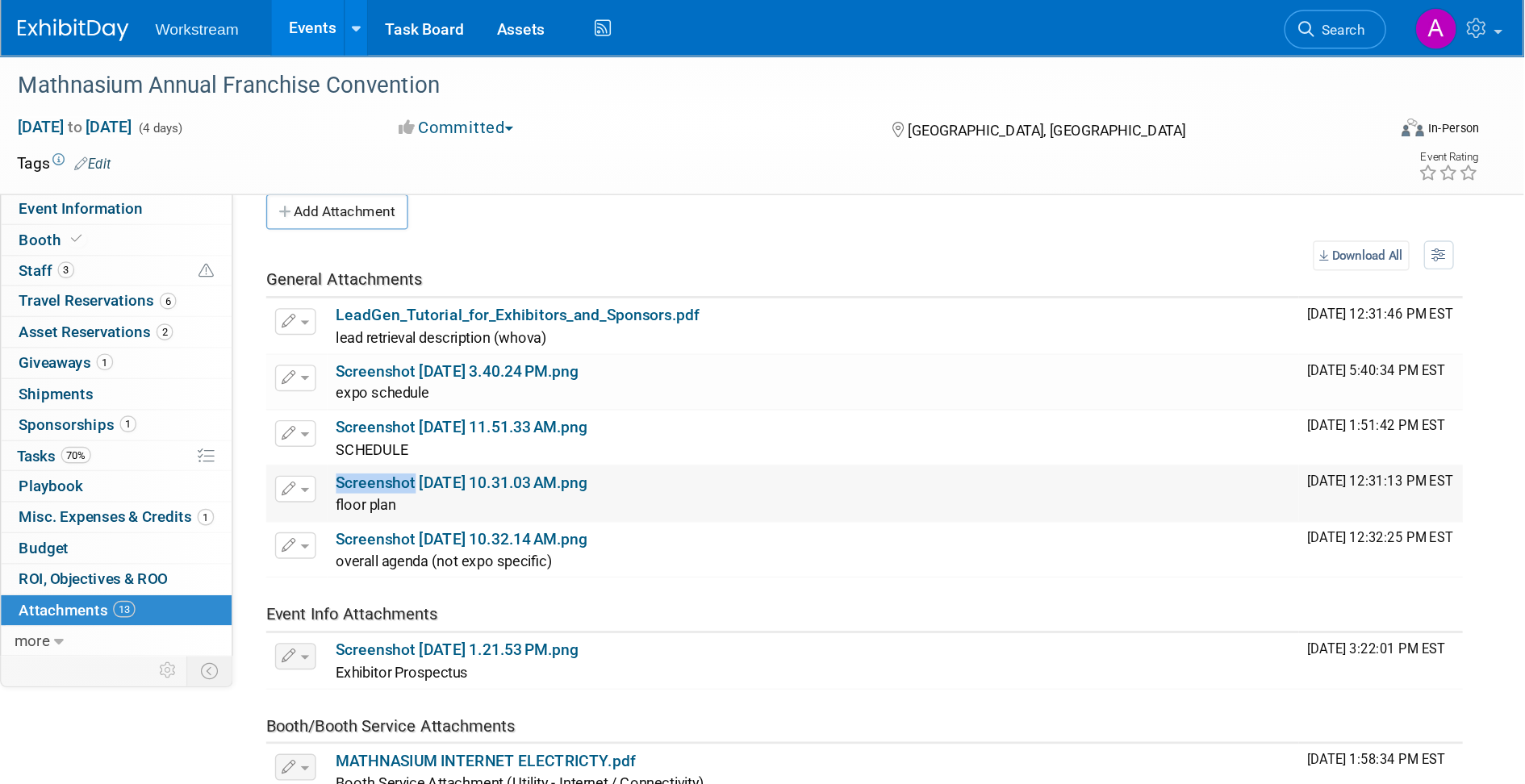scroll, scrollTop: 22, scrollLeft: 0, axis: vertical 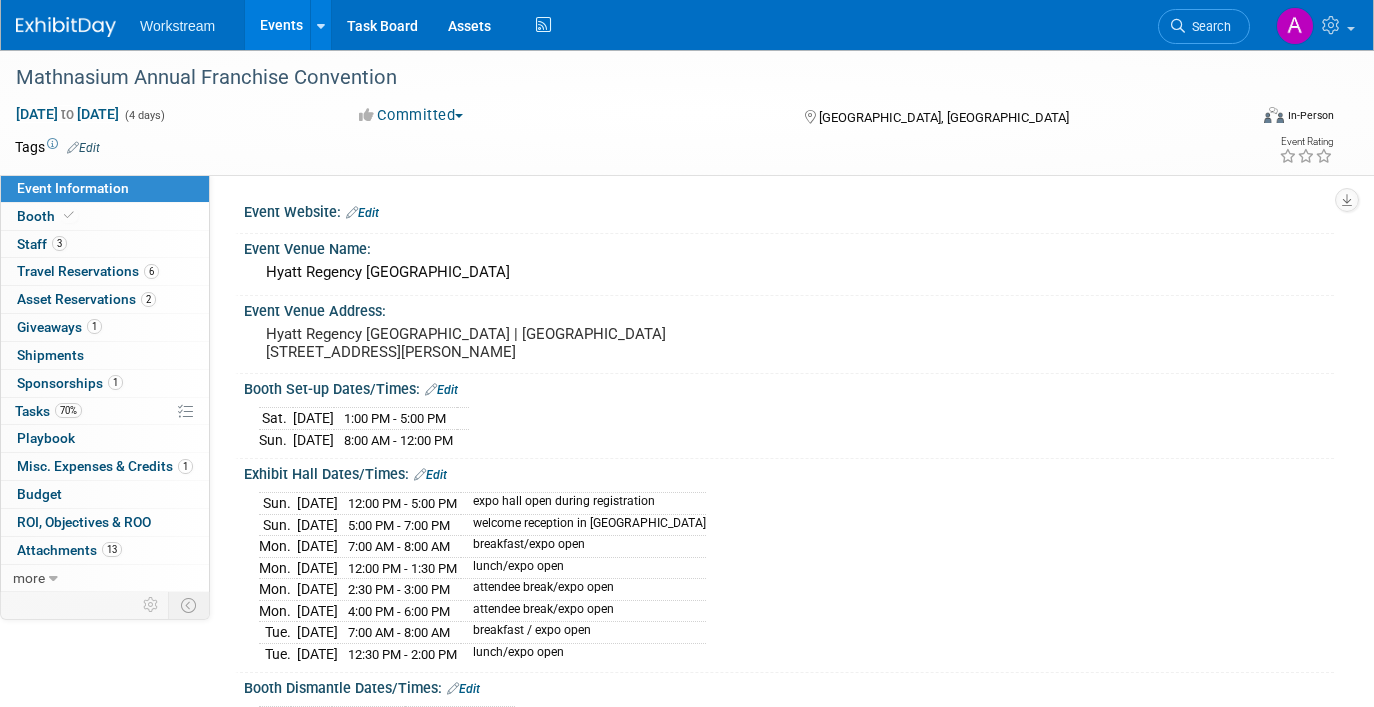 select on "Brand NON MSA" 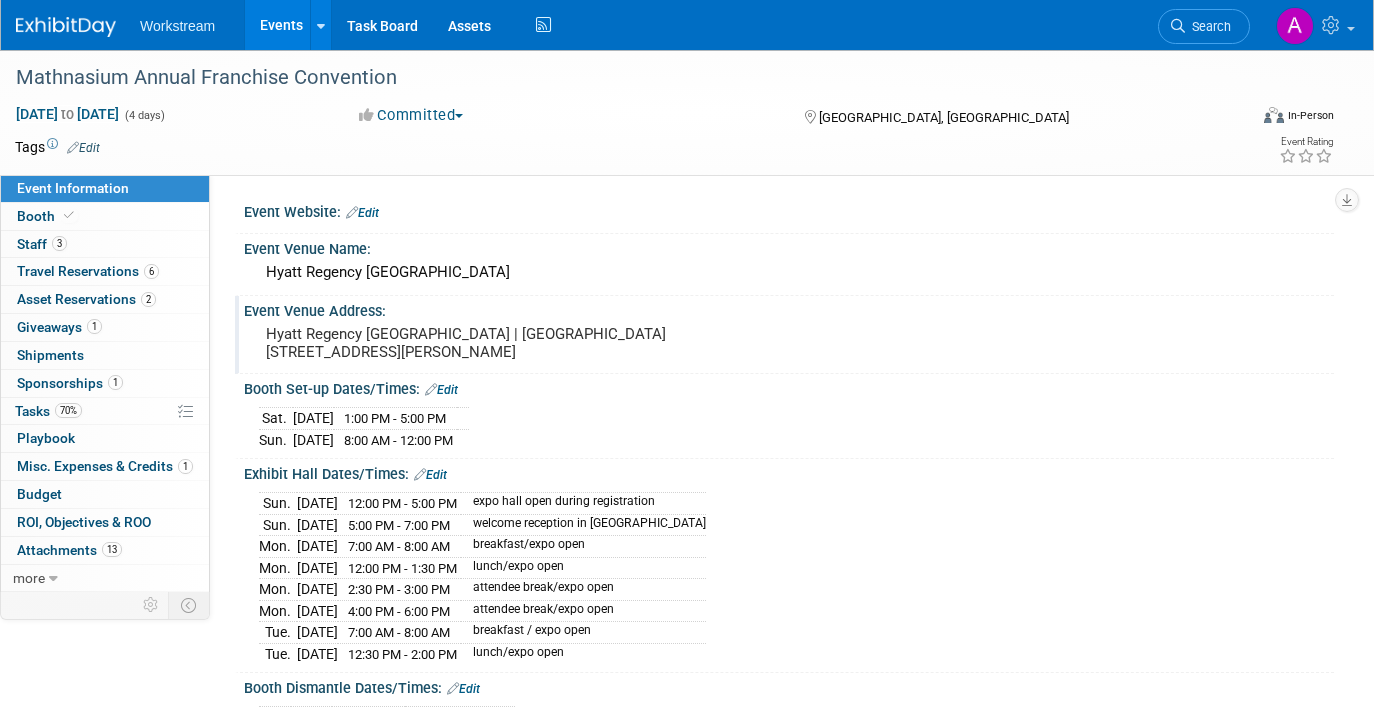 scroll, scrollTop: 0, scrollLeft: 0, axis: both 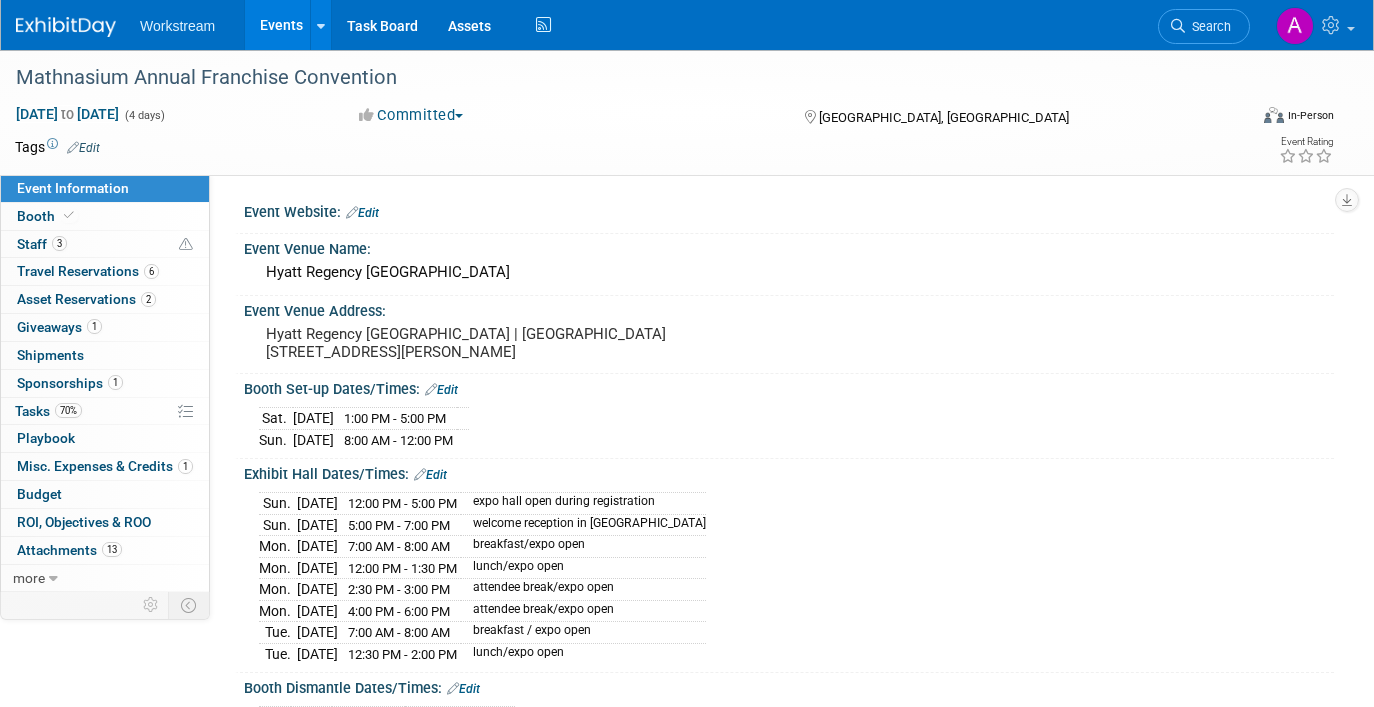 select on "Brand NON MSA" 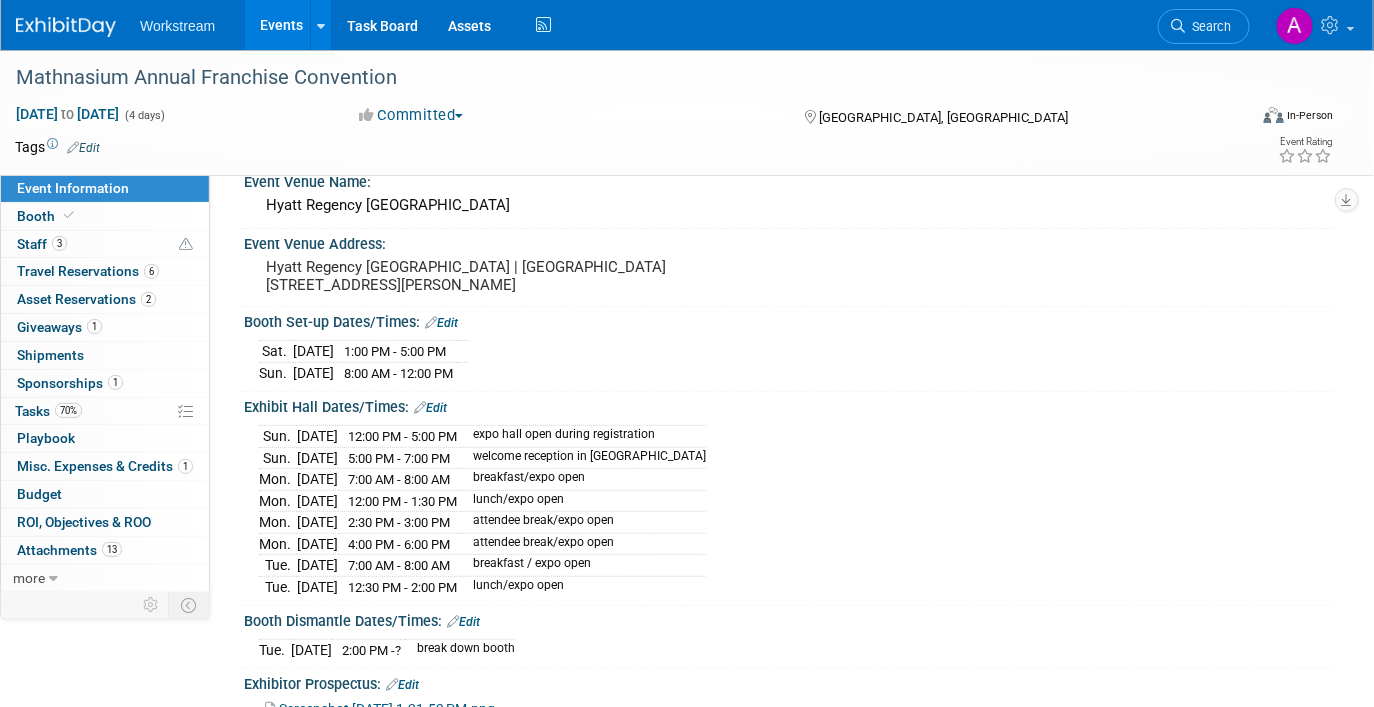 scroll, scrollTop: 0, scrollLeft: 0, axis: both 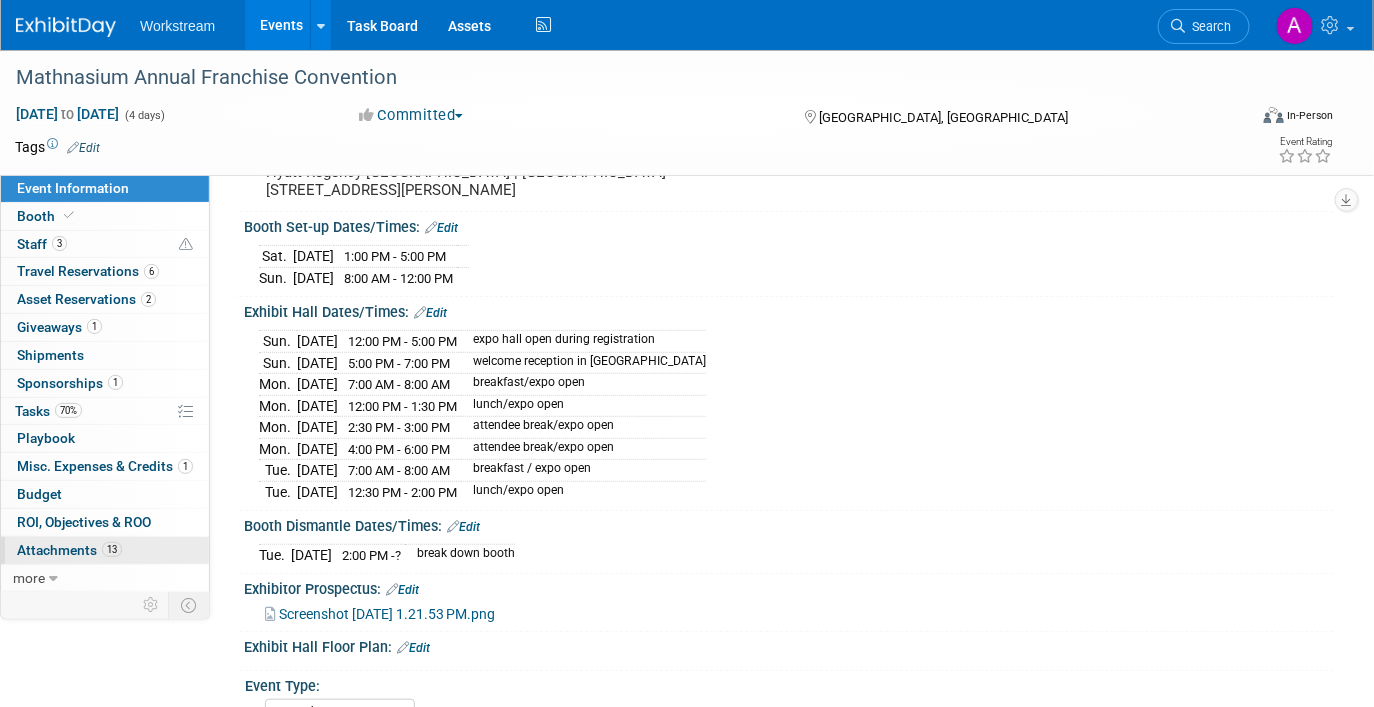 click on "Attachments 13" at bounding box center (69, 550) 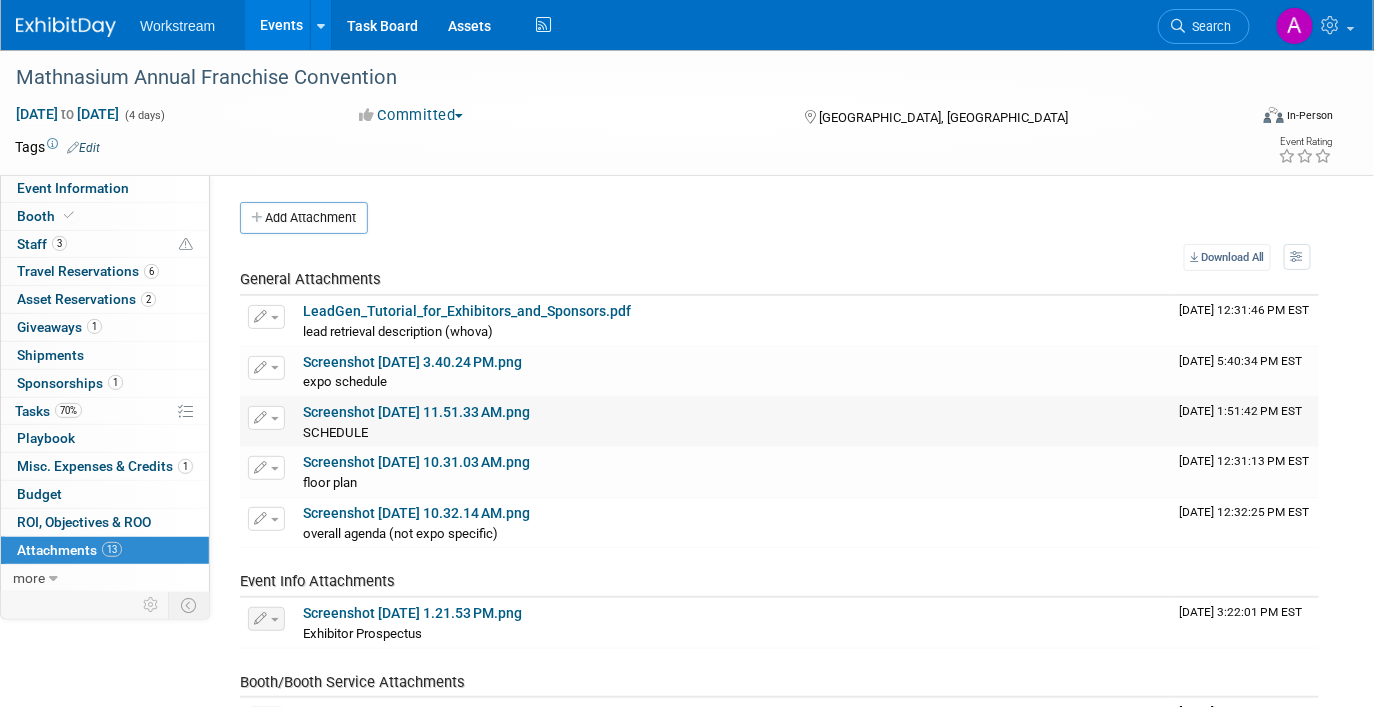 click on "Screenshot 2025-06-06 at 11.51.33 AM.png" at bounding box center (416, 412) 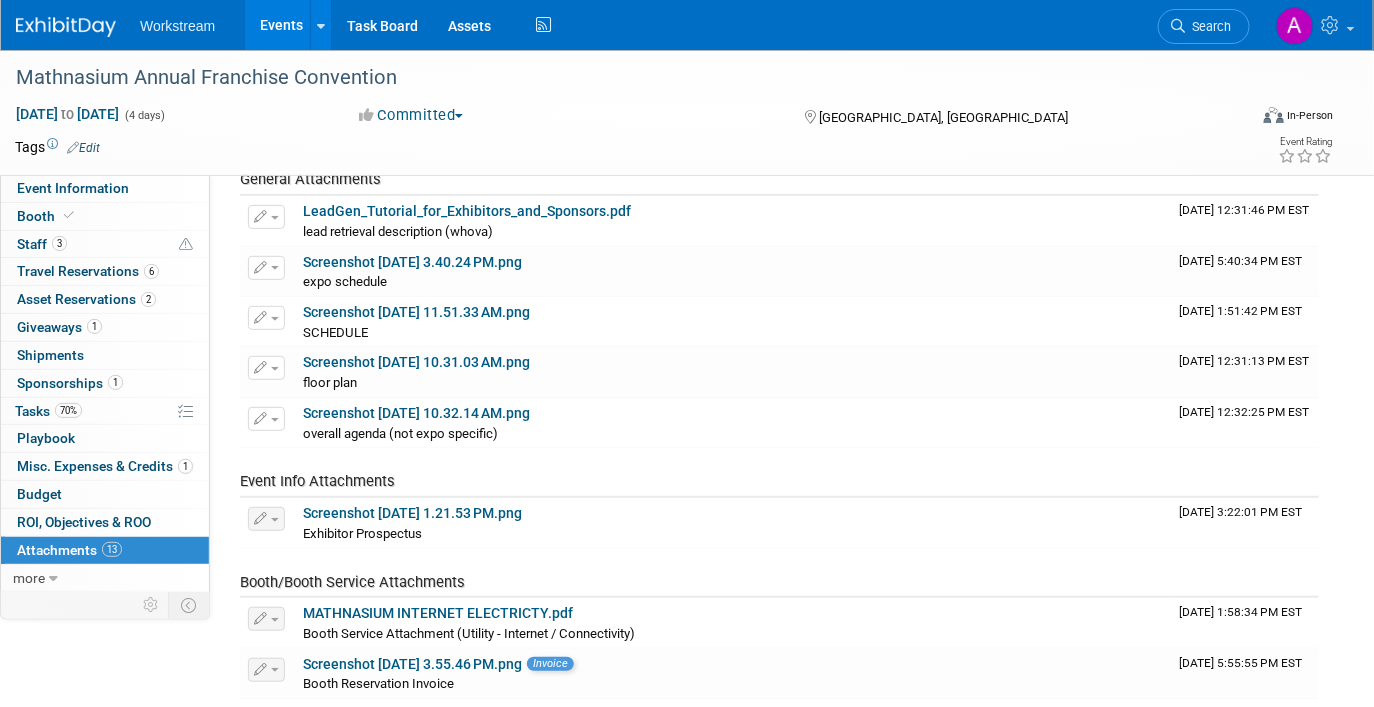 scroll, scrollTop: 111, scrollLeft: 0, axis: vertical 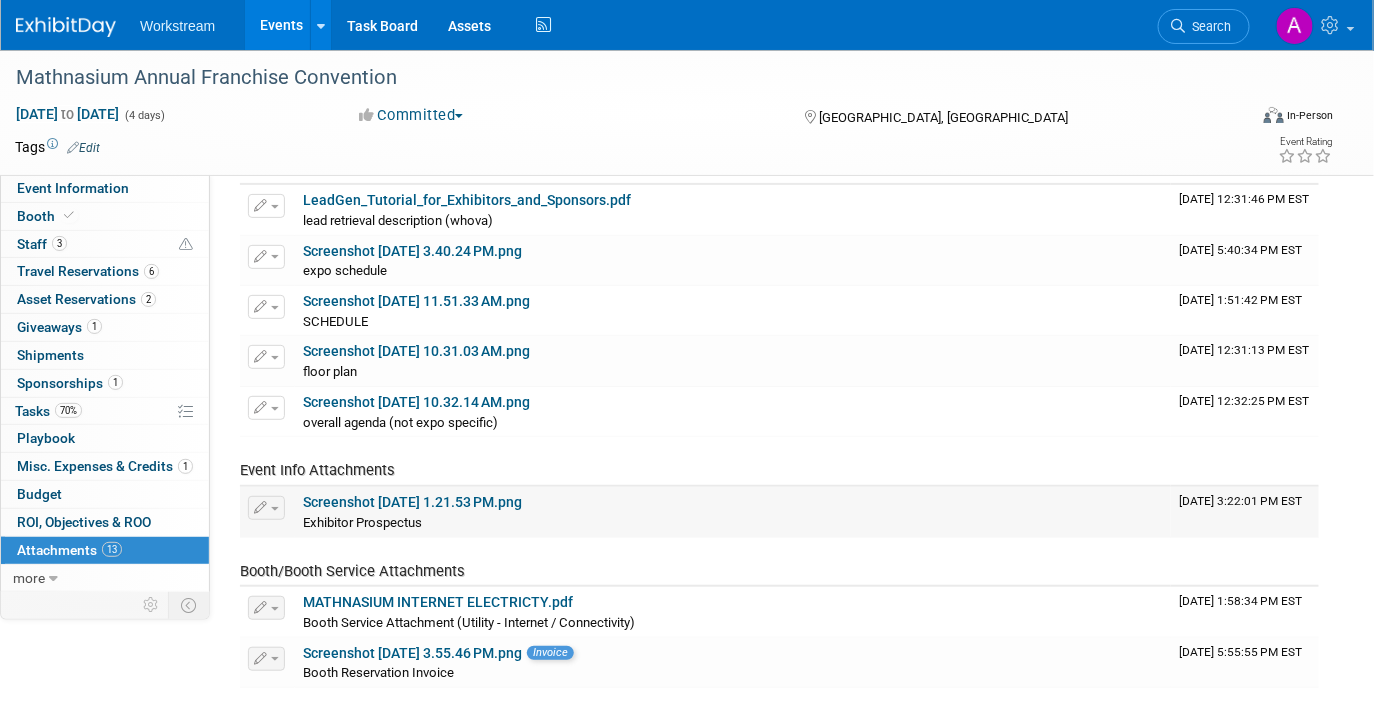 click on "Screenshot 2025-06-24 at 1.21.53 PM.png" at bounding box center (412, 502) 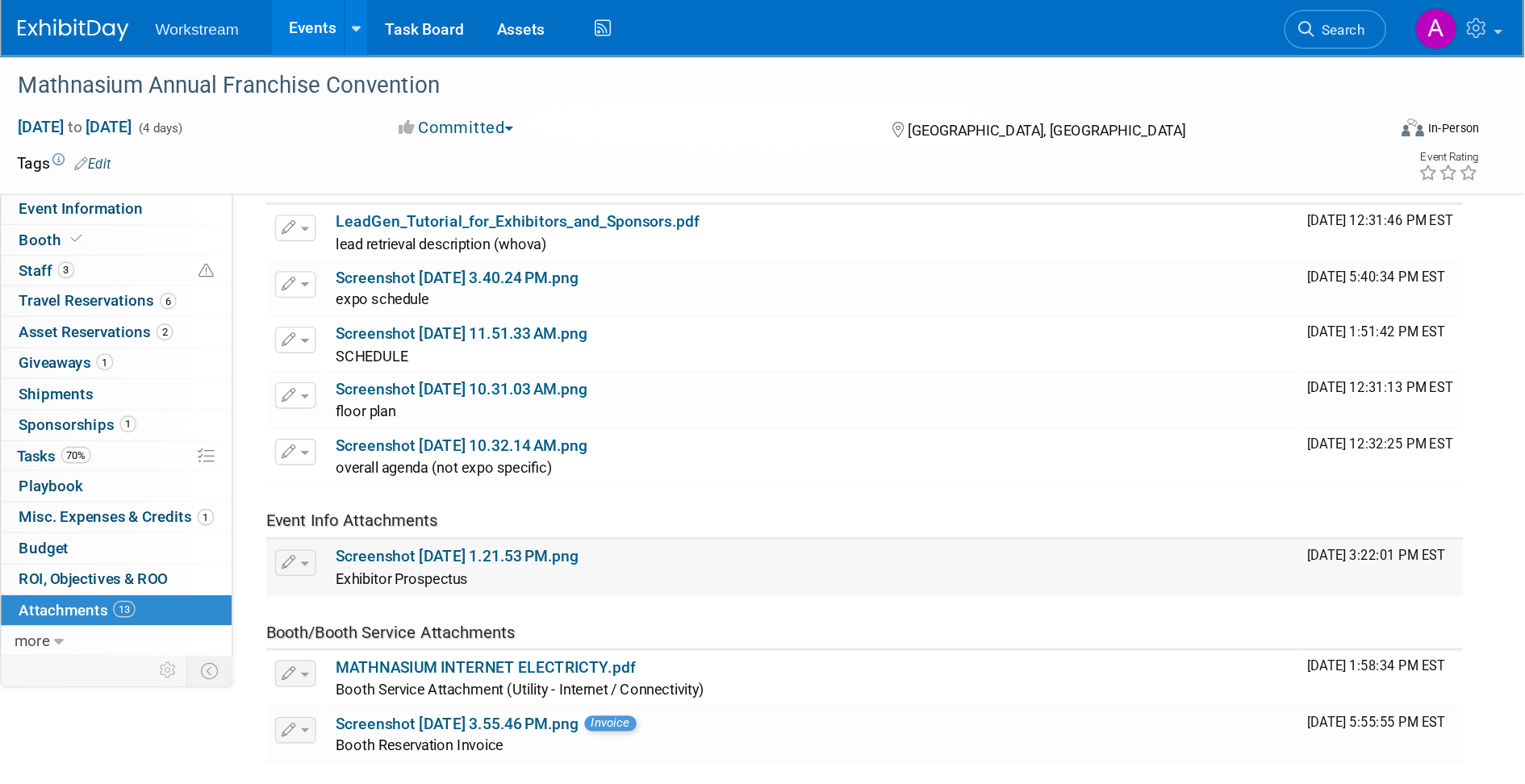 scroll, scrollTop: 90, scrollLeft: 0, axis: vertical 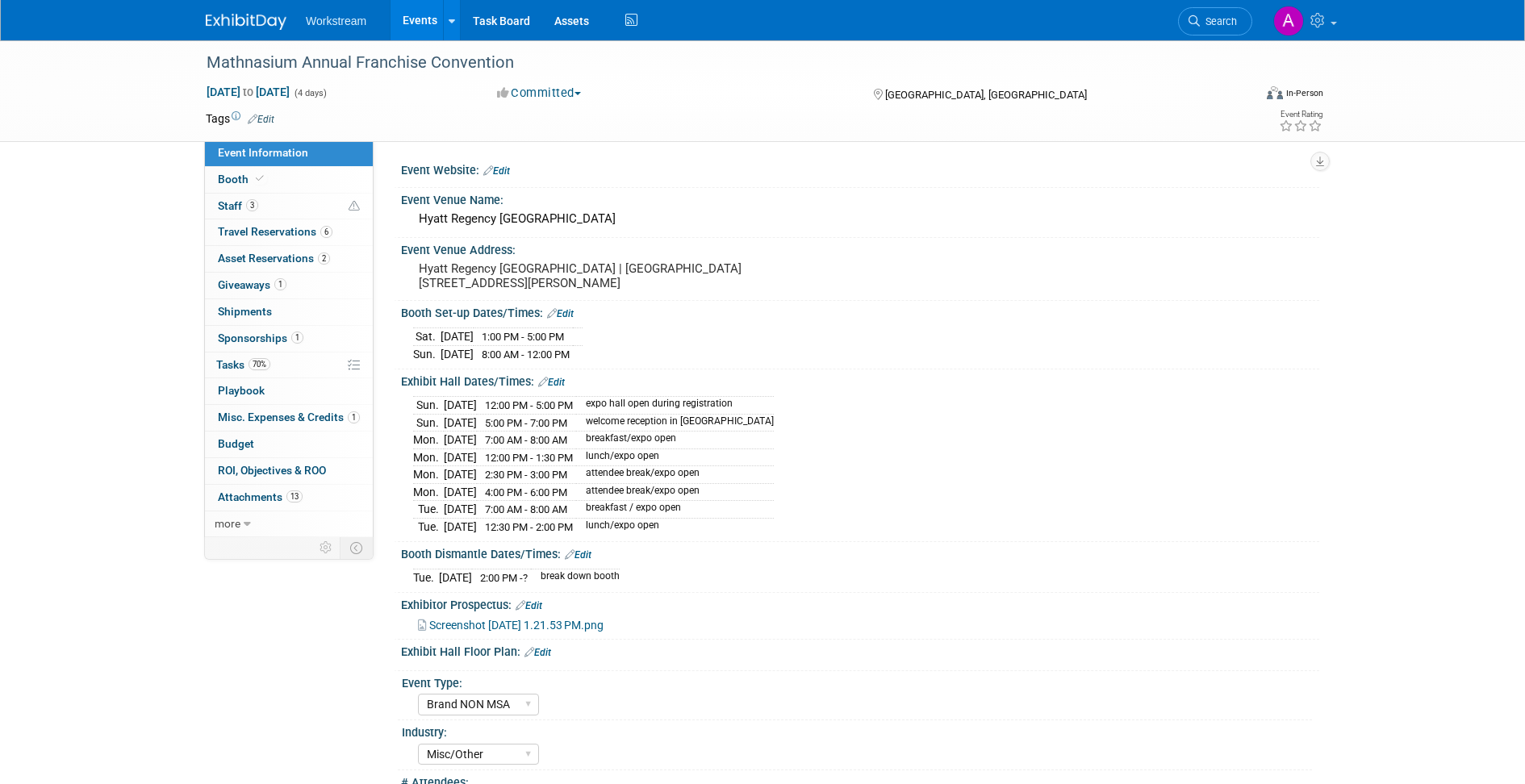 select on "Brand NON MSA" 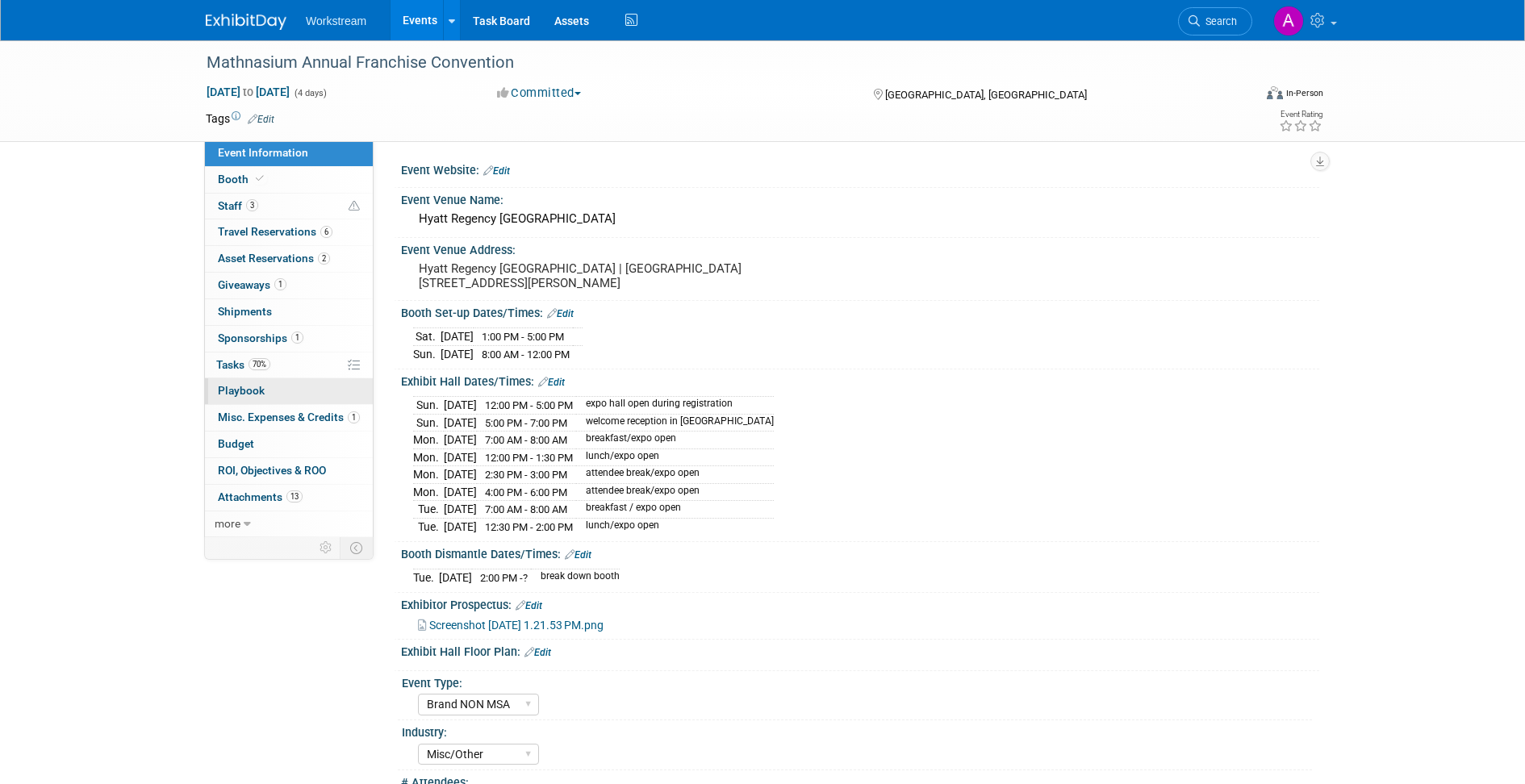 scroll, scrollTop: 0, scrollLeft: 0, axis: both 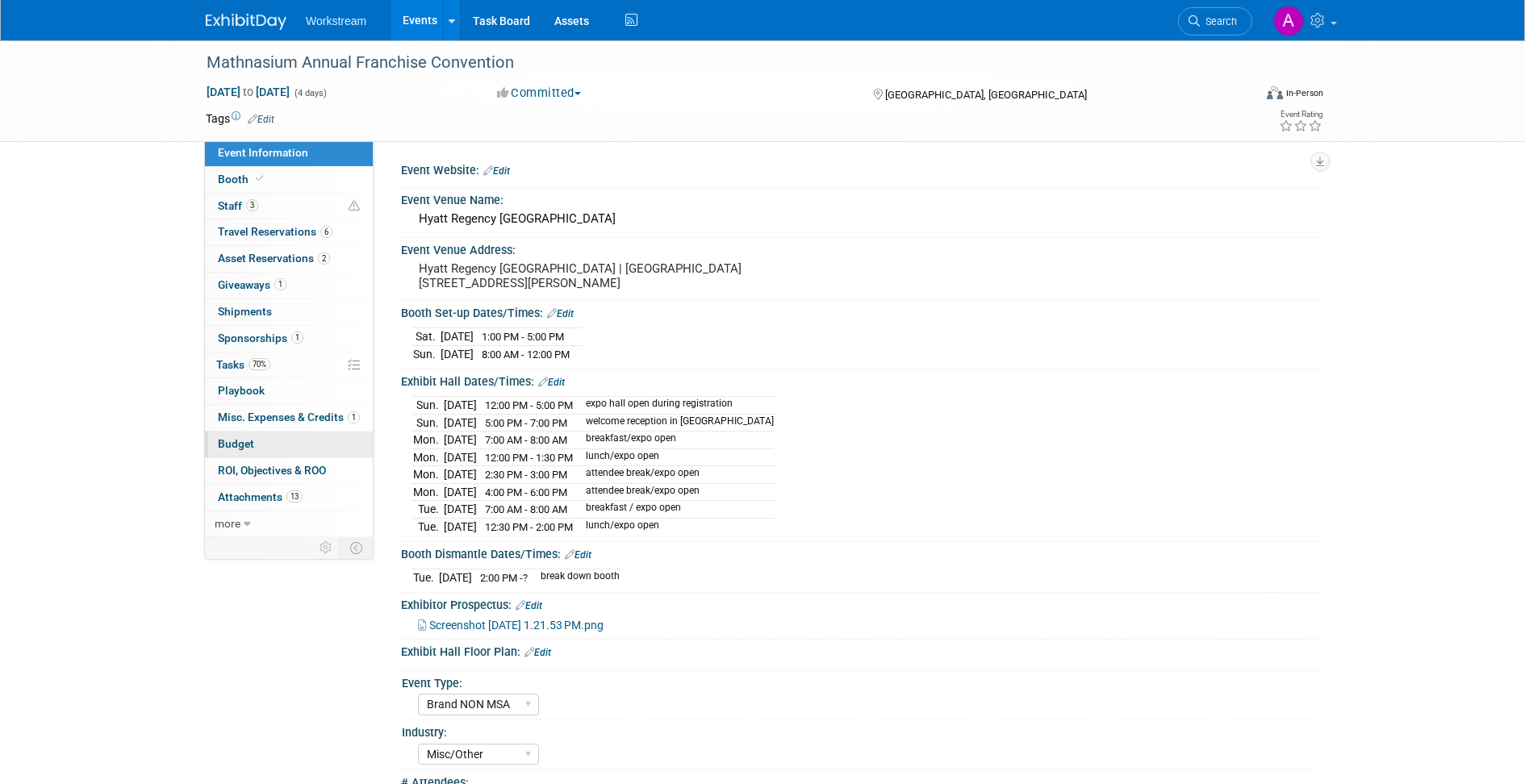 click on "Budget" at bounding box center [289, 444] 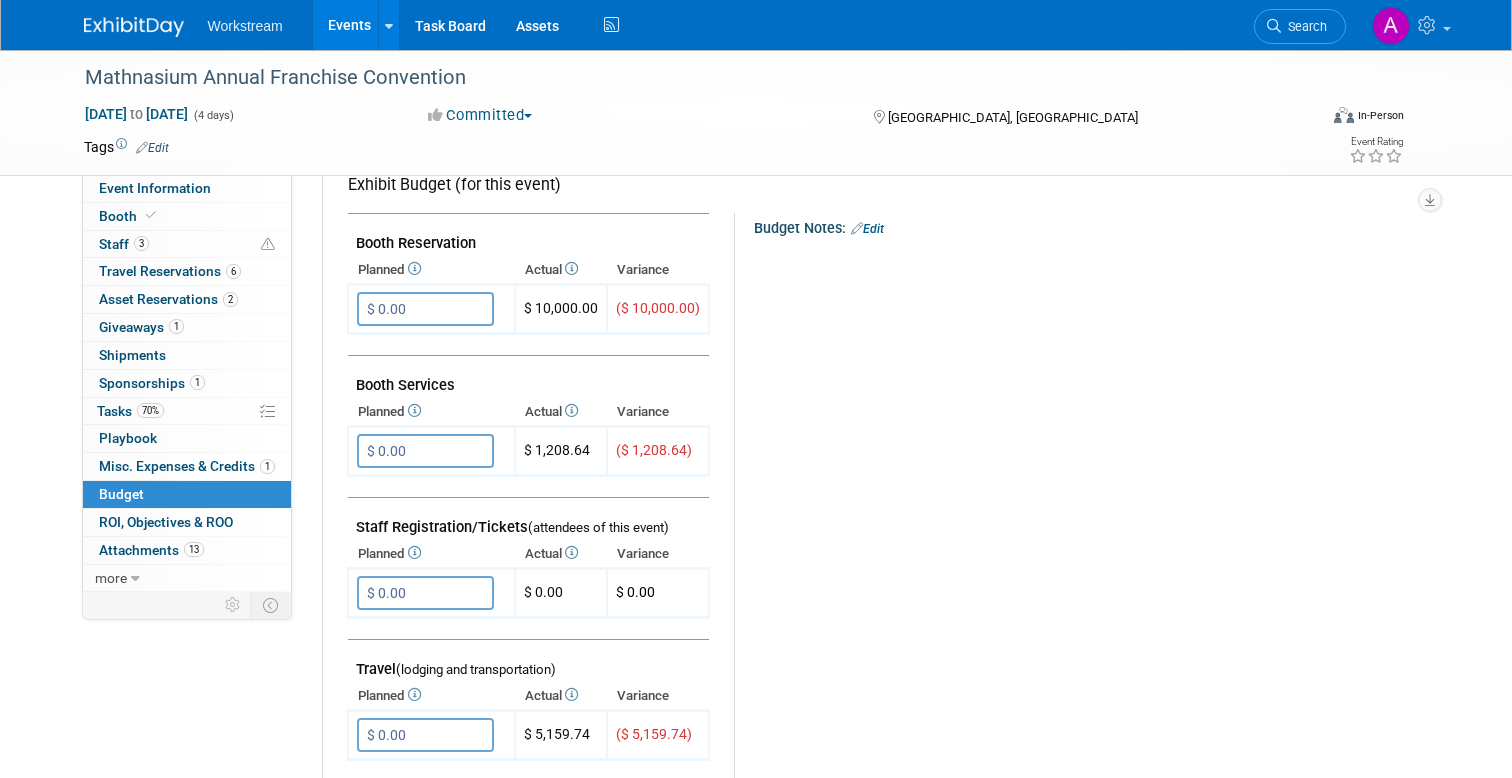 scroll, scrollTop: 407, scrollLeft: 0, axis: vertical 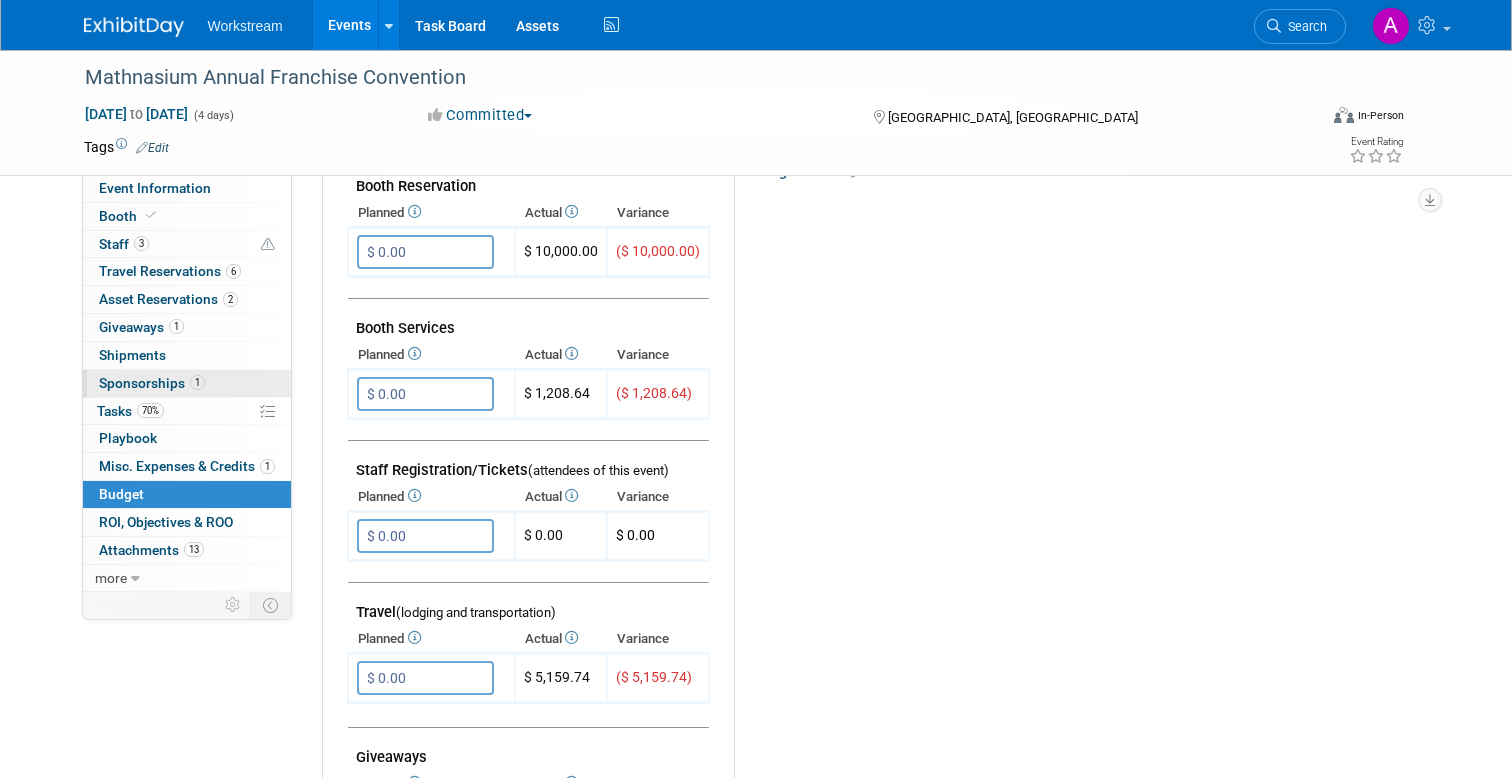 click on "1
Sponsorships 1" at bounding box center (187, 383) 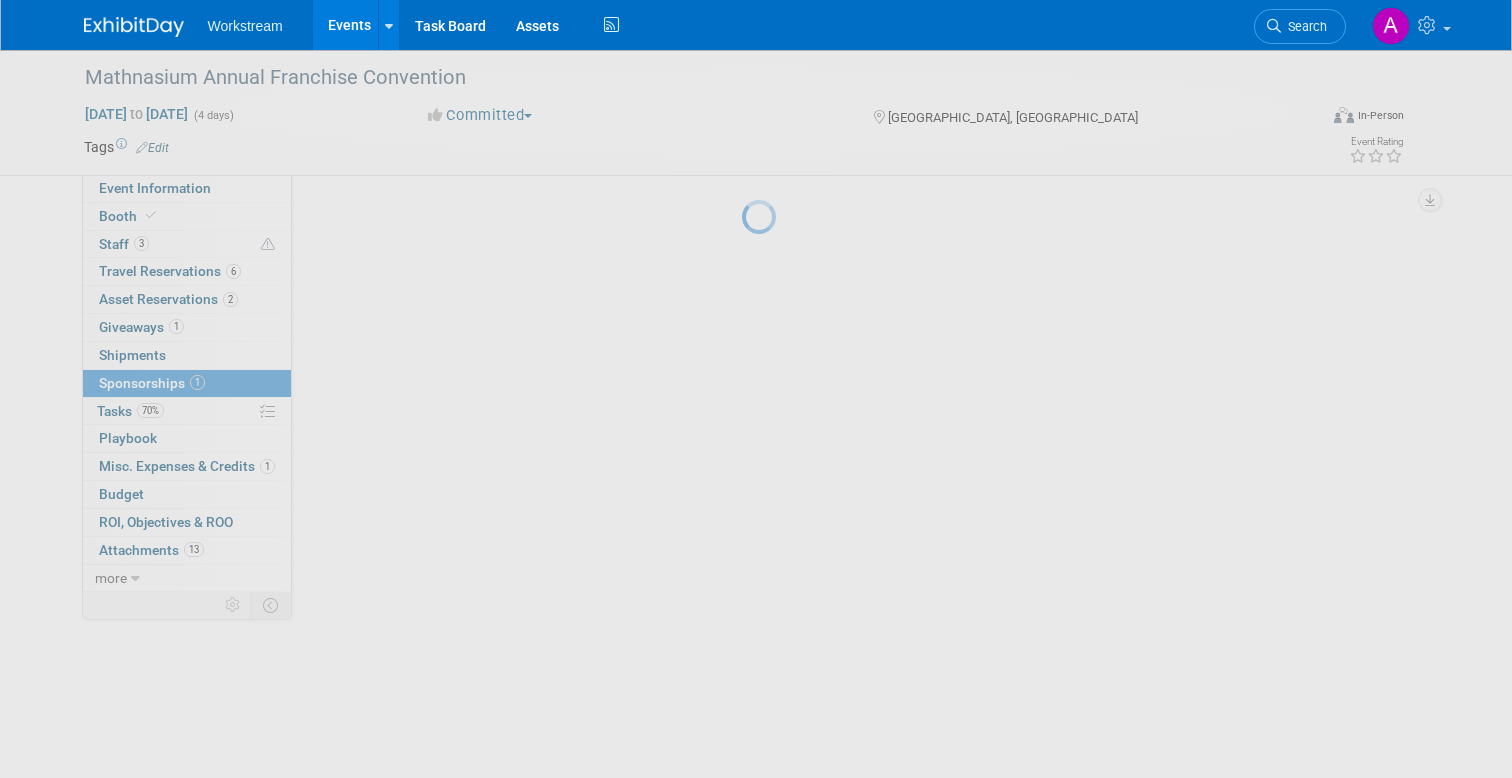 scroll, scrollTop: 0, scrollLeft: 0, axis: both 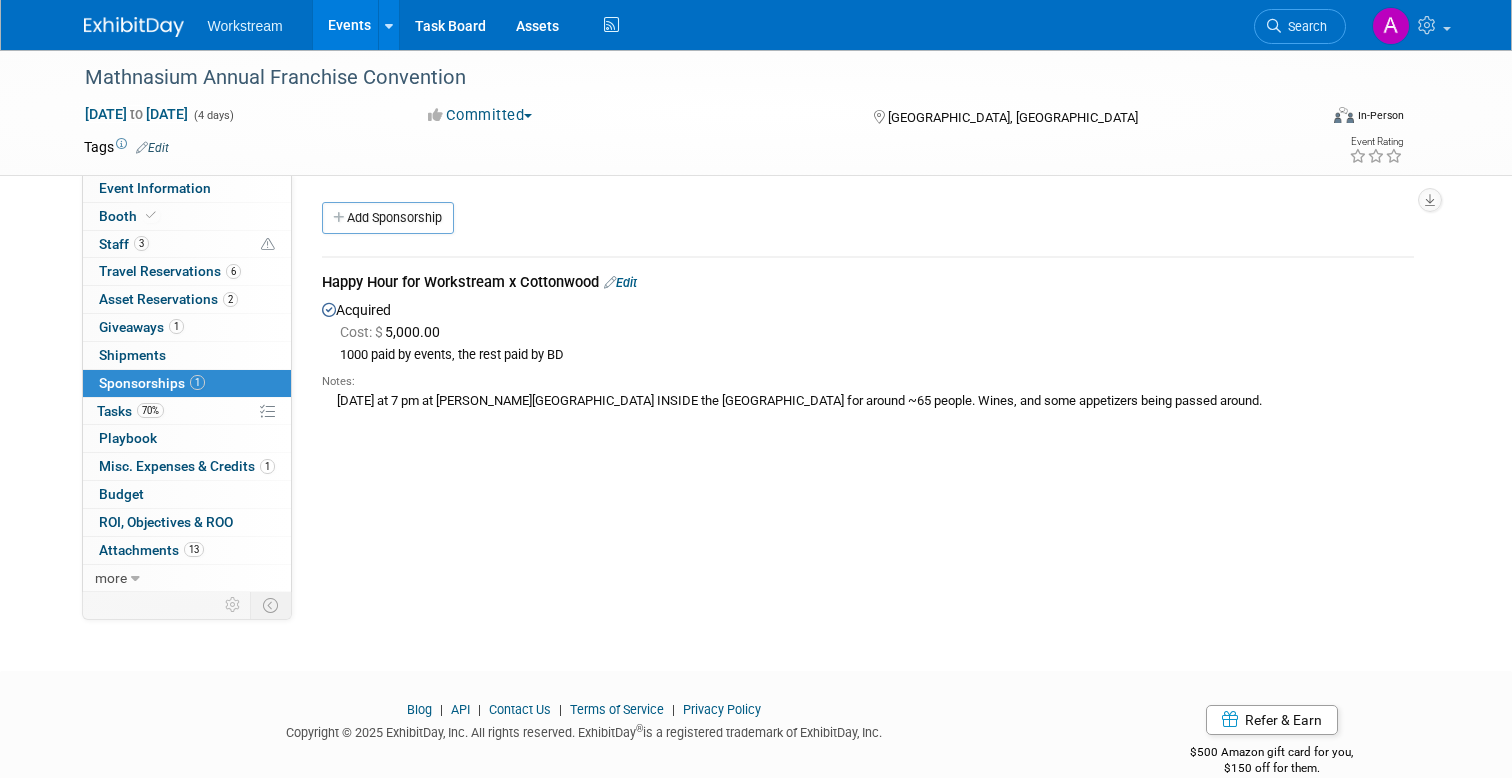 click on "Cost: $  5,000.00" at bounding box center [394, 332] 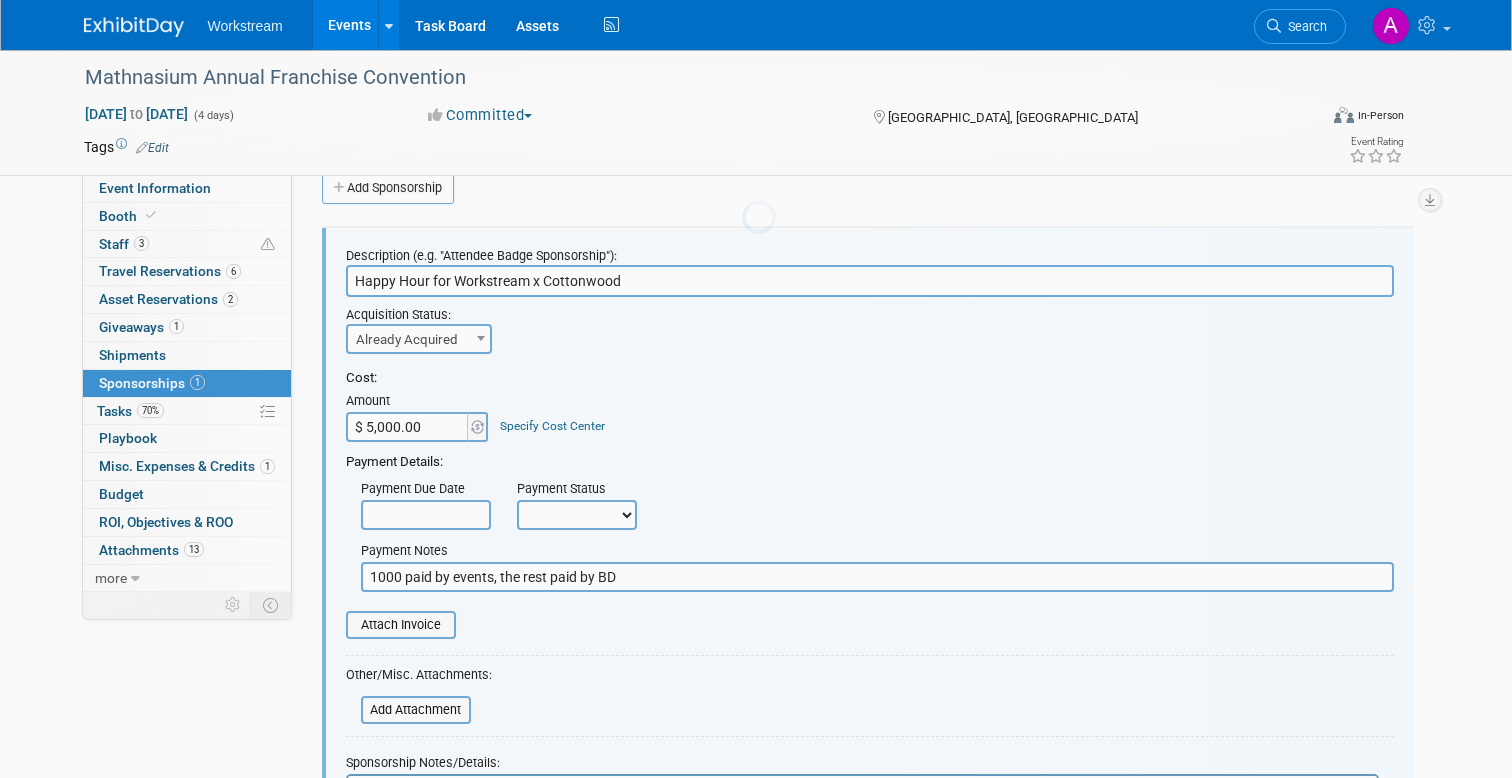 scroll, scrollTop: 0, scrollLeft: 0, axis: both 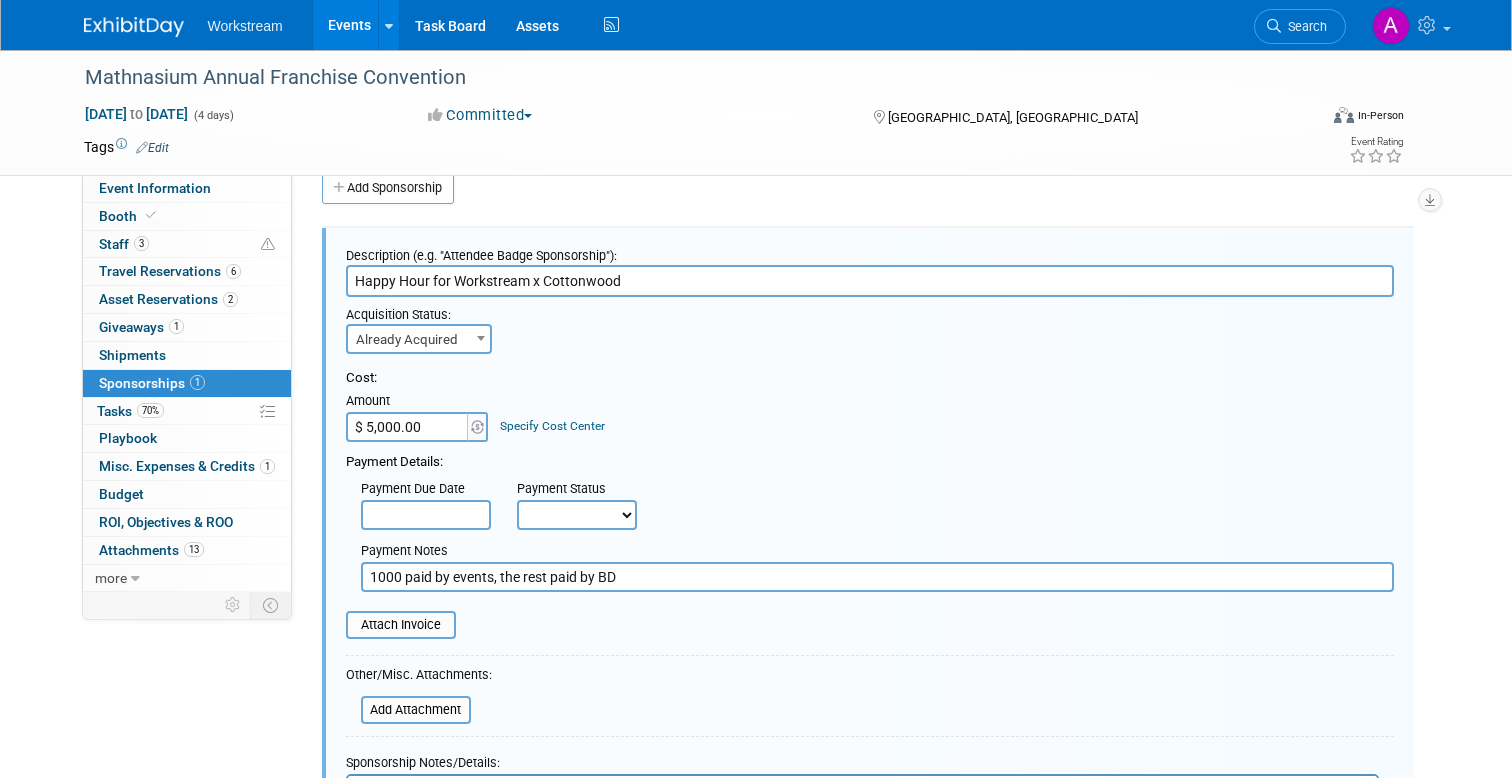 drag, startPoint x: 418, startPoint y: 430, endPoint x: 372, endPoint y: 430, distance: 46 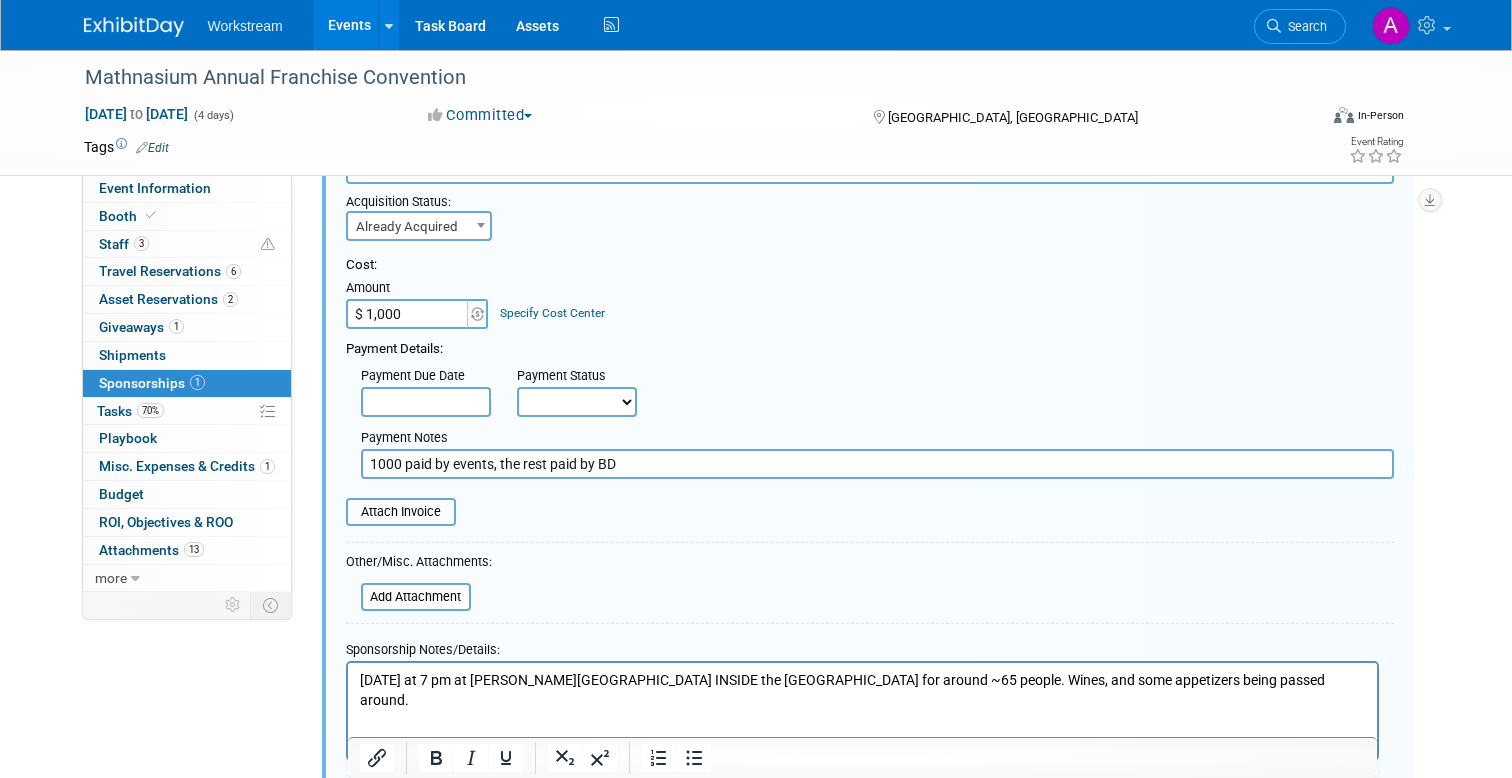 scroll, scrollTop: 439, scrollLeft: 0, axis: vertical 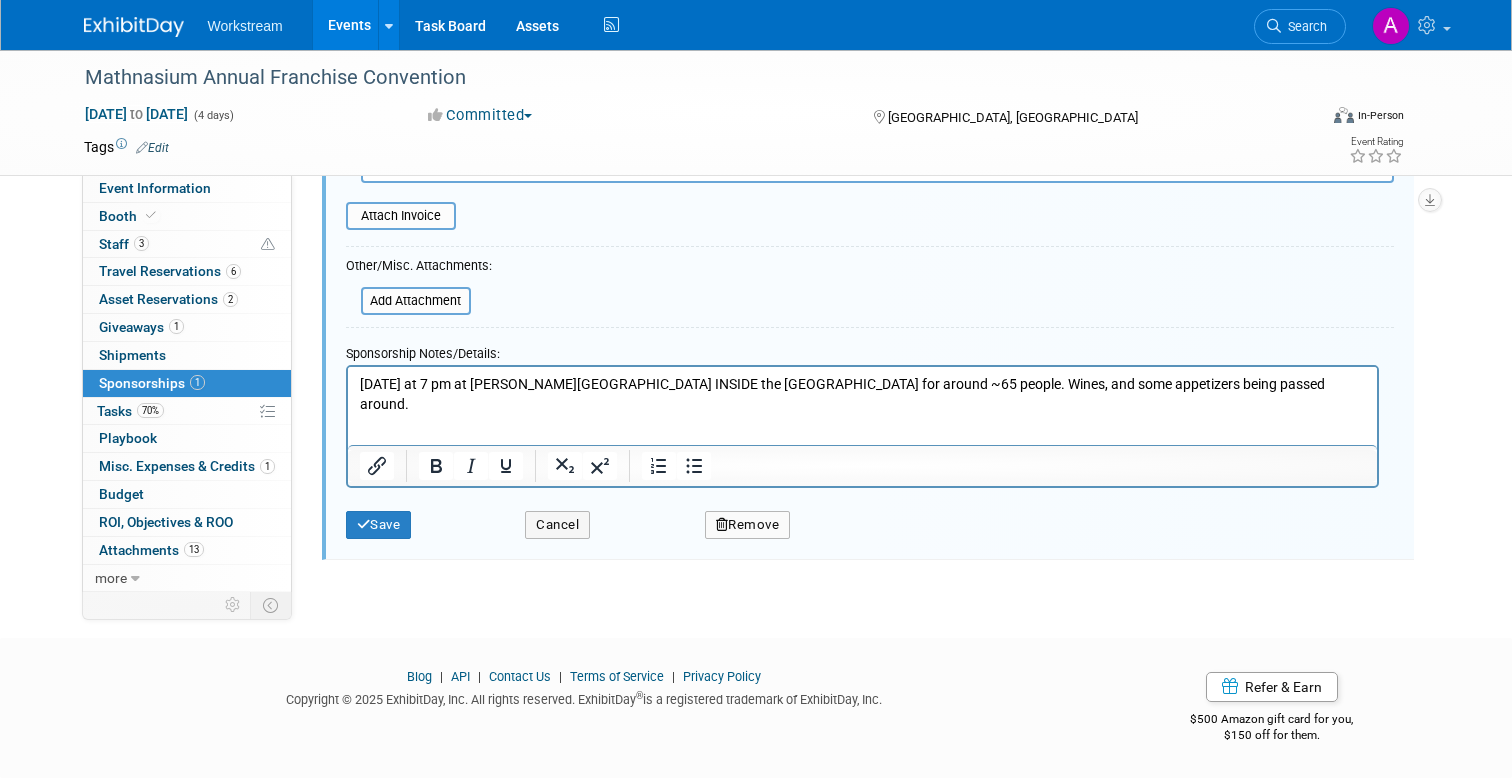 type on "$ 1,000.00" 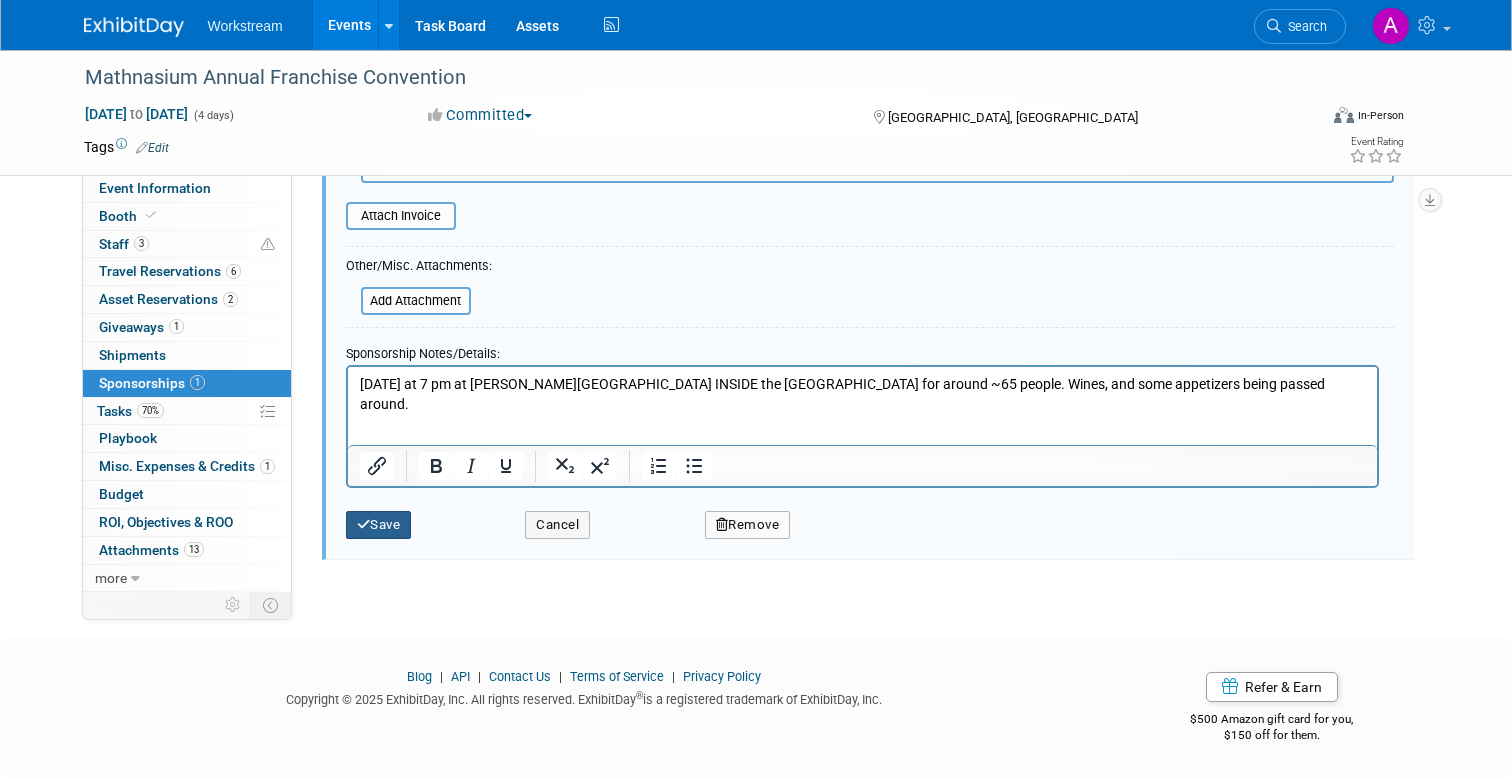 click on "Save" at bounding box center (379, 525) 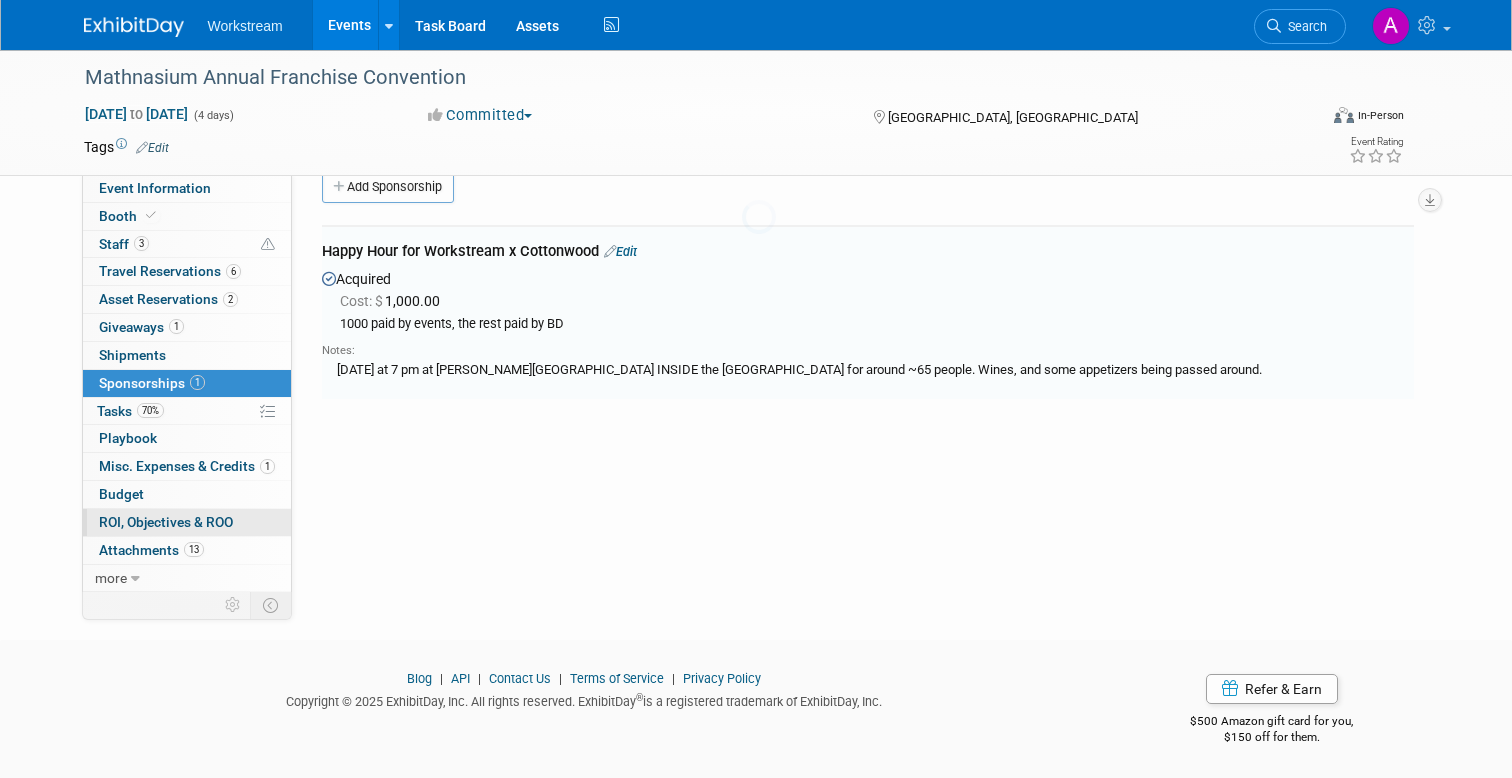 scroll, scrollTop: 30, scrollLeft: 0, axis: vertical 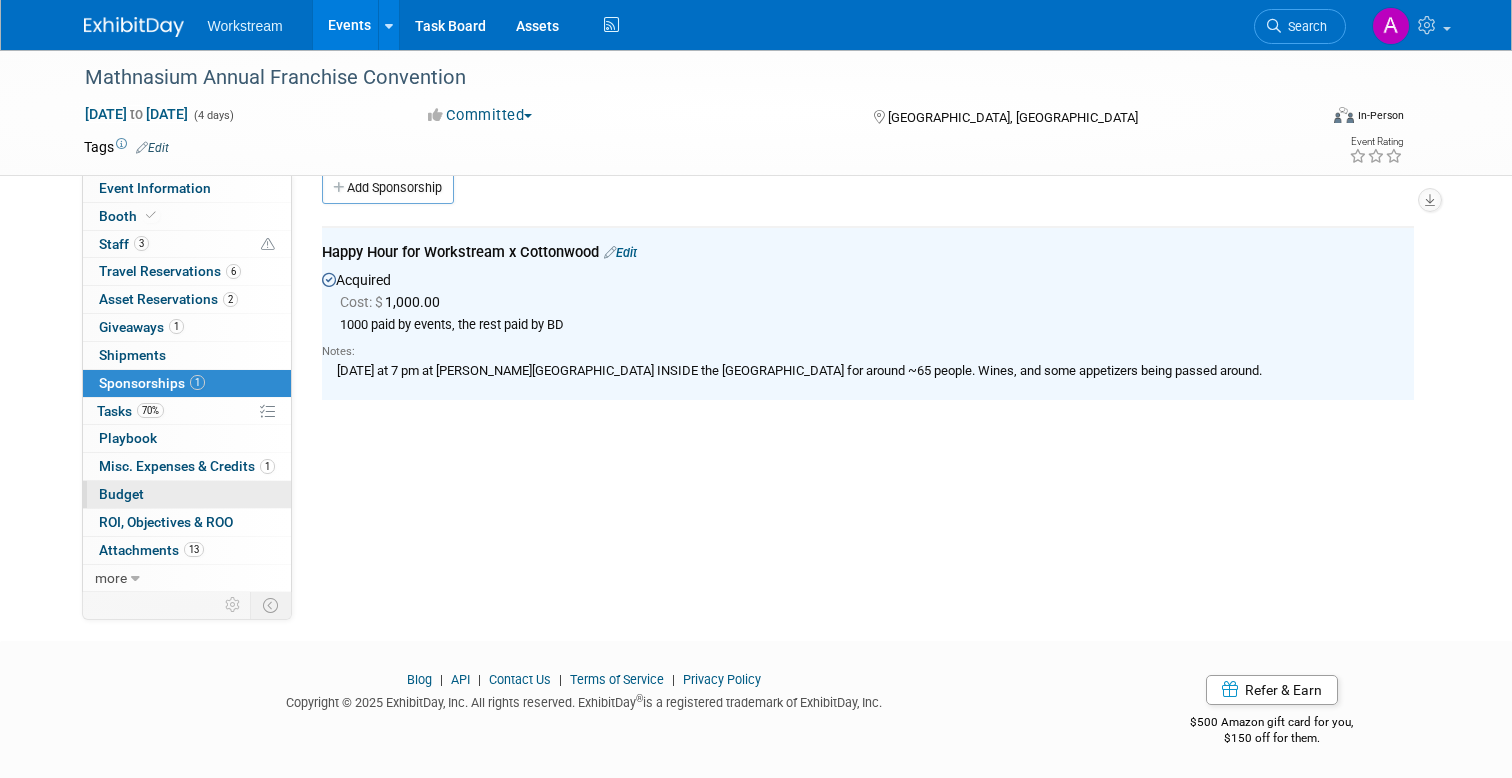 click on "Budget" at bounding box center (187, 494) 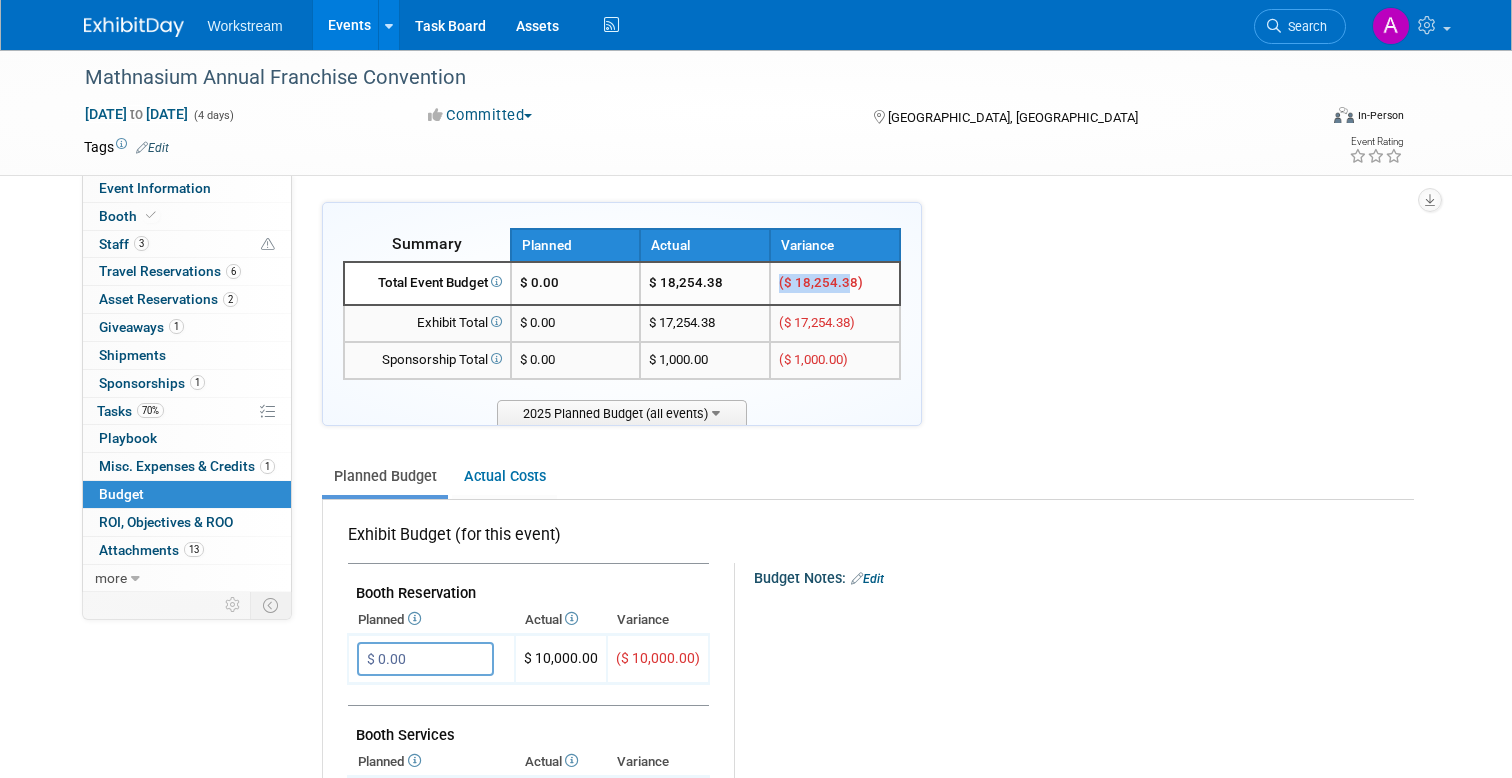 drag, startPoint x: 831, startPoint y: 286, endPoint x: 771, endPoint y: 283, distance: 60.074955 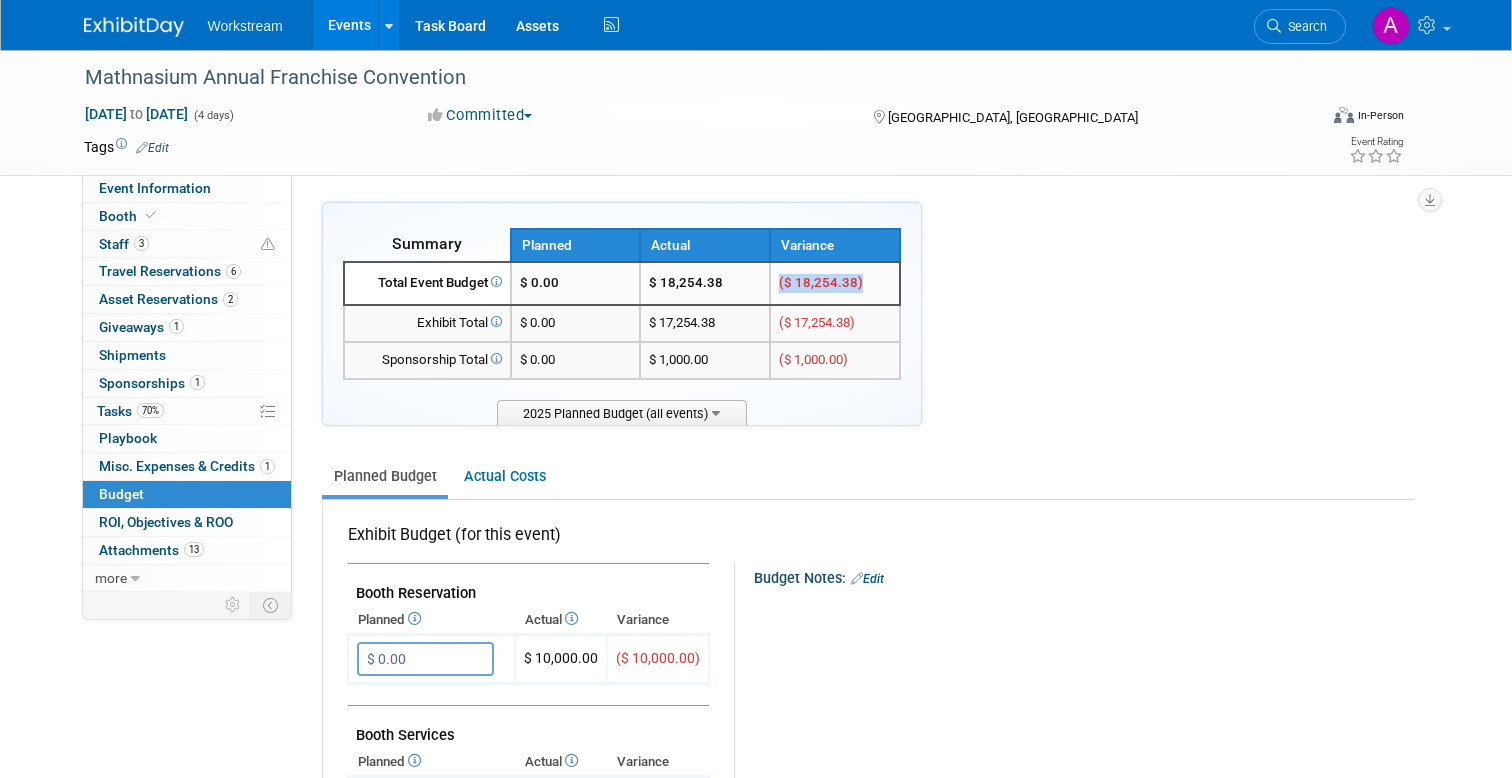 drag, startPoint x: 863, startPoint y: 278, endPoint x: 776, endPoint y: 278, distance: 87 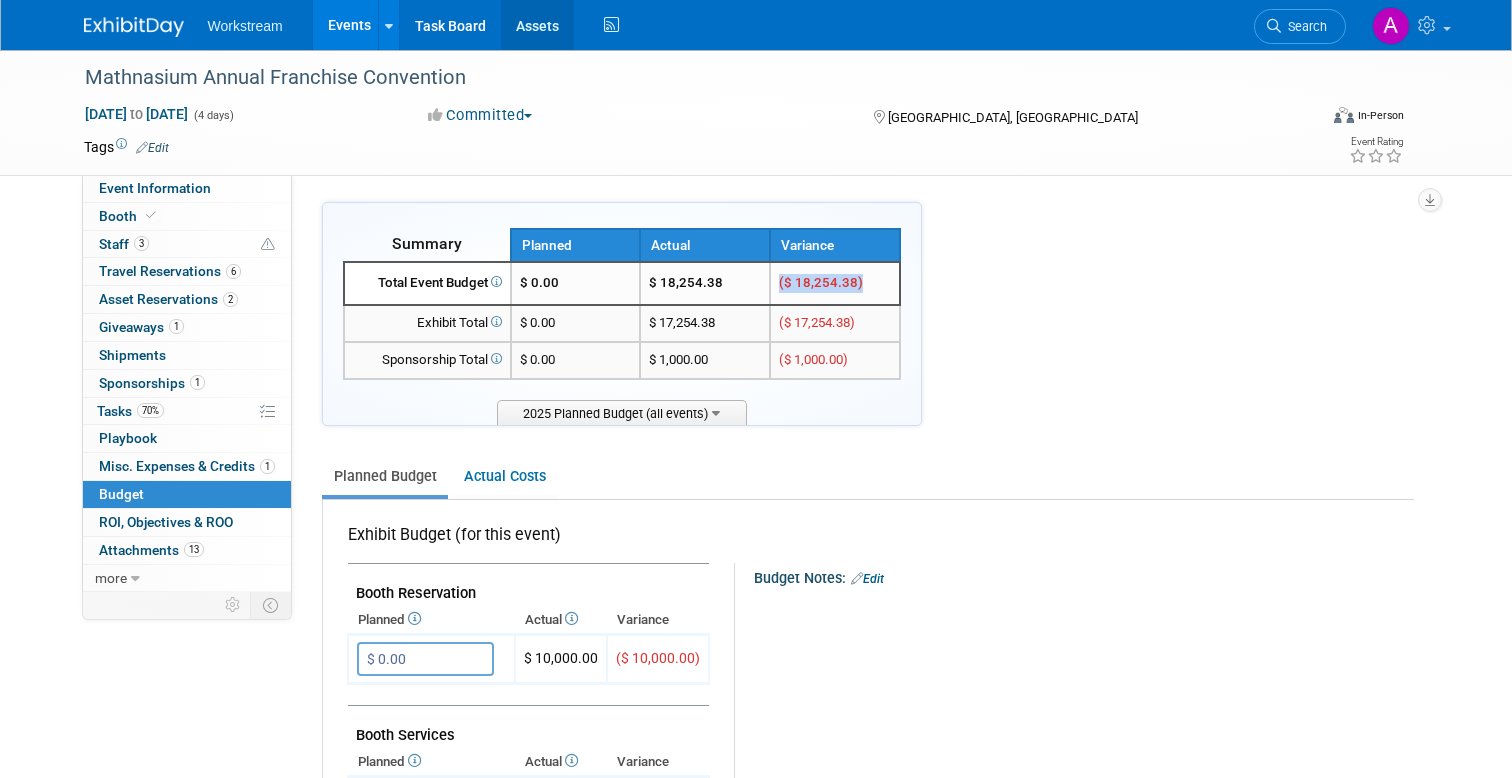 copy on "($ 18,254.38)" 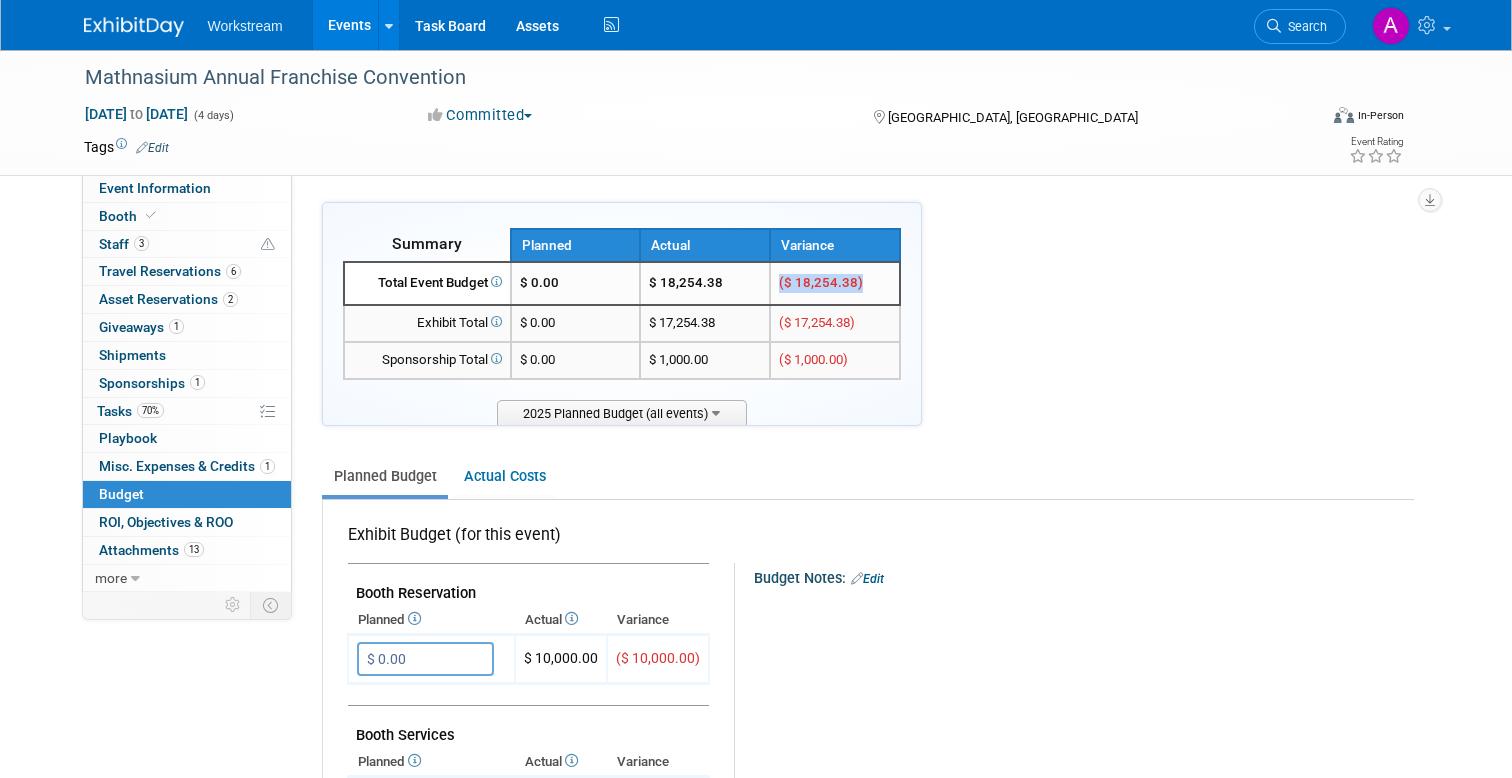 copy on "($ 18,254.38)" 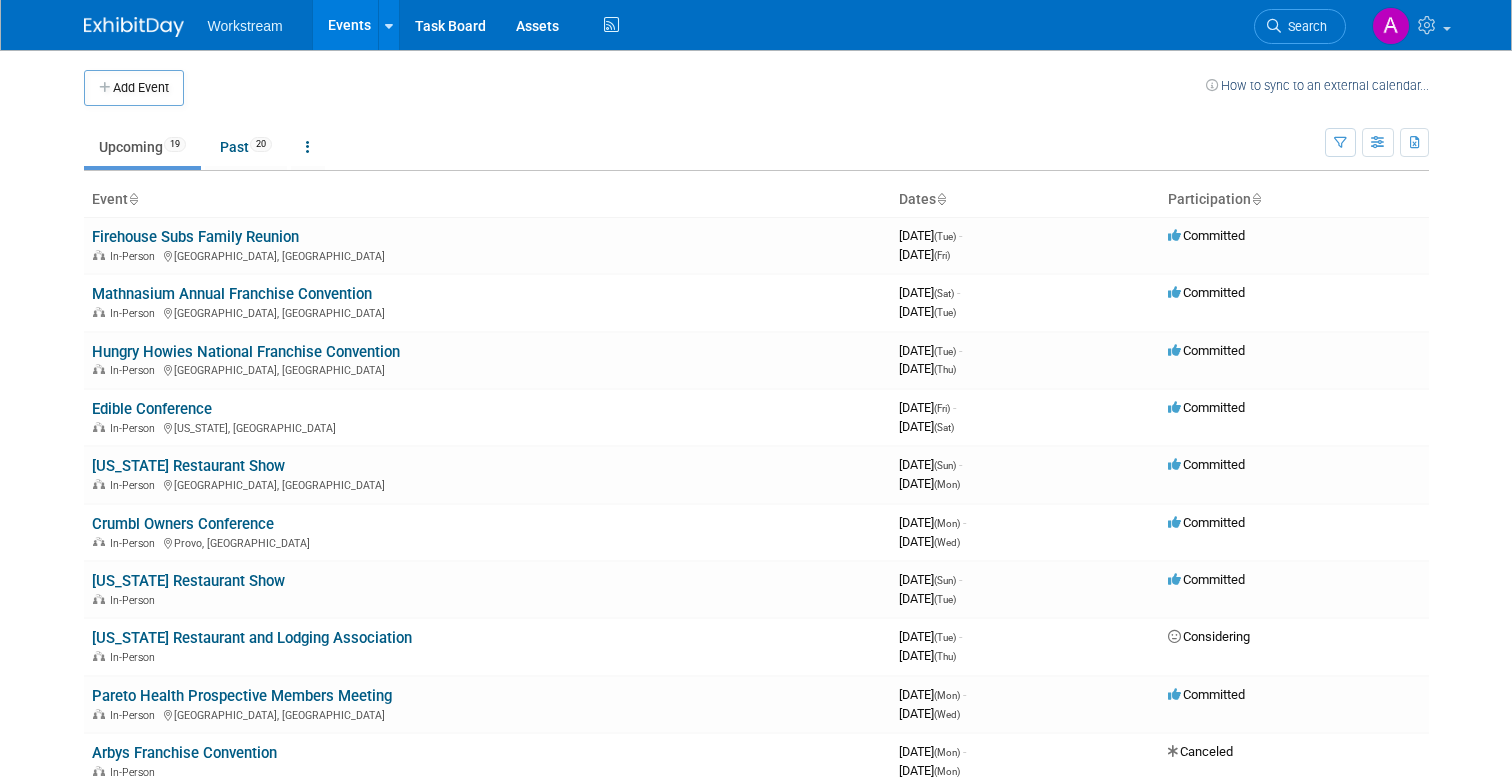 scroll, scrollTop: 0, scrollLeft: 0, axis: both 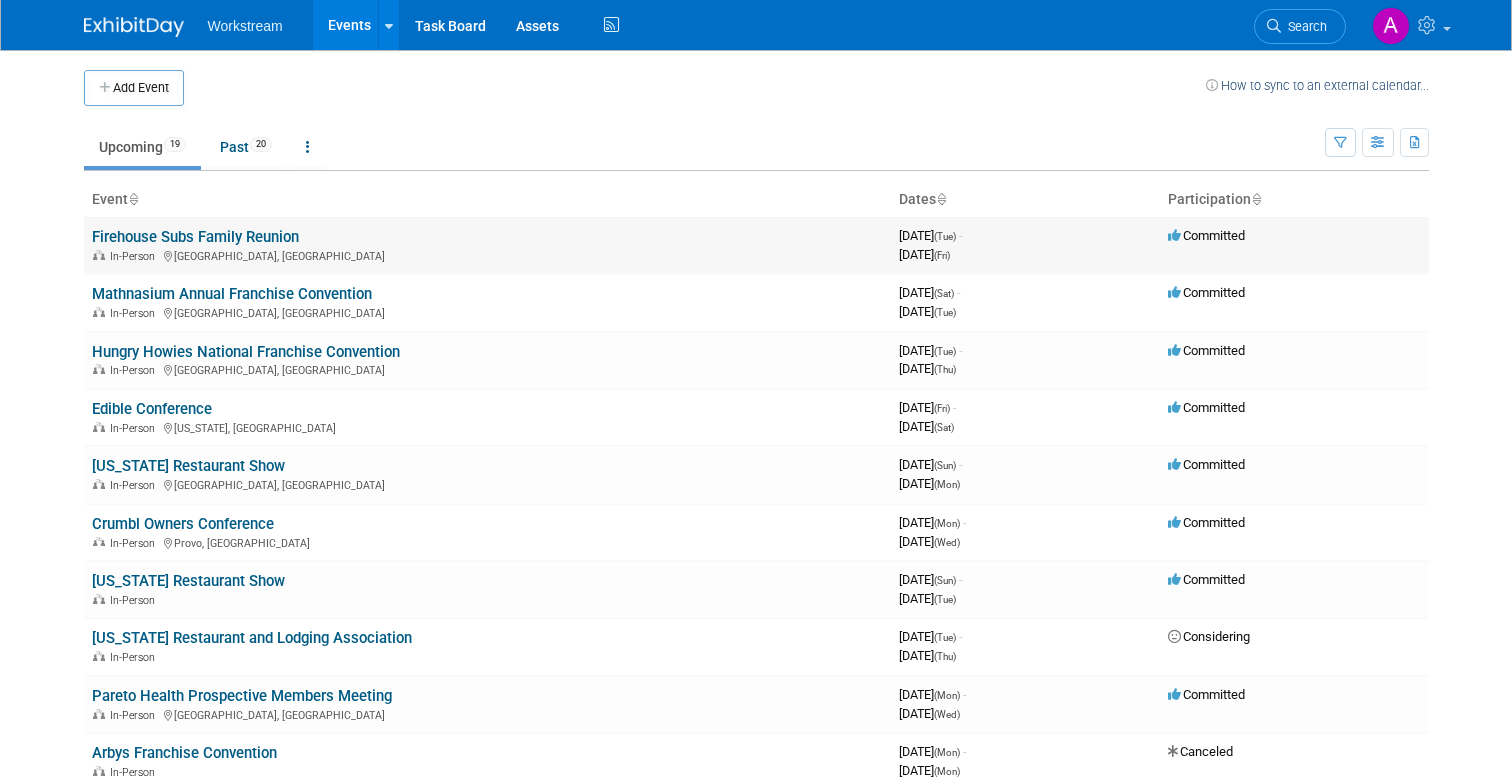 click on "Firehouse Subs Family Reunion" at bounding box center (195, 237) 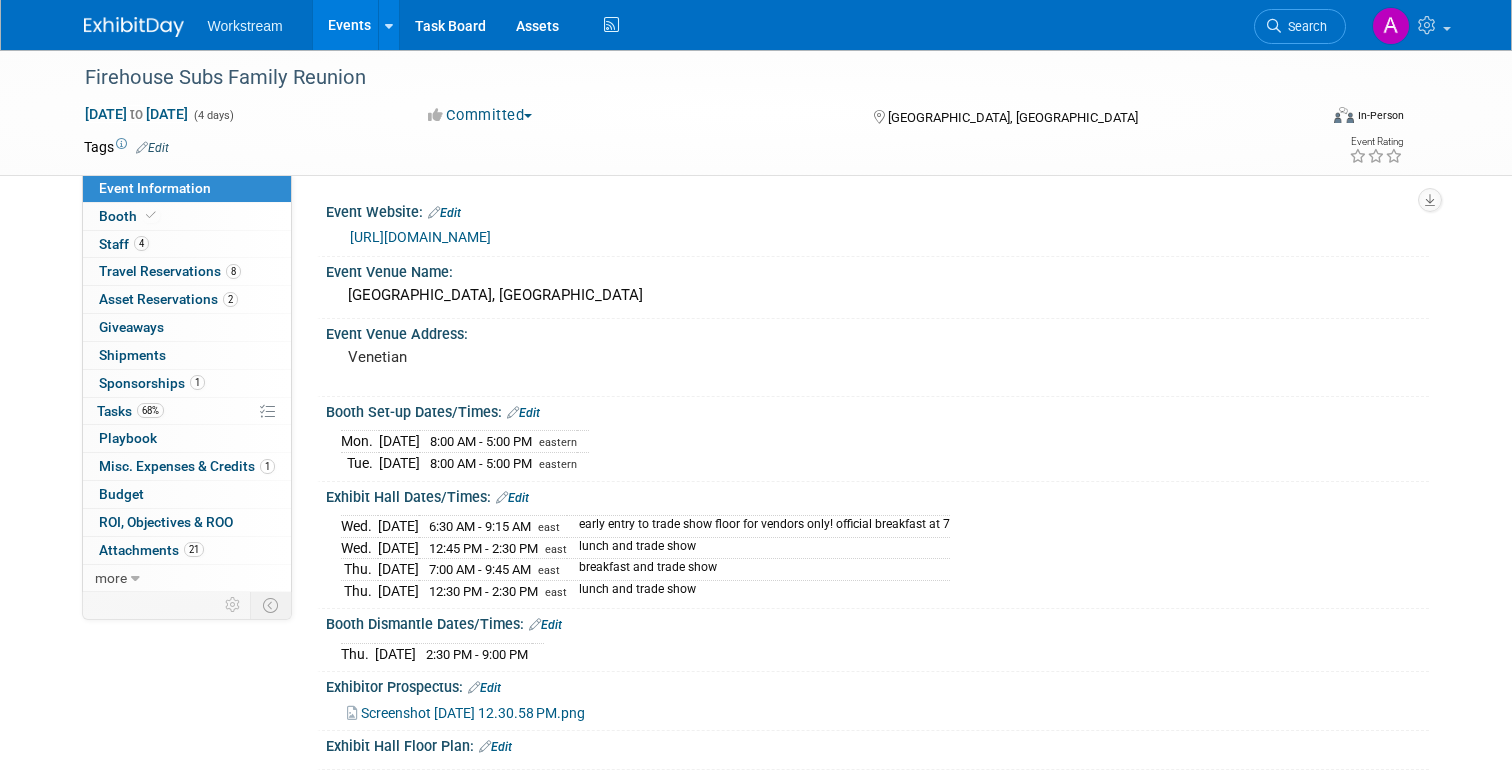 select on "Brand MSA" 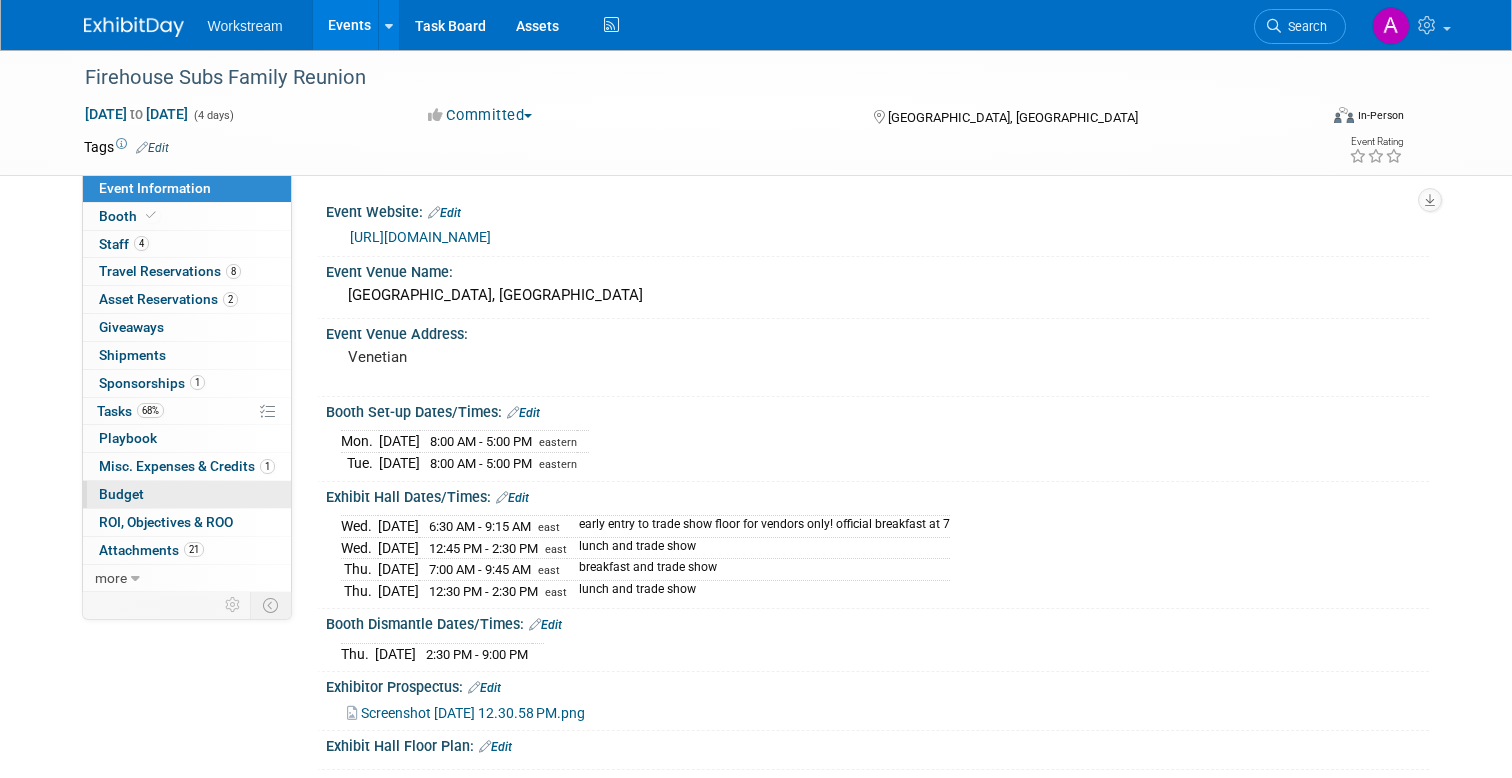 click on "Budget" at bounding box center [187, 494] 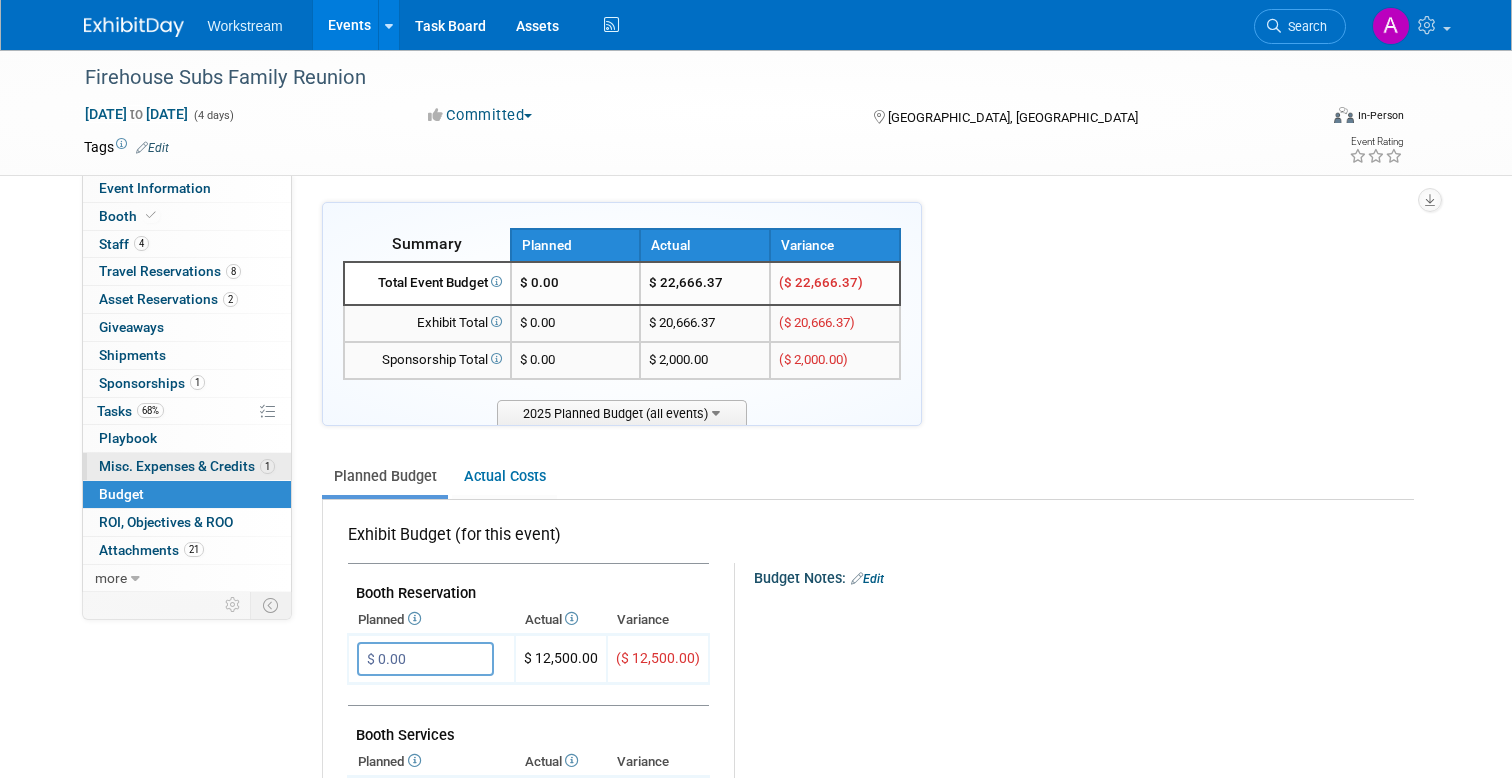 click on "Misc. Expenses & Credits 1" at bounding box center (187, 466) 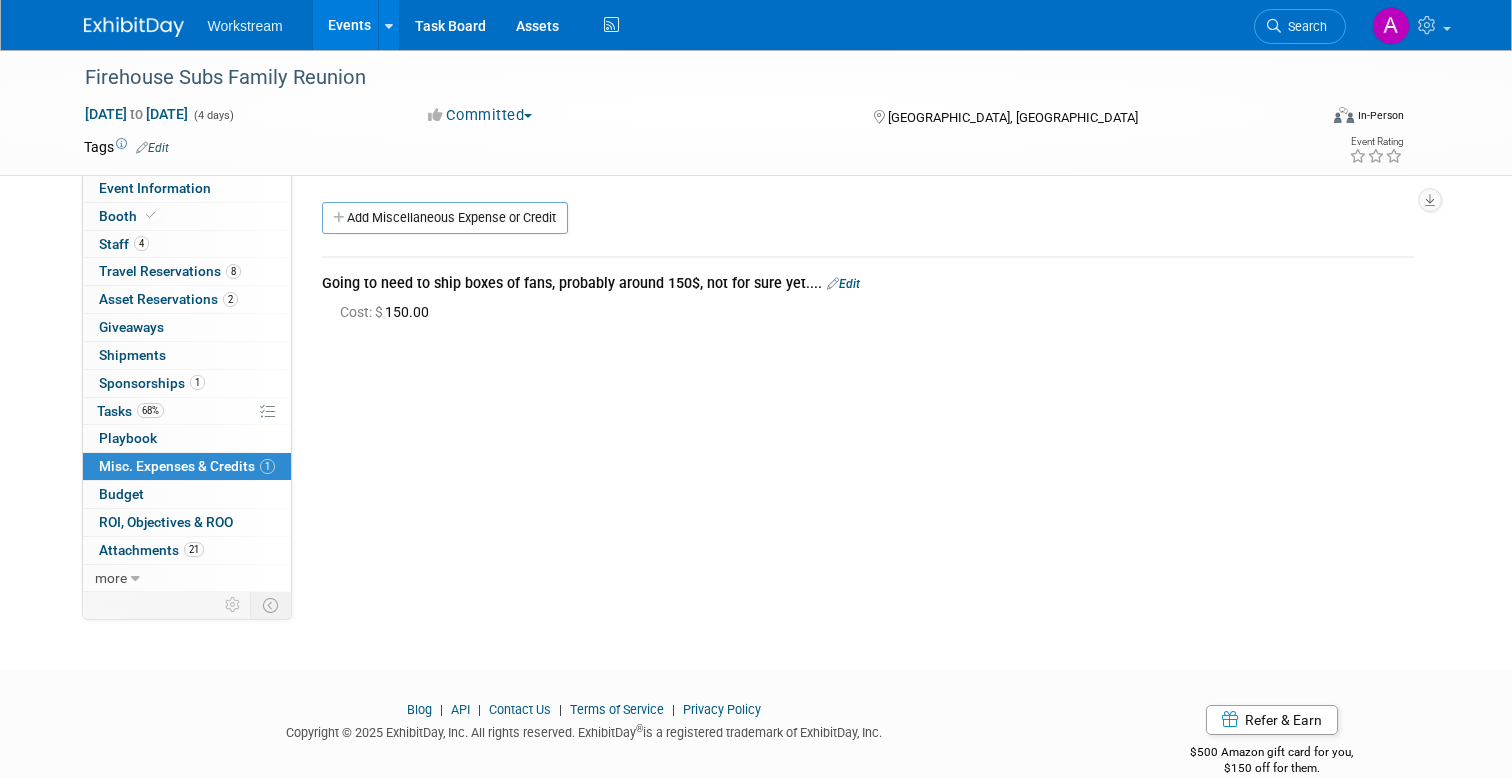 click on "Add Miscellaneous Expense or Credit" at bounding box center [873, 220] 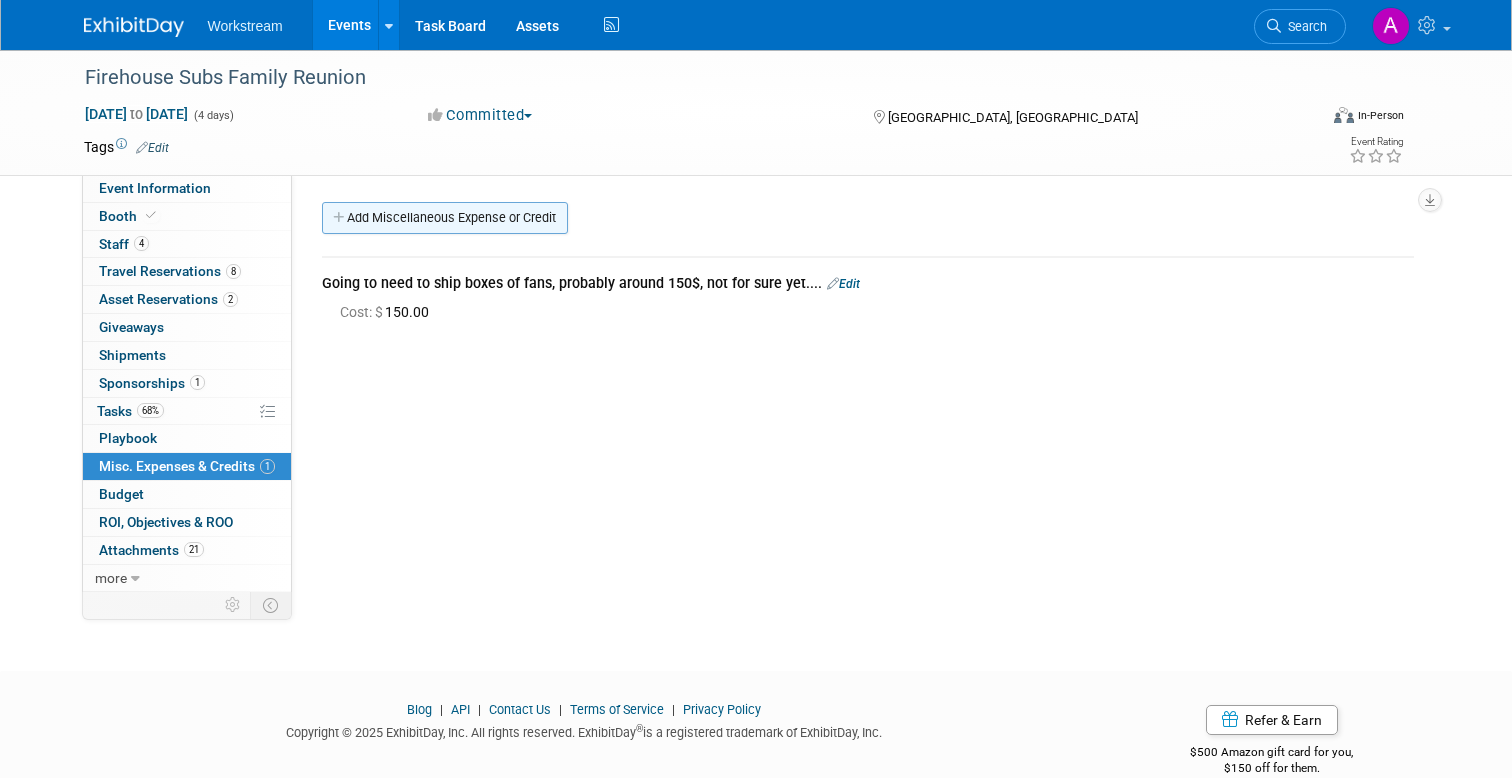 click on "Add Miscellaneous Expense or Credit" at bounding box center (445, 218) 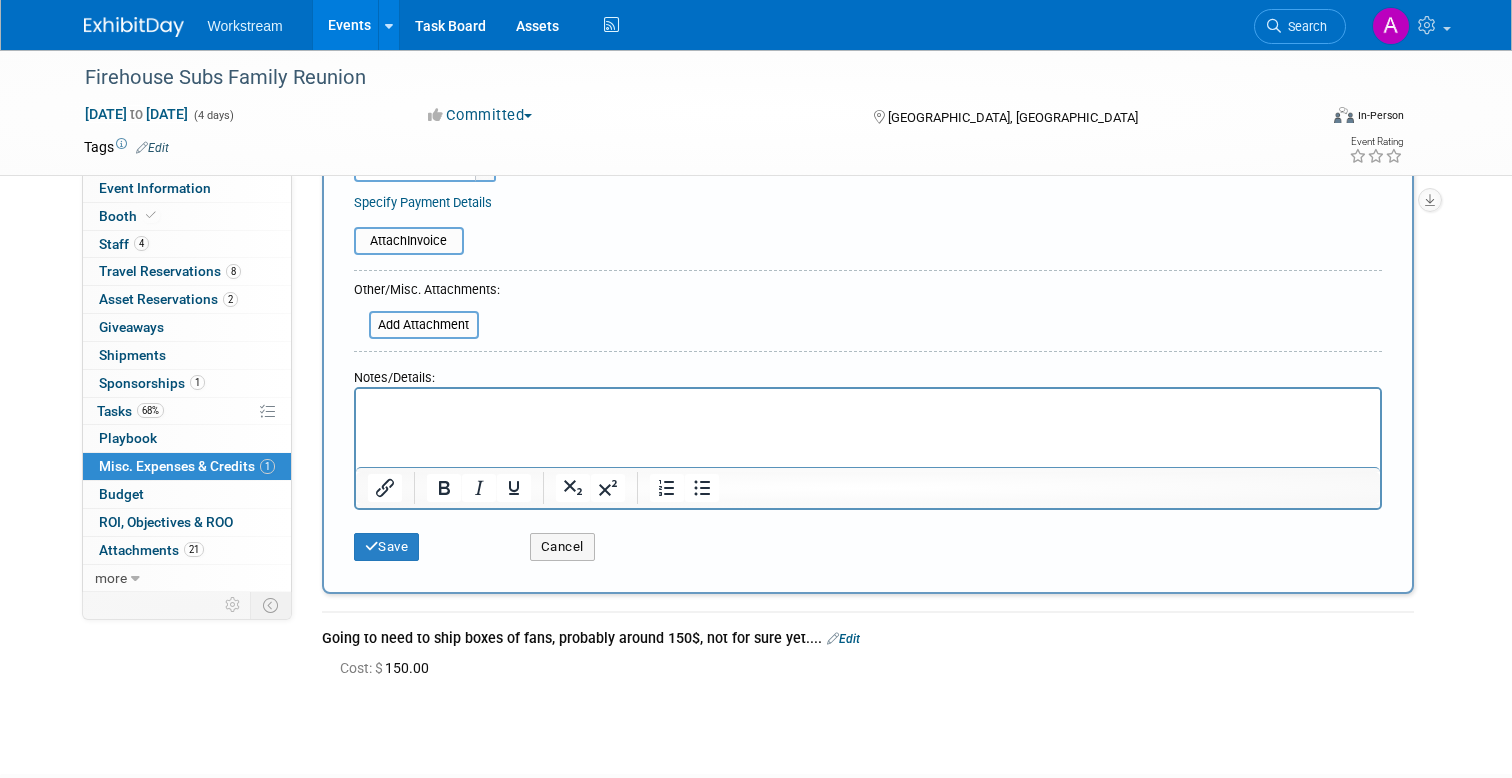 scroll, scrollTop: 291, scrollLeft: 0, axis: vertical 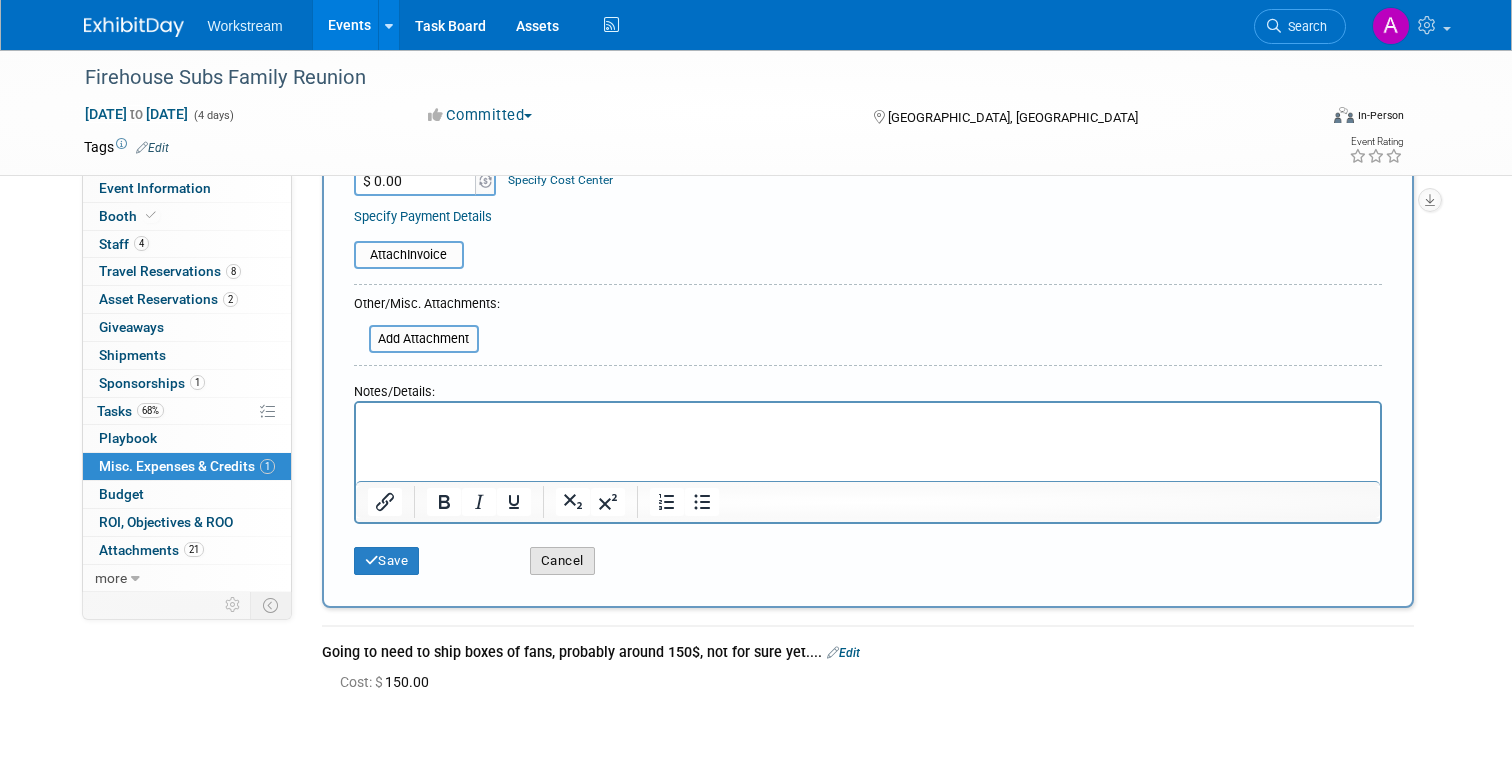 click on "Cancel" at bounding box center [562, 561] 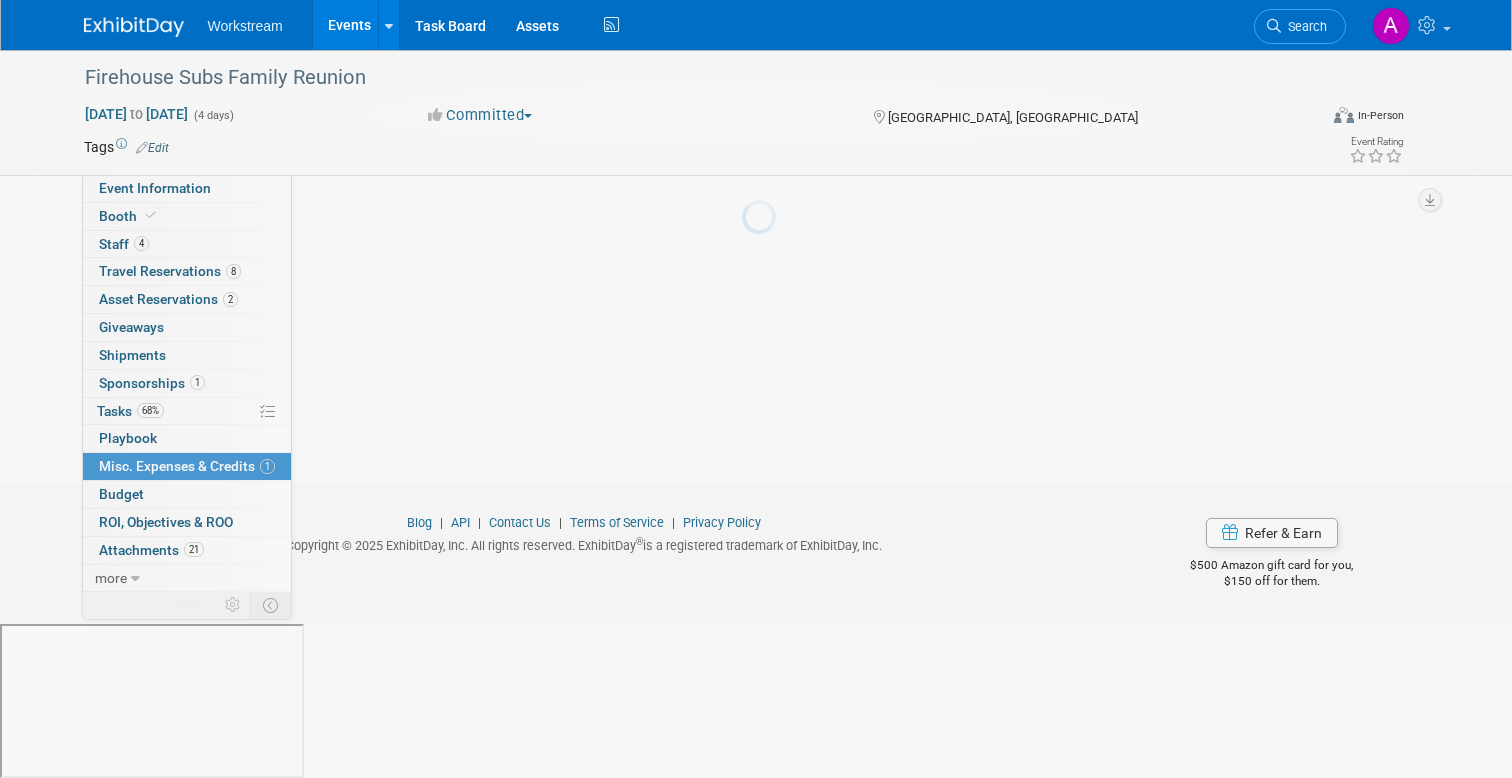 scroll, scrollTop: 0, scrollLeft: 0, axis: both 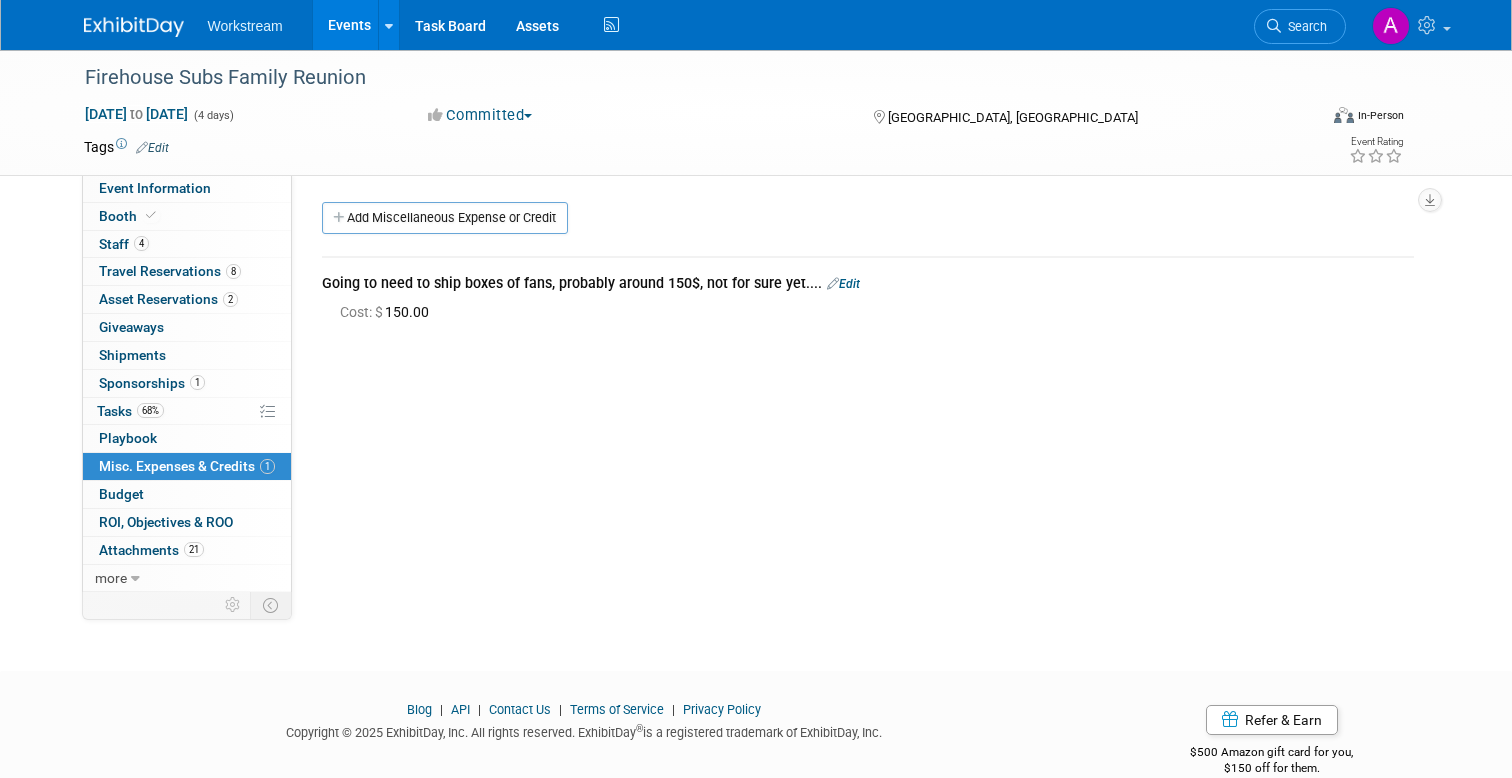 click on "Cost: $  150.00" at bounding box center [388, 312] 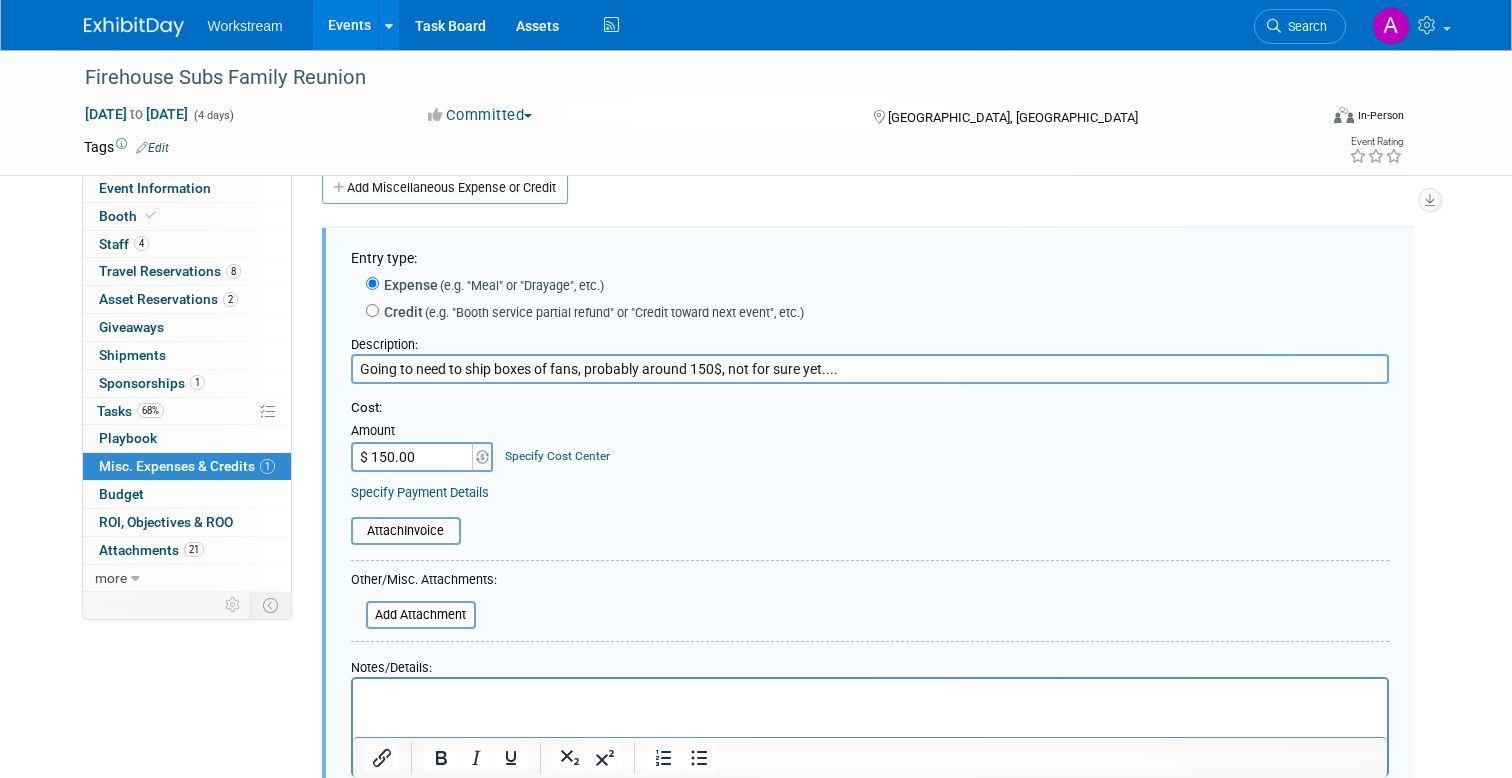 scroll, scrollTop: 0, scrollLeft: 0, axis: both 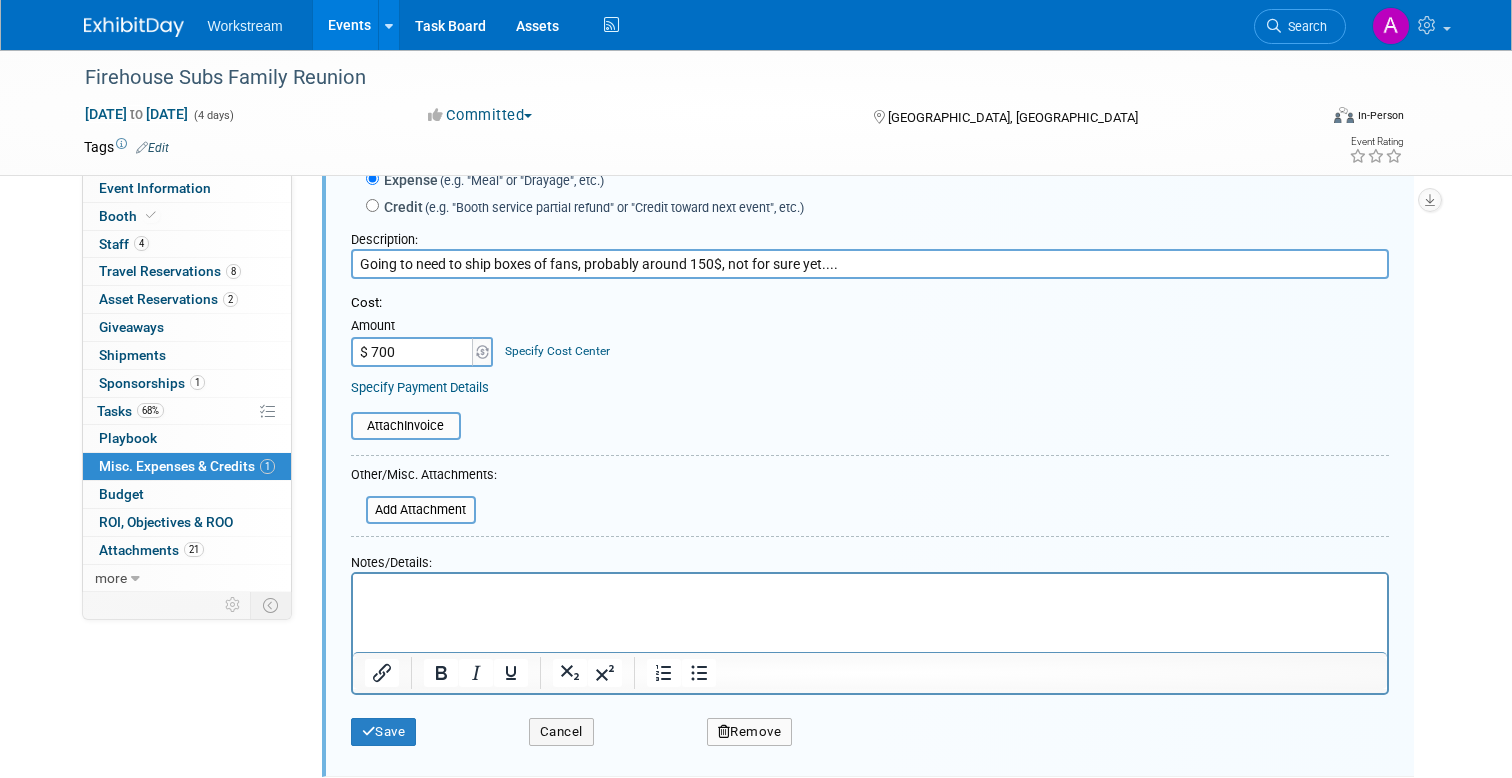 type on "$ 700.00" 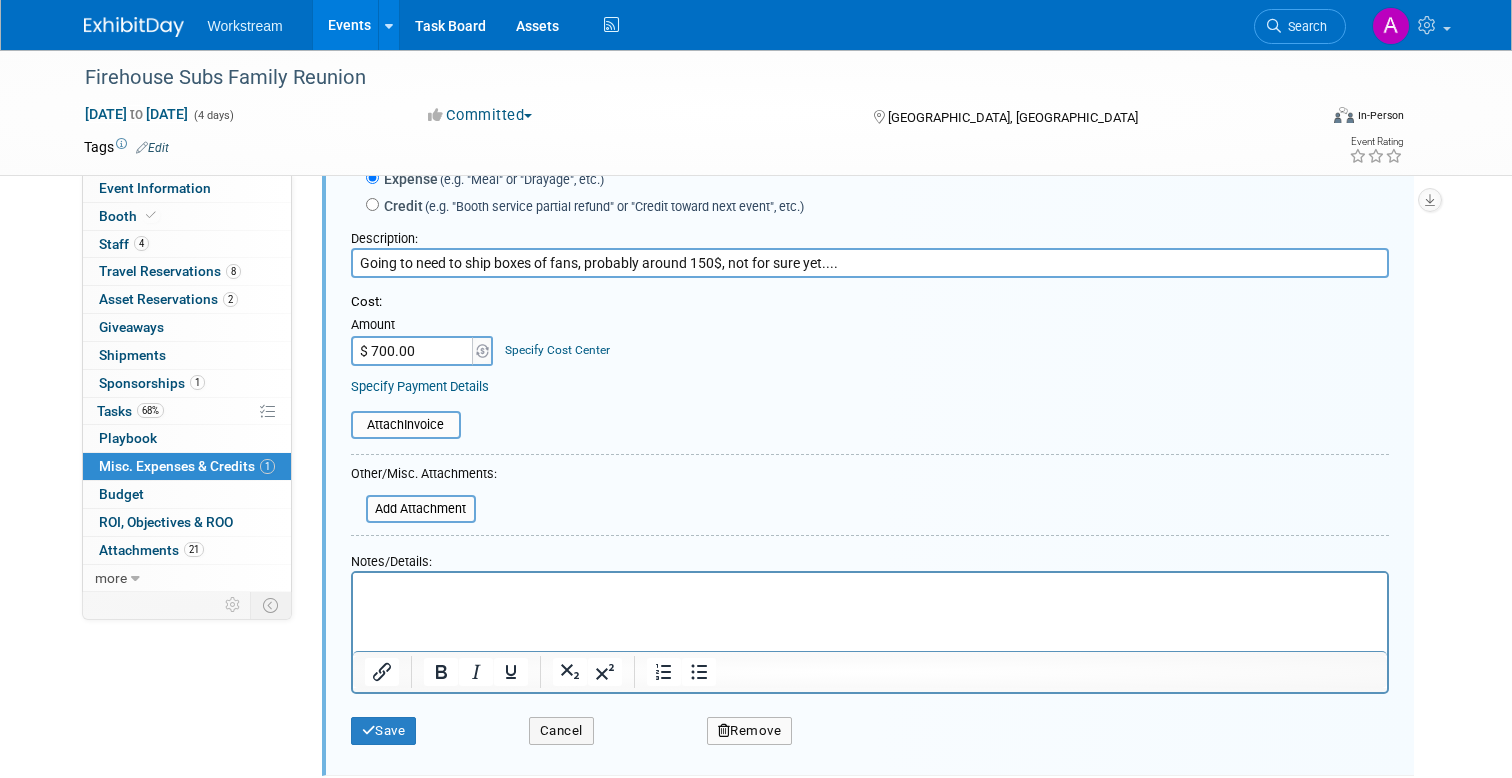 click at bounding box center [869, 587] 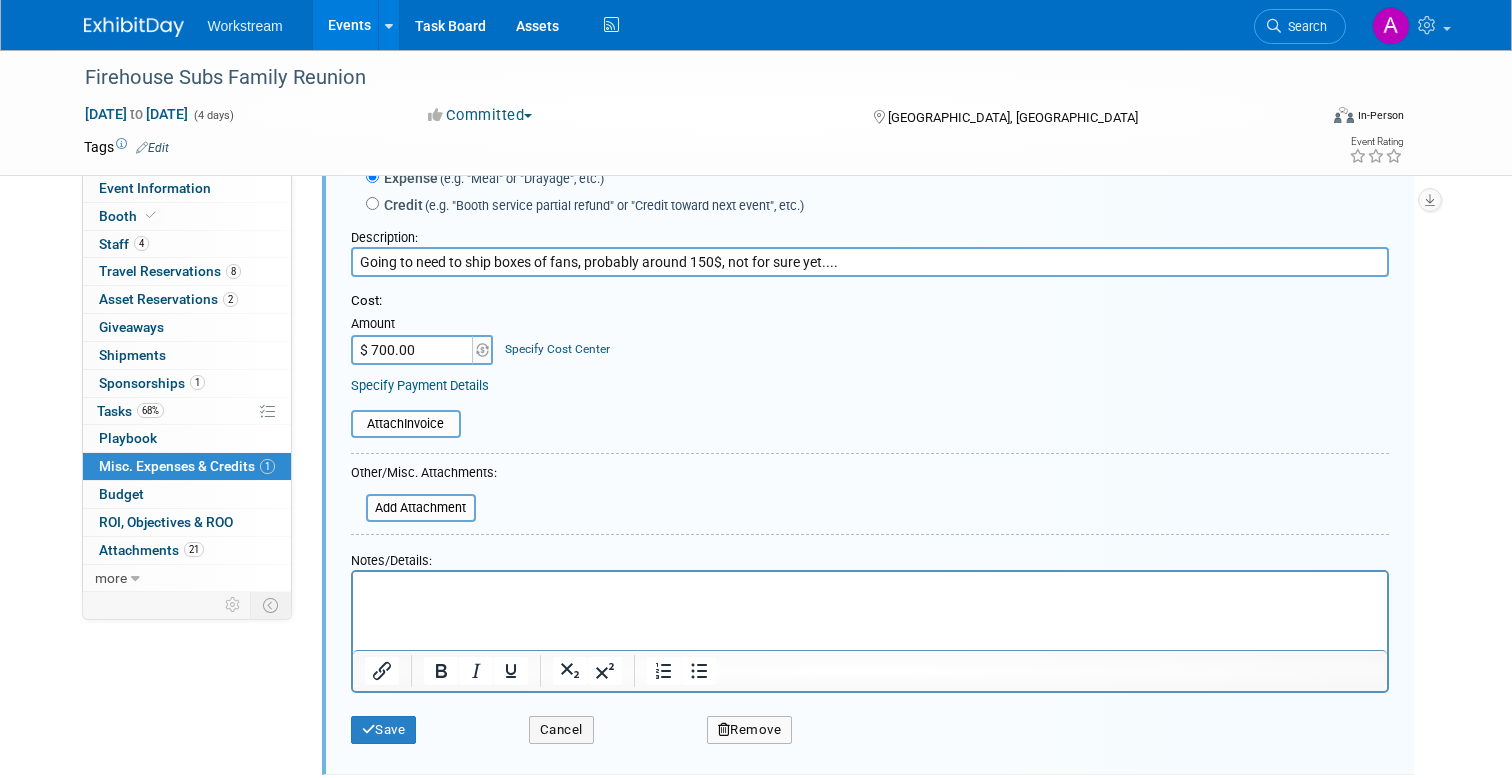 type 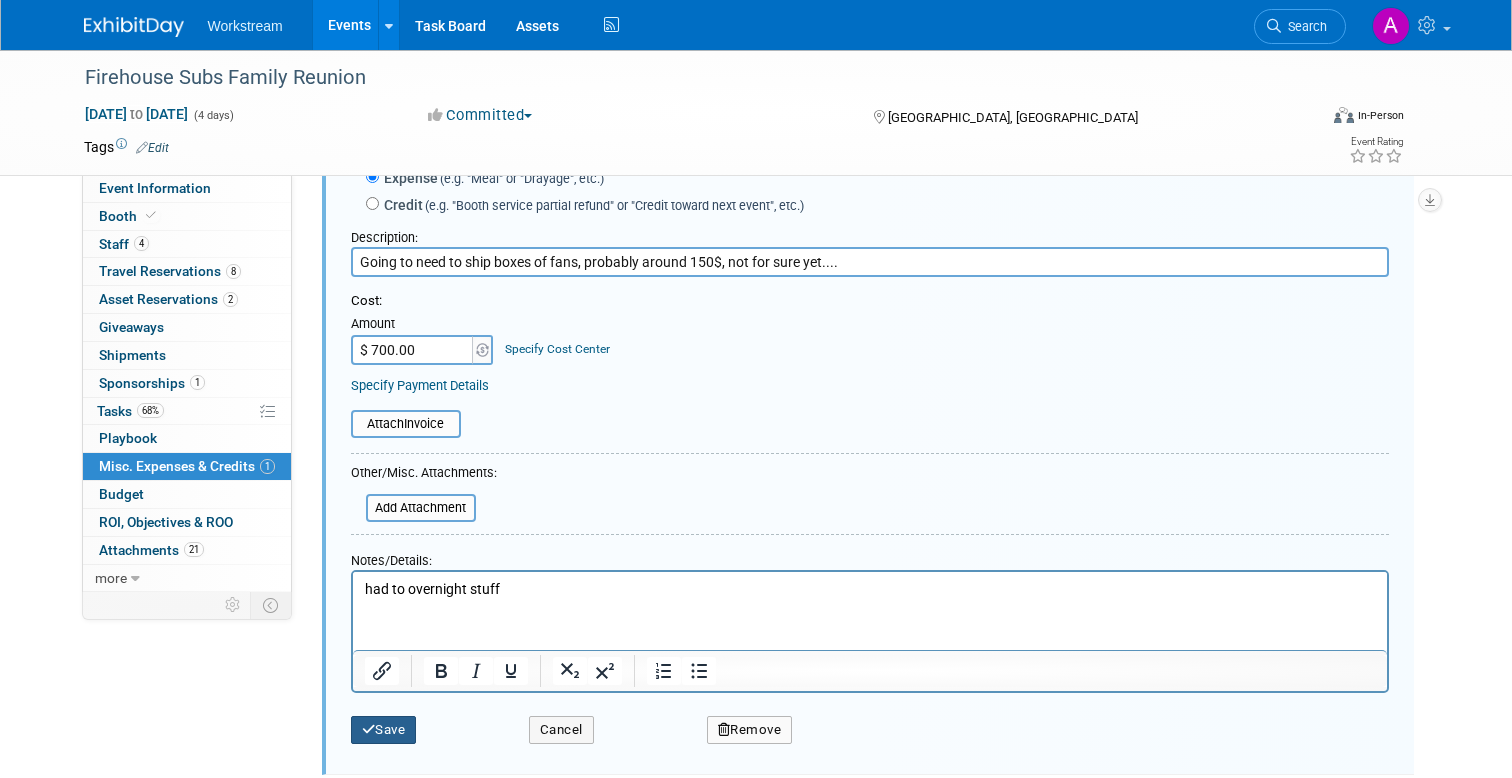 click on "Save" at bounding box center [384, 730] 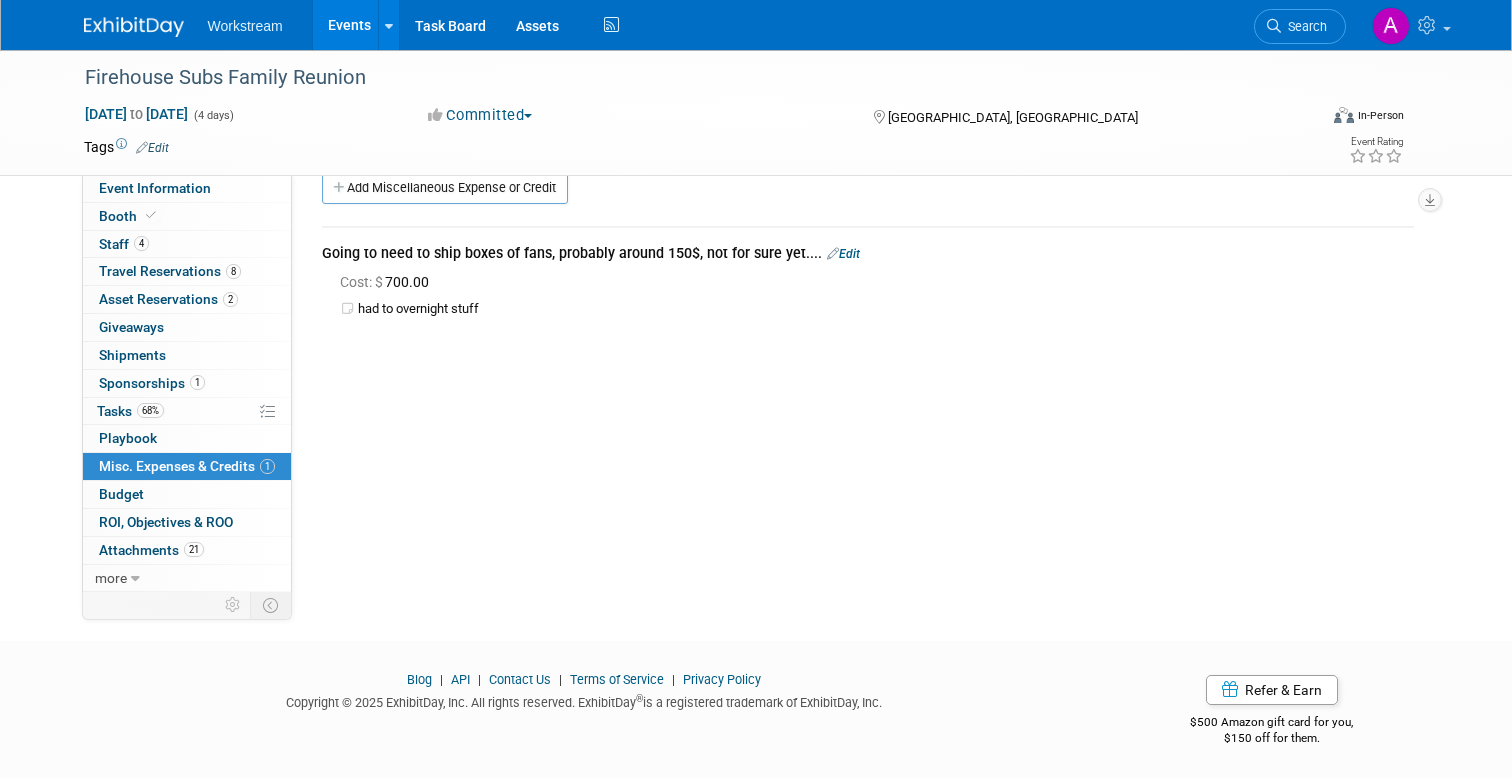 scroll, scrollTop: 0, scrollLeft: 0, axis: both 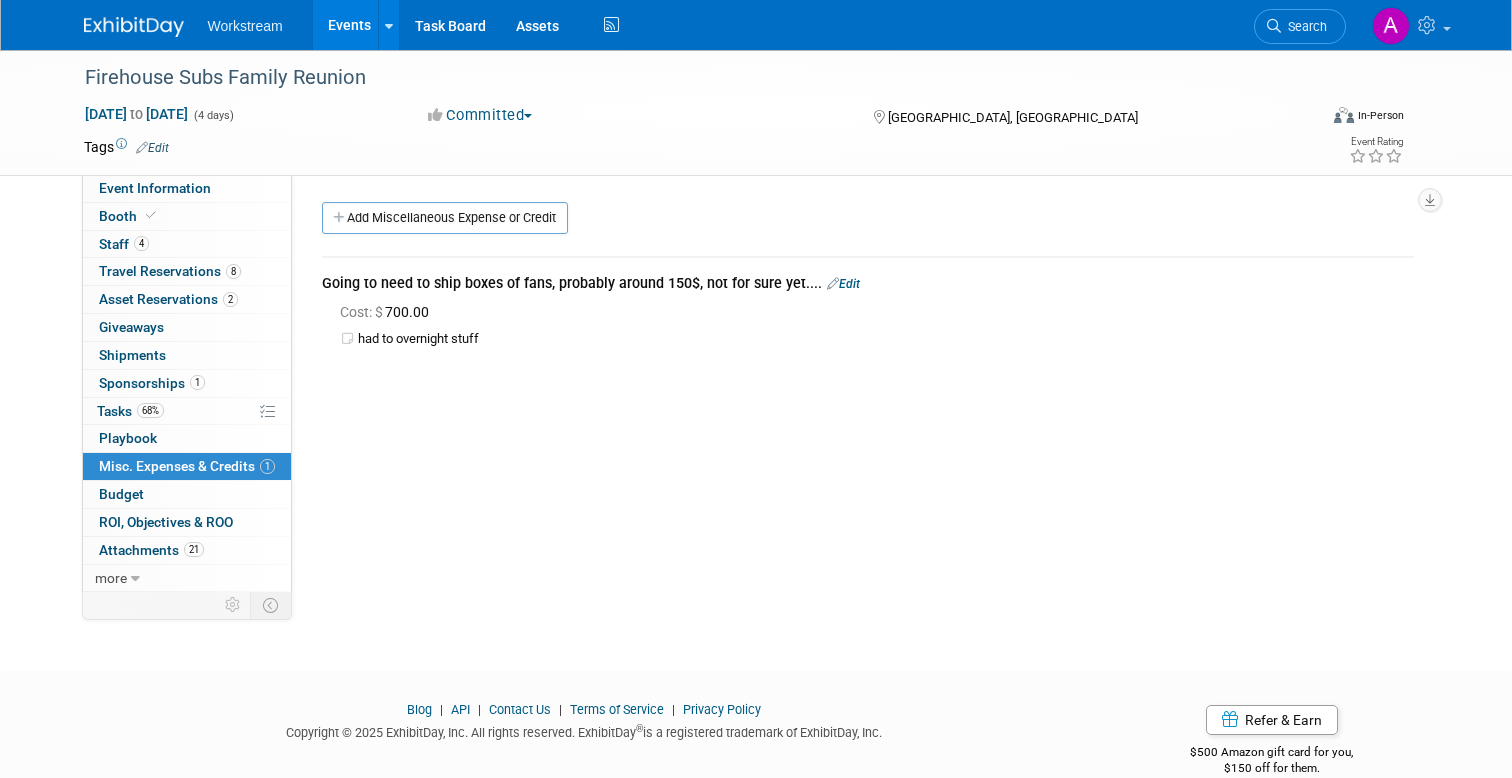 click on "Events" at bounding box center (349, 25) 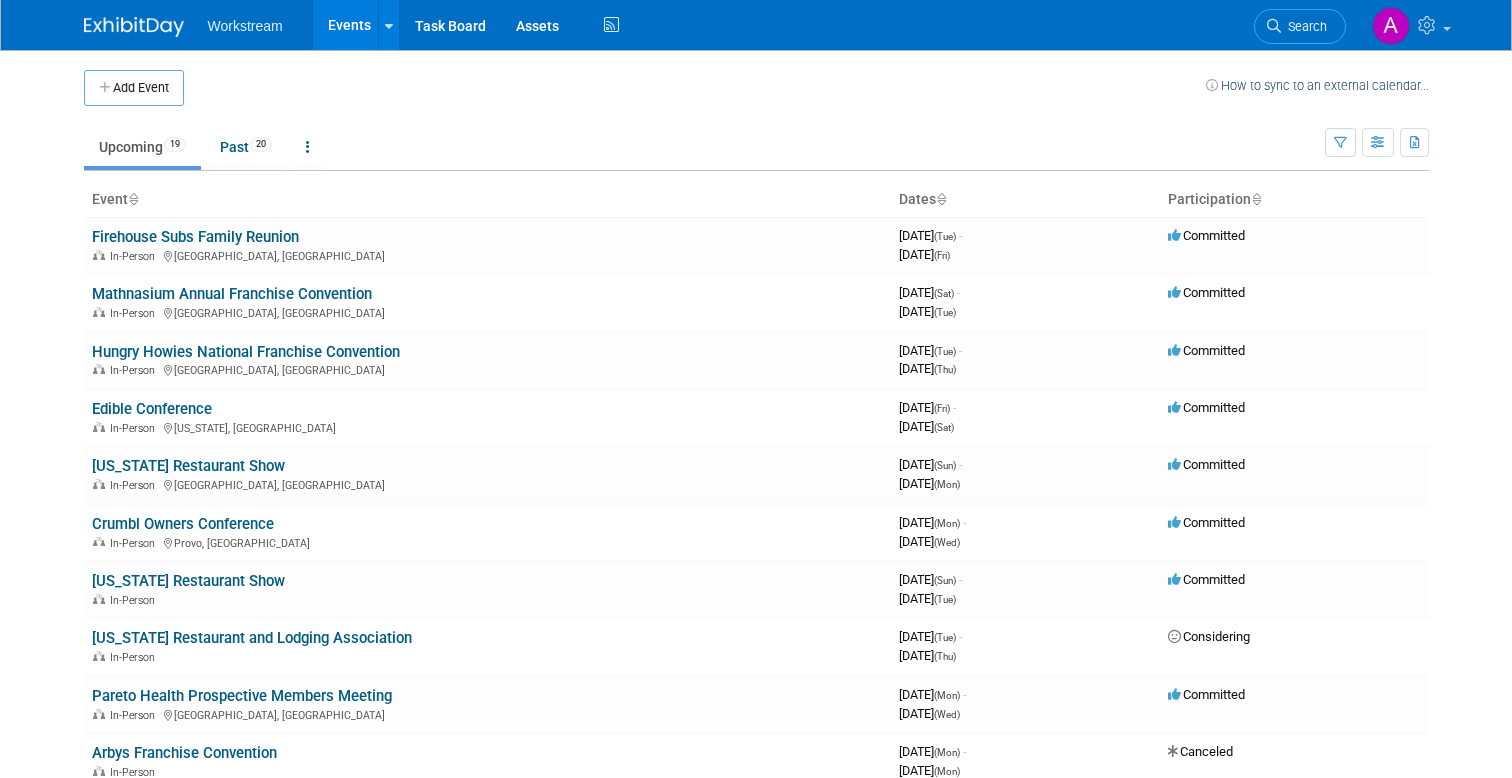 scroll, scrollTop: 0, scrollLeft: 0, axis: both 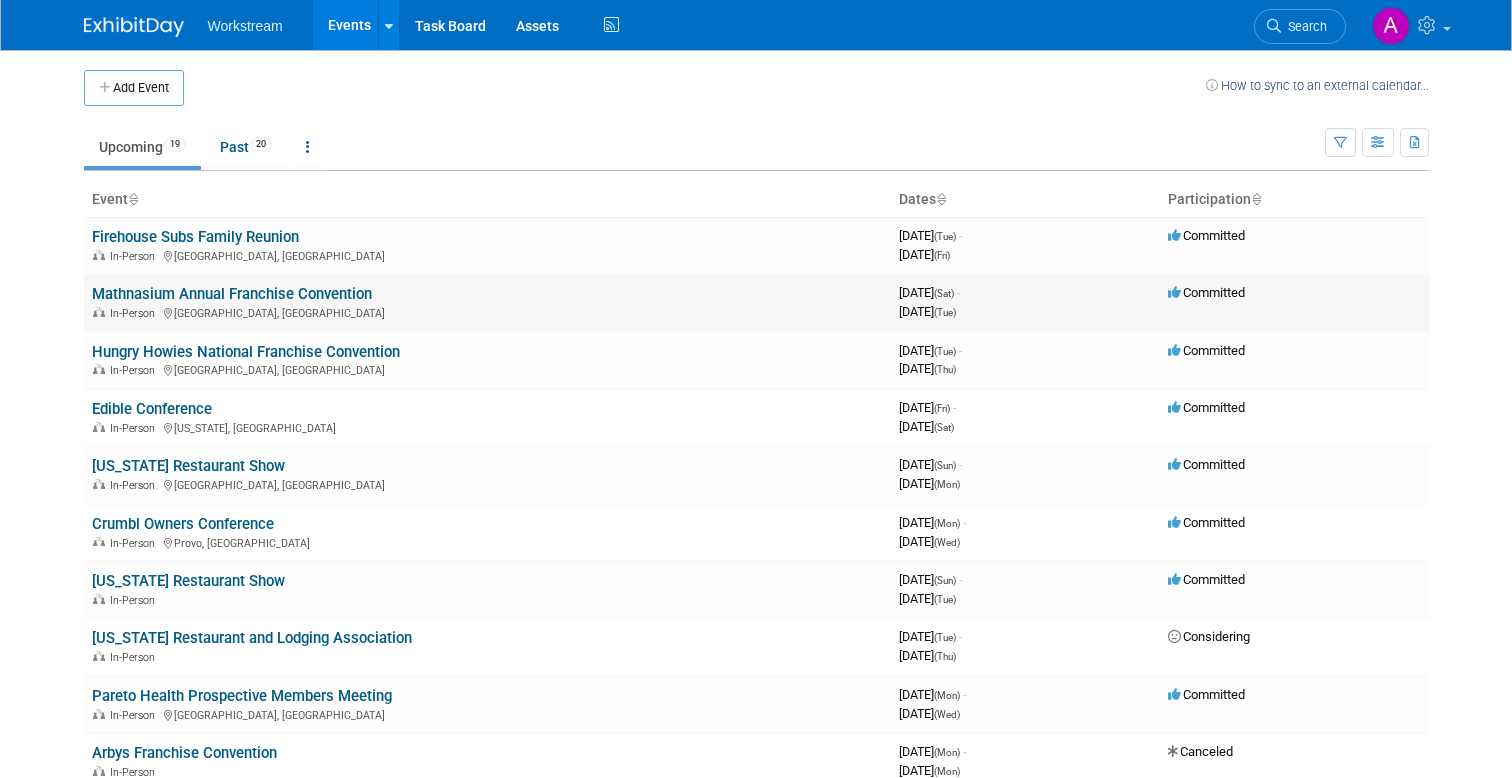 click on "In-Person
[GEOGRAPHIC_DATA], [GEOGRAPHIC_DATA]" at bounding box center [487, 312] 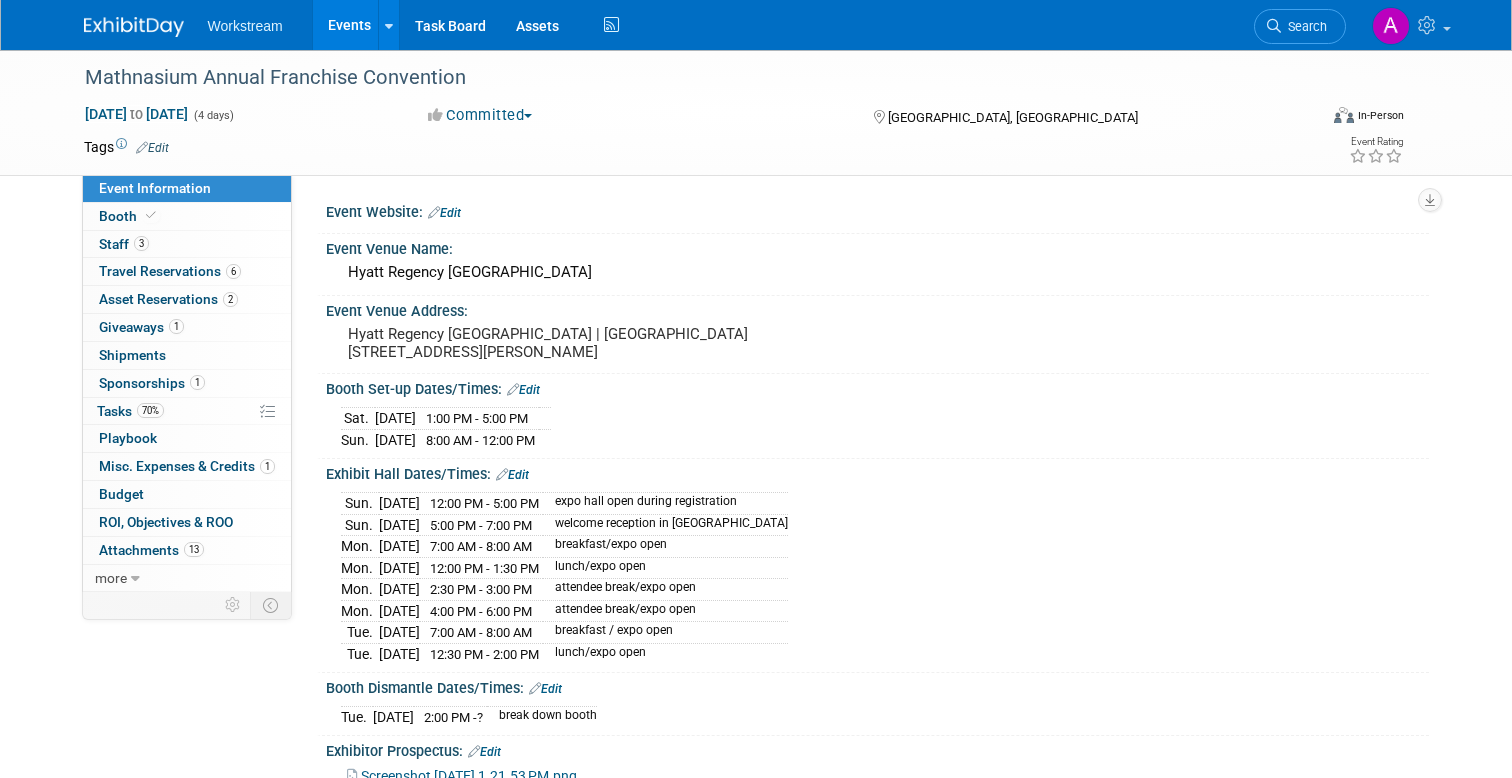 select on "Brand NON MSA" 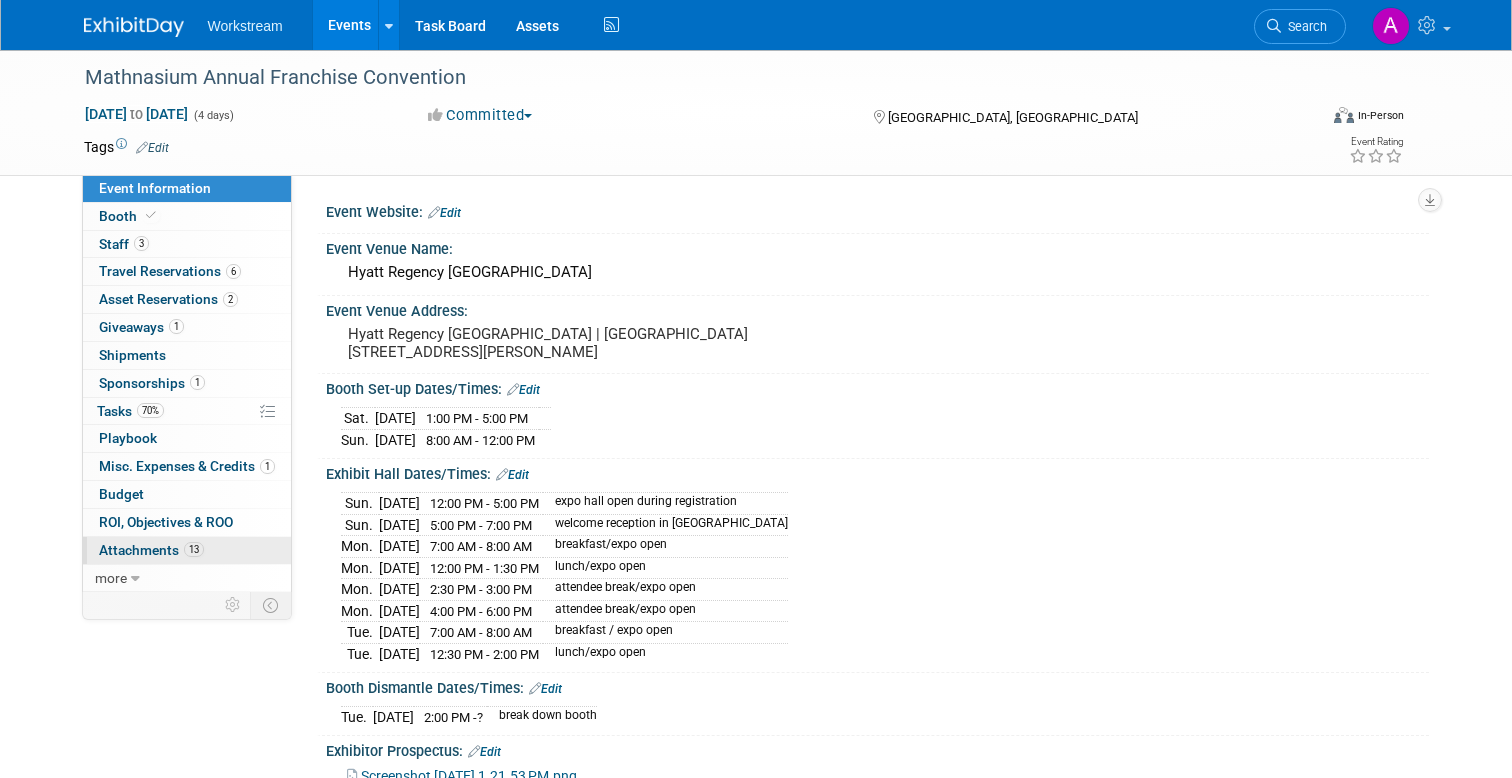 click on "Attachments 13" at bounding box center (151, 550) 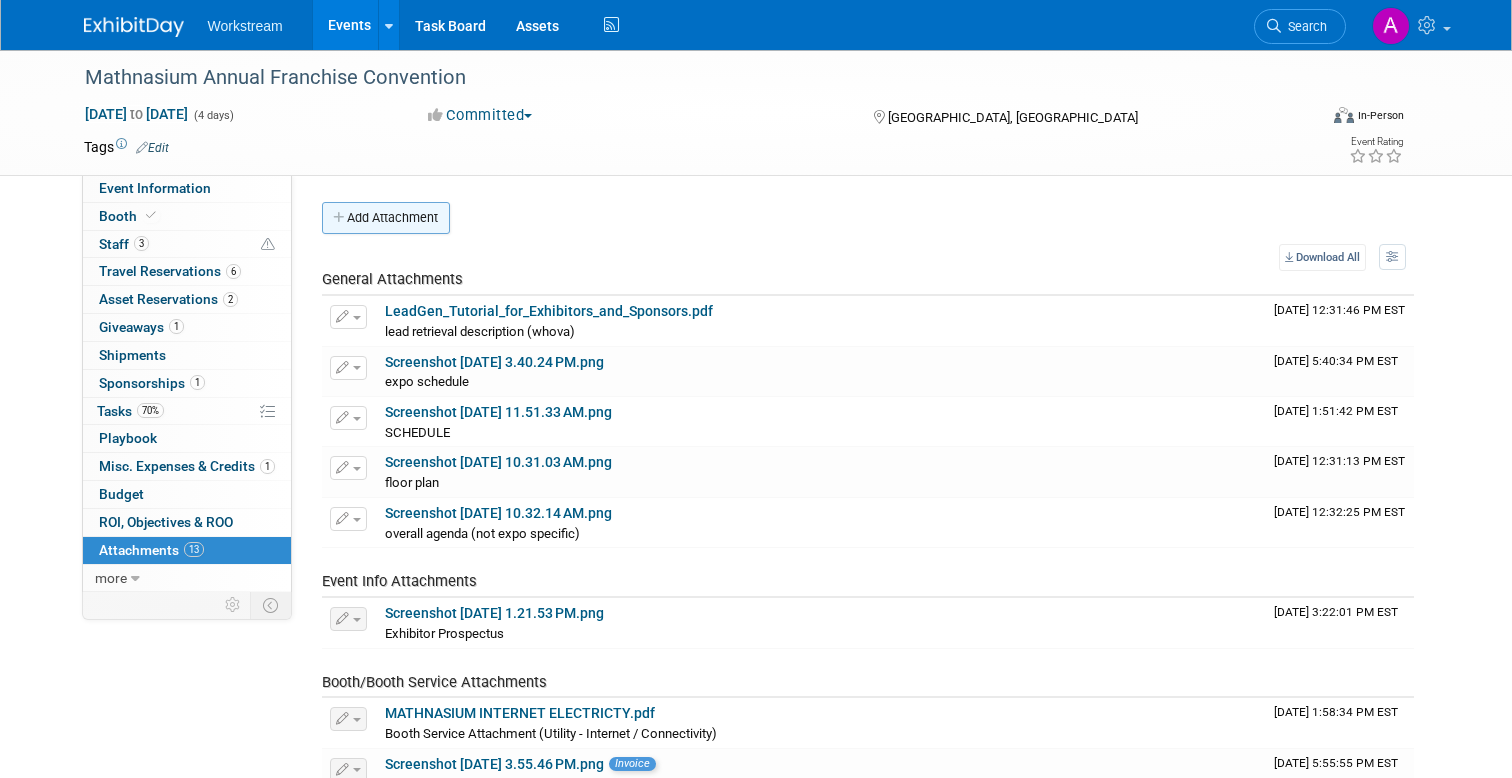 click on "Add Attachment" at bounding box center (386, 218) 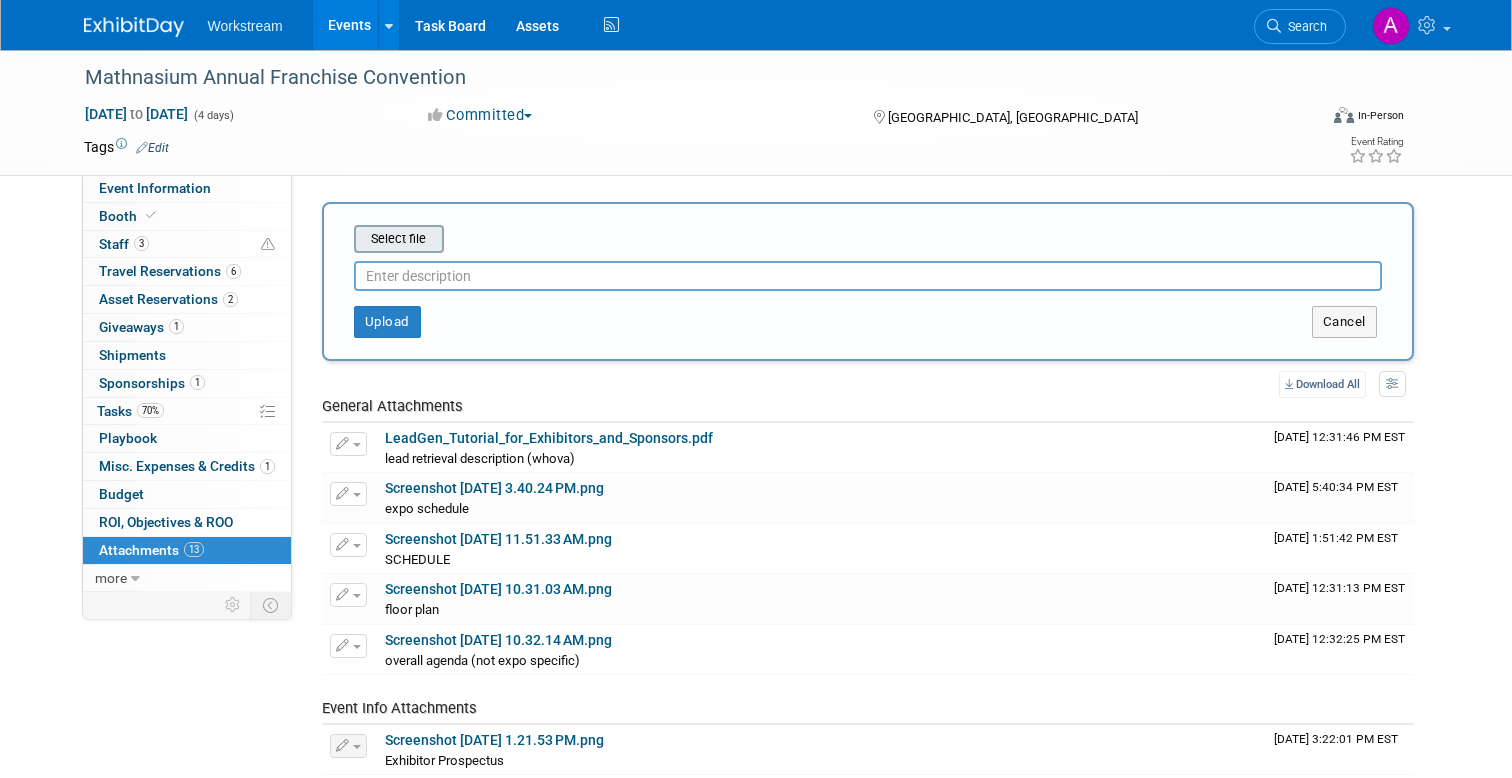 click at bounding box center (323, 239) 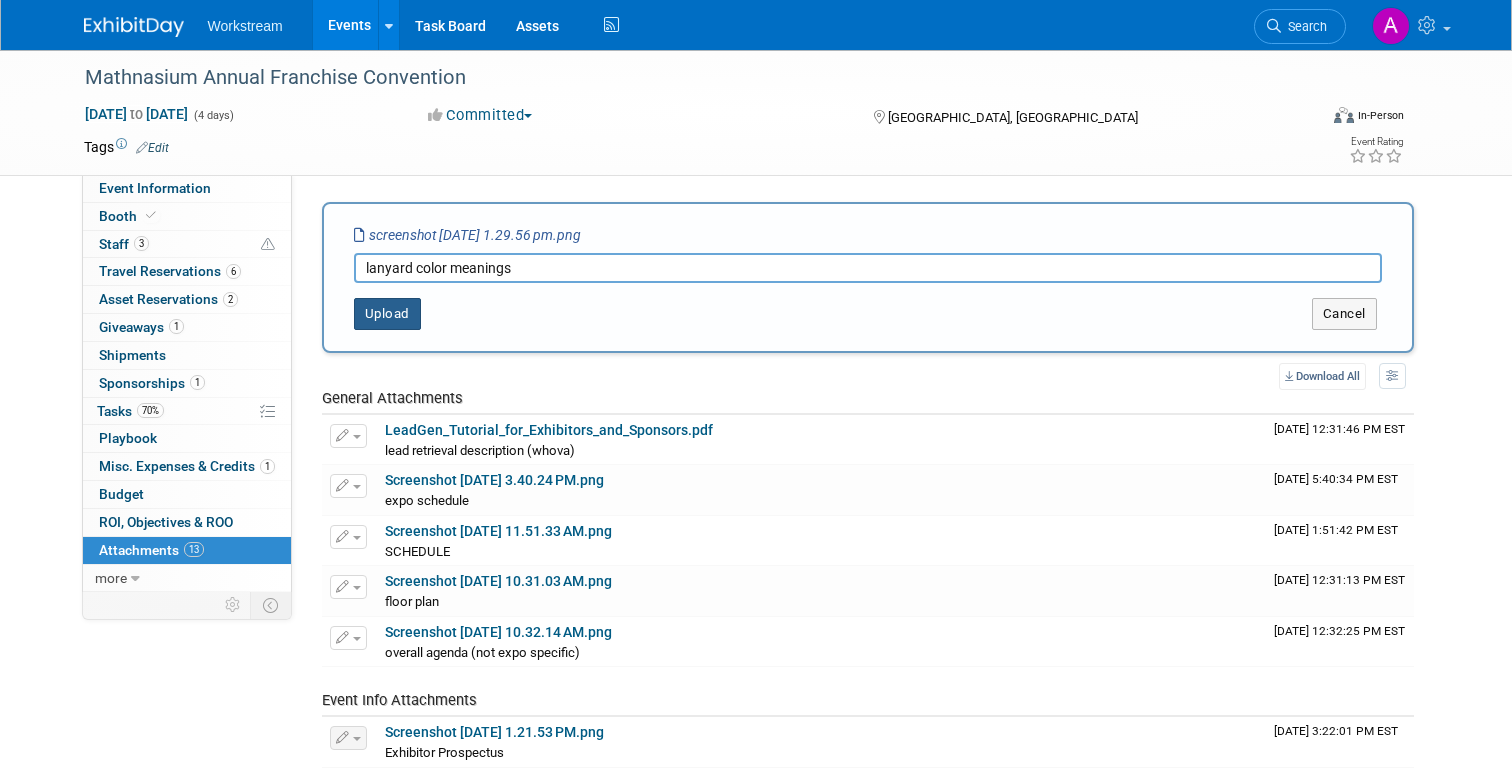 type on "lanyard color meanings" 